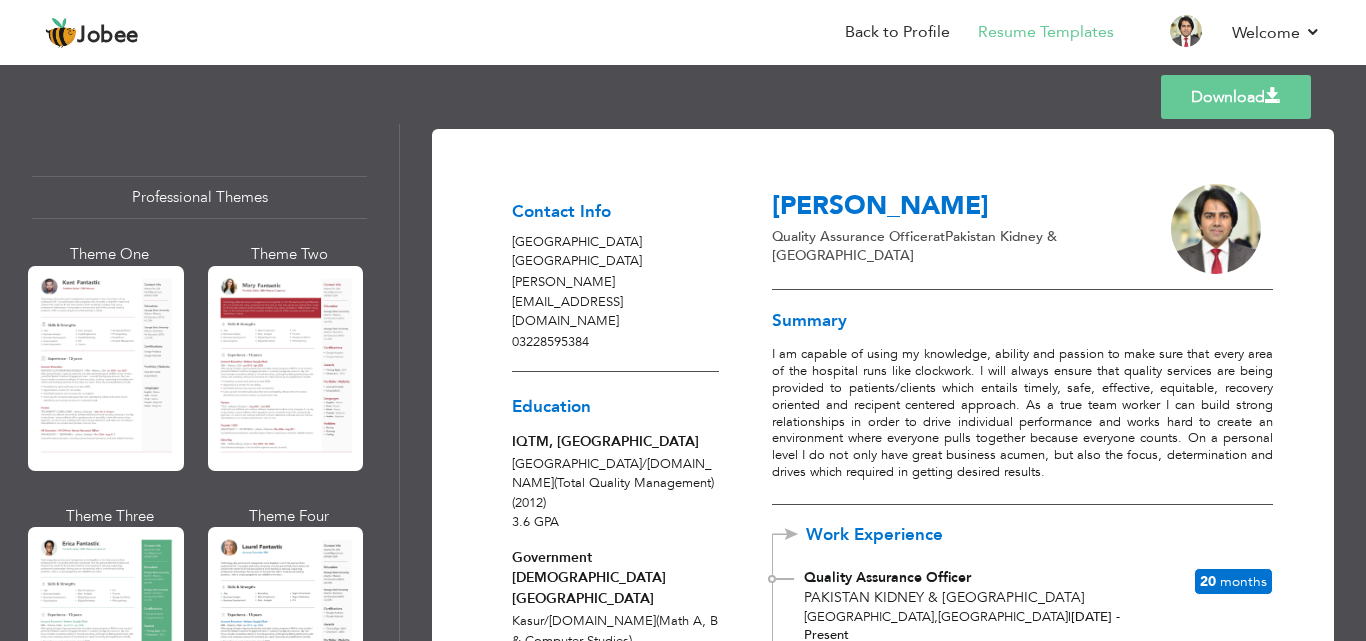 scroll, scrollTop: 0, scrollLeft: 0, axis: both 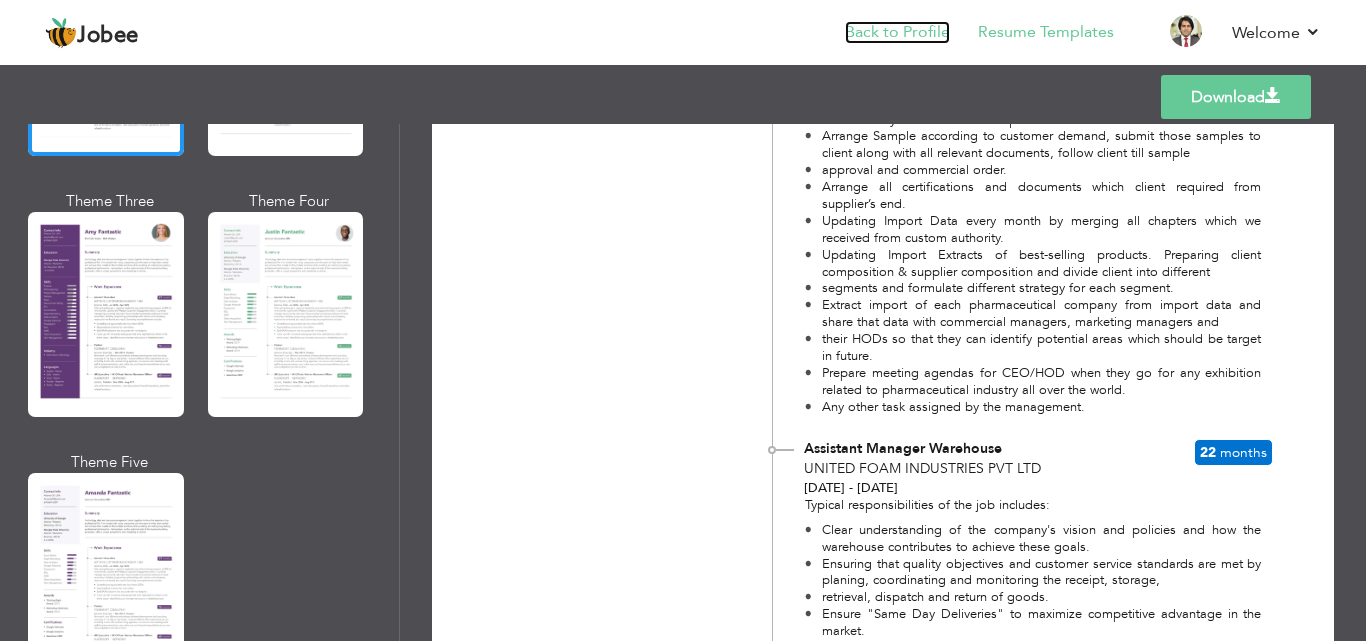 click on "Back to Profile" at bounding box center (897, 32) 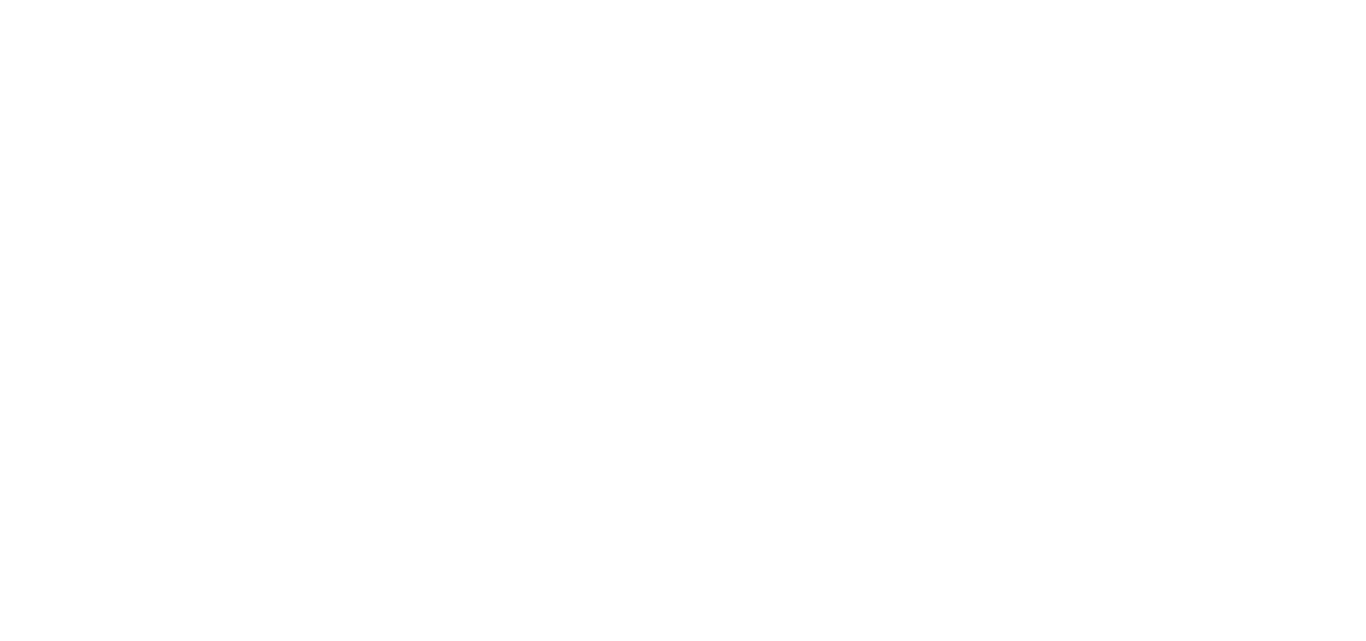 scroll, scrollTop: 0, scrollLeft: 0, axis: both 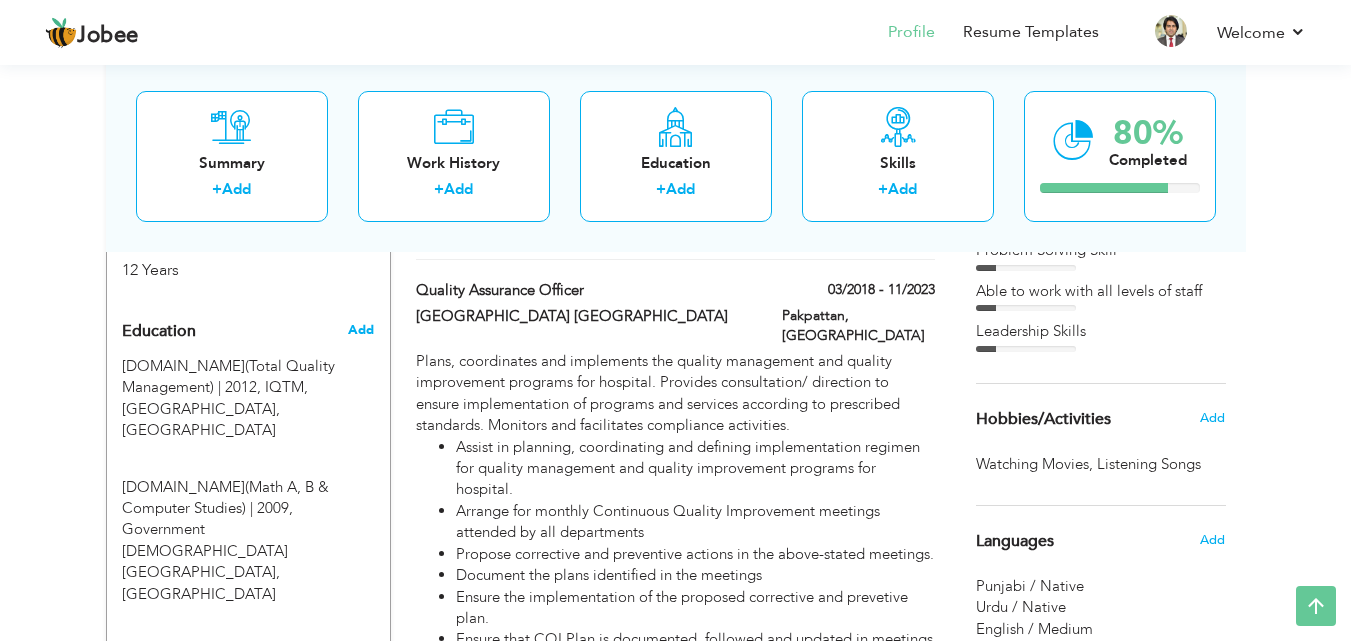 click on "Add" at bounding box center [361, 330] 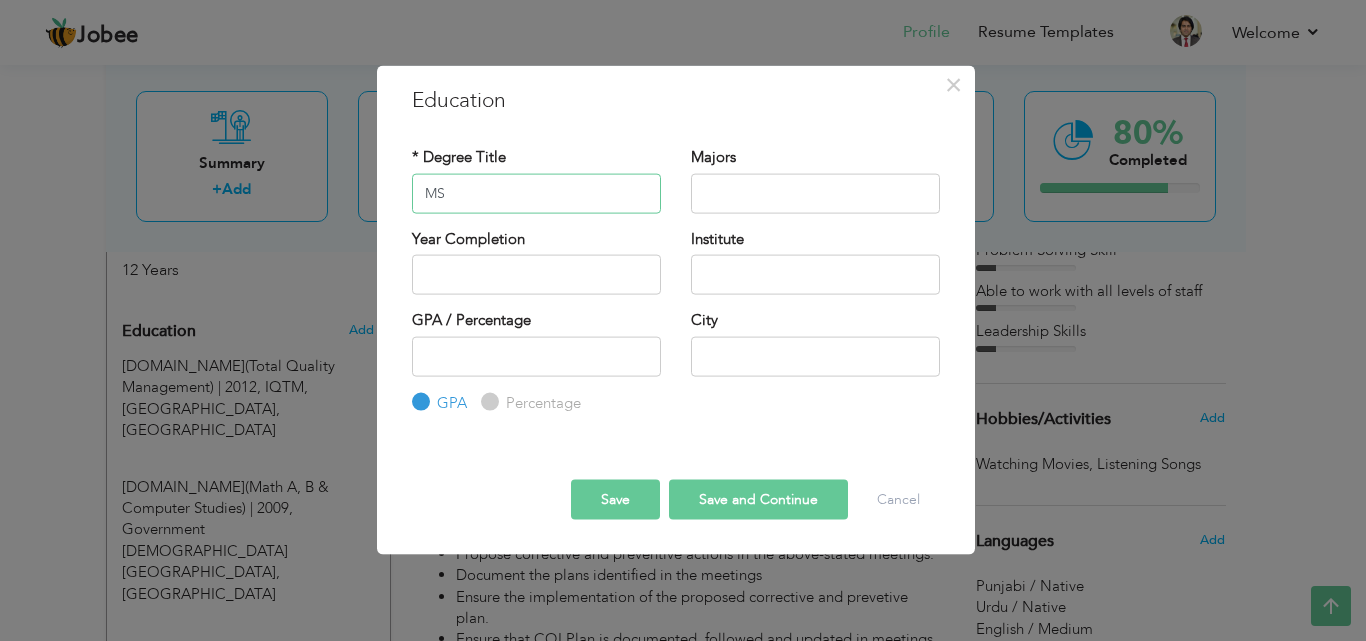 type on "MS" 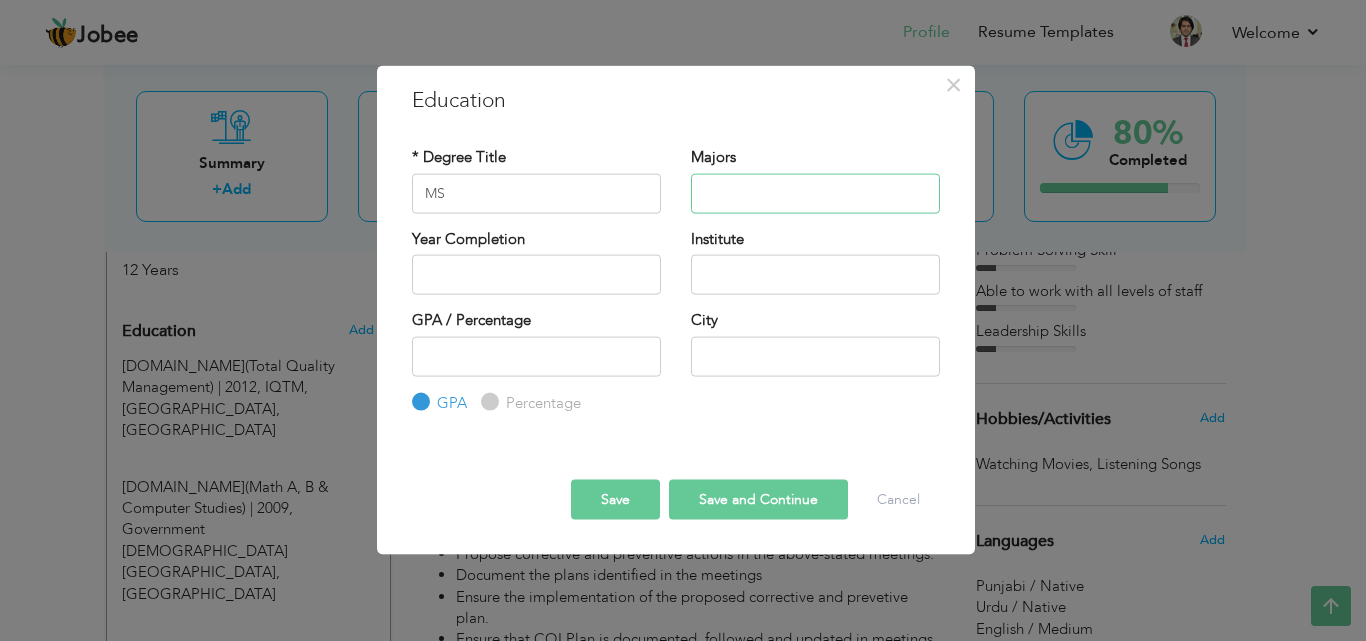 type on "U" 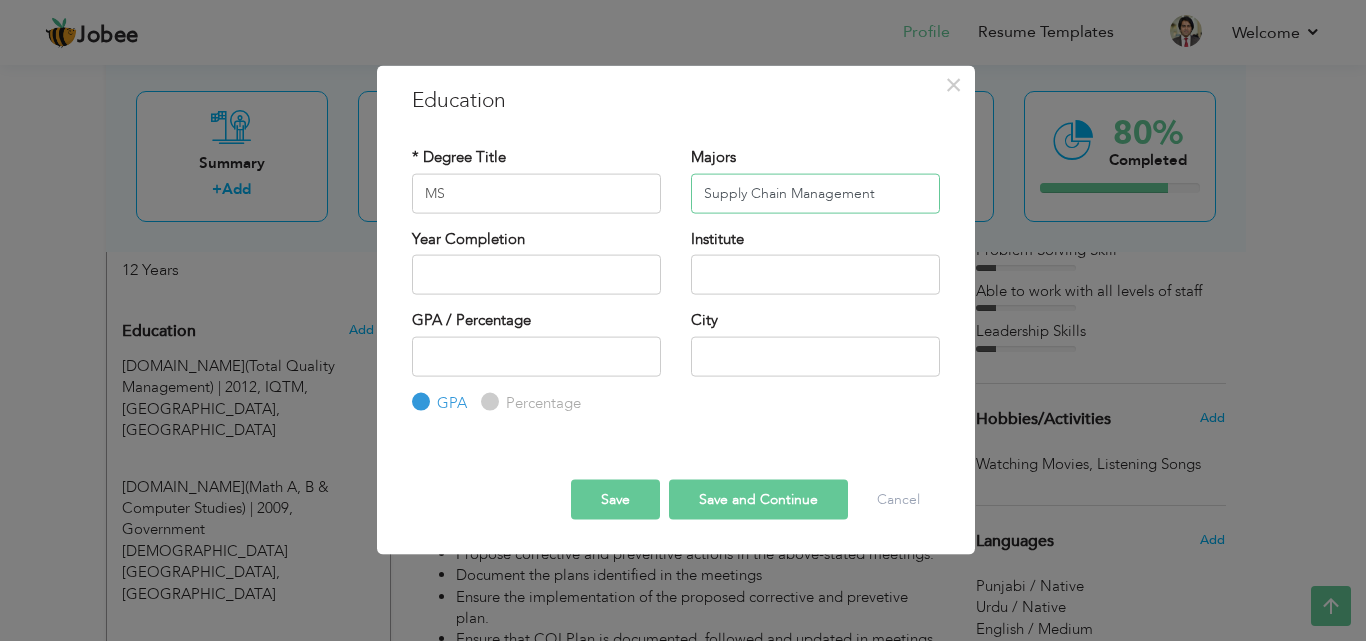 type on "Supply Chain Management" 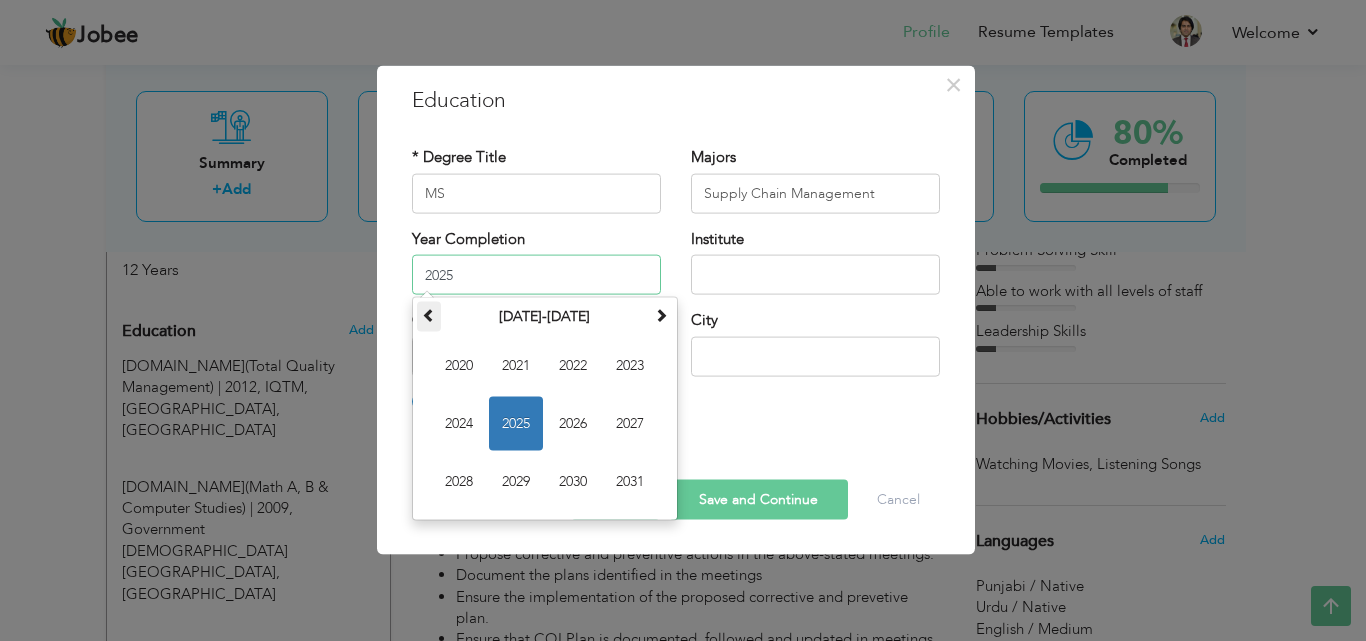 click at bounding box center (429, 315) 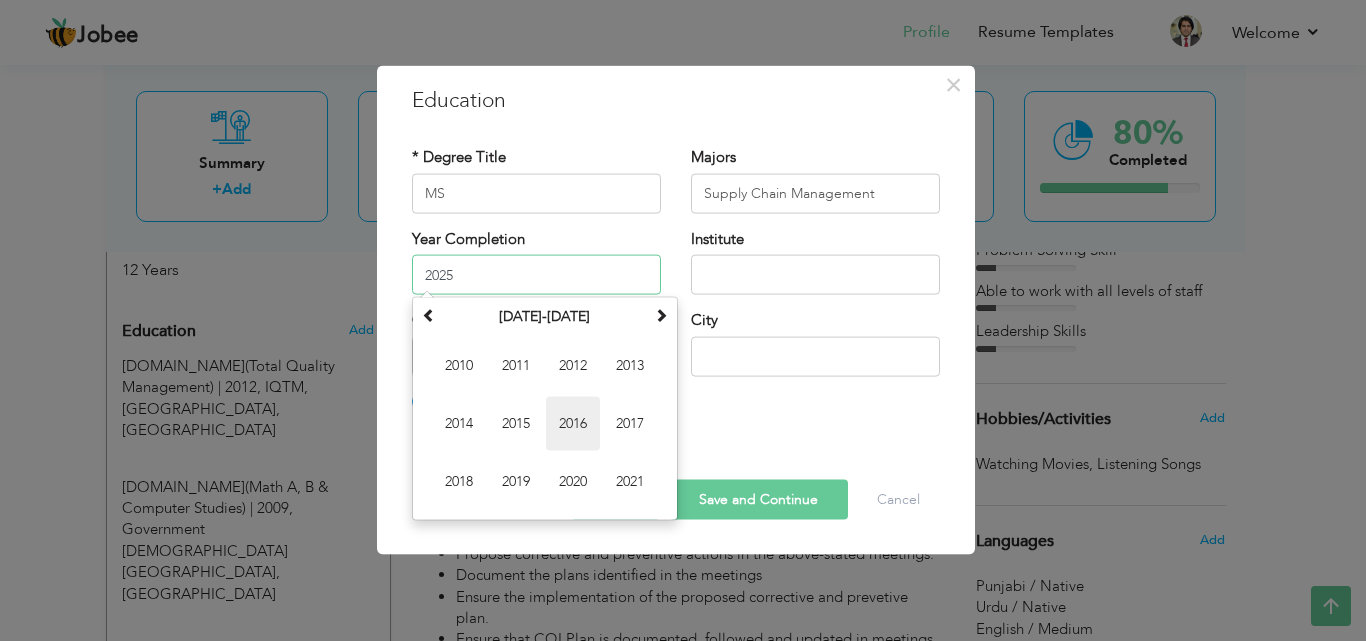 click on "2016" at bounding box center (573, 424) 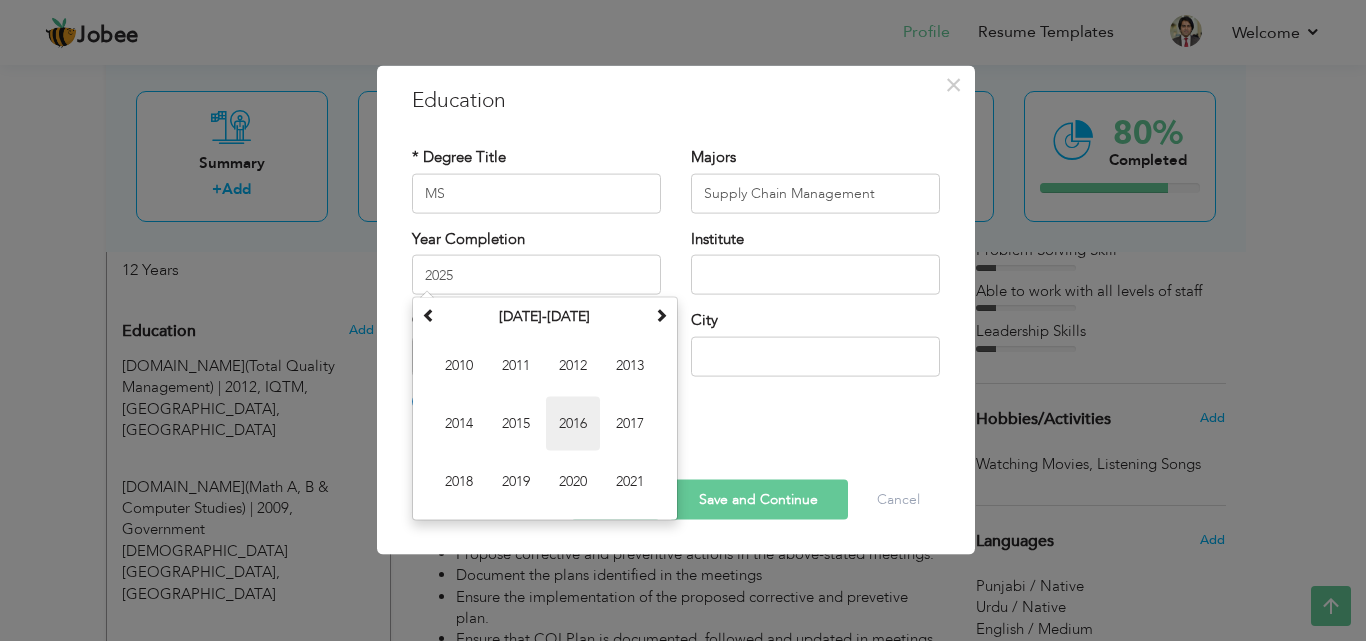 type on "2016" 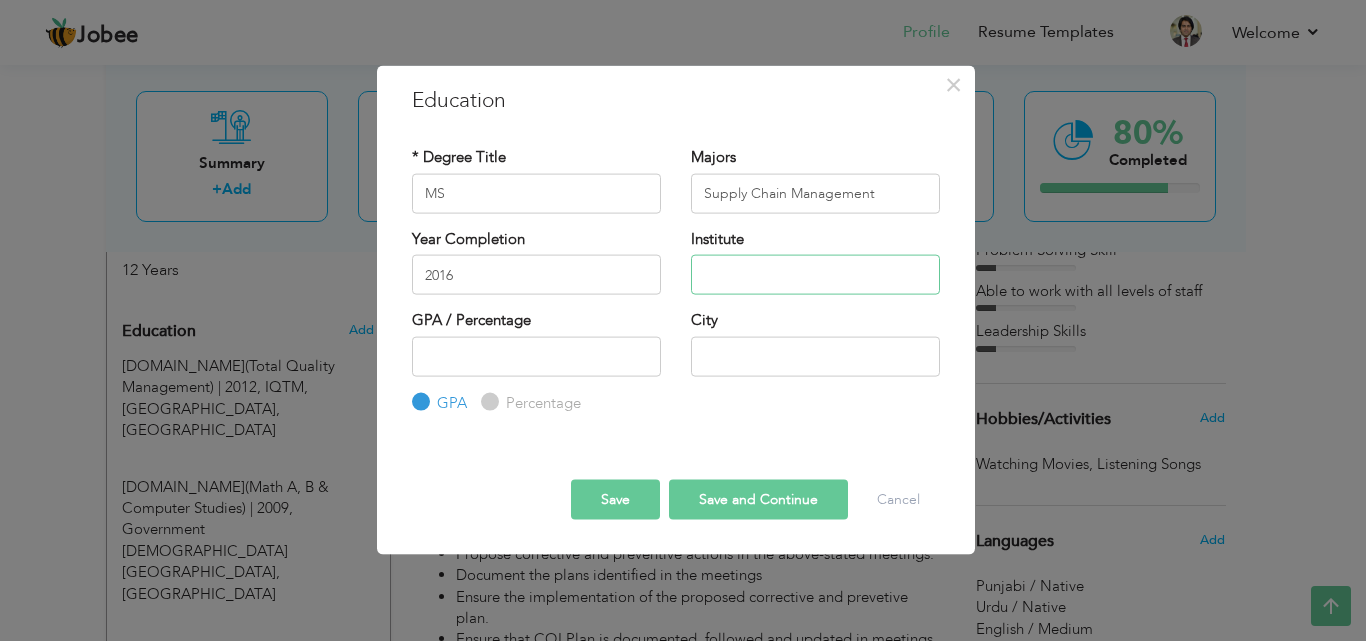 click at bounding box center [815, 275] 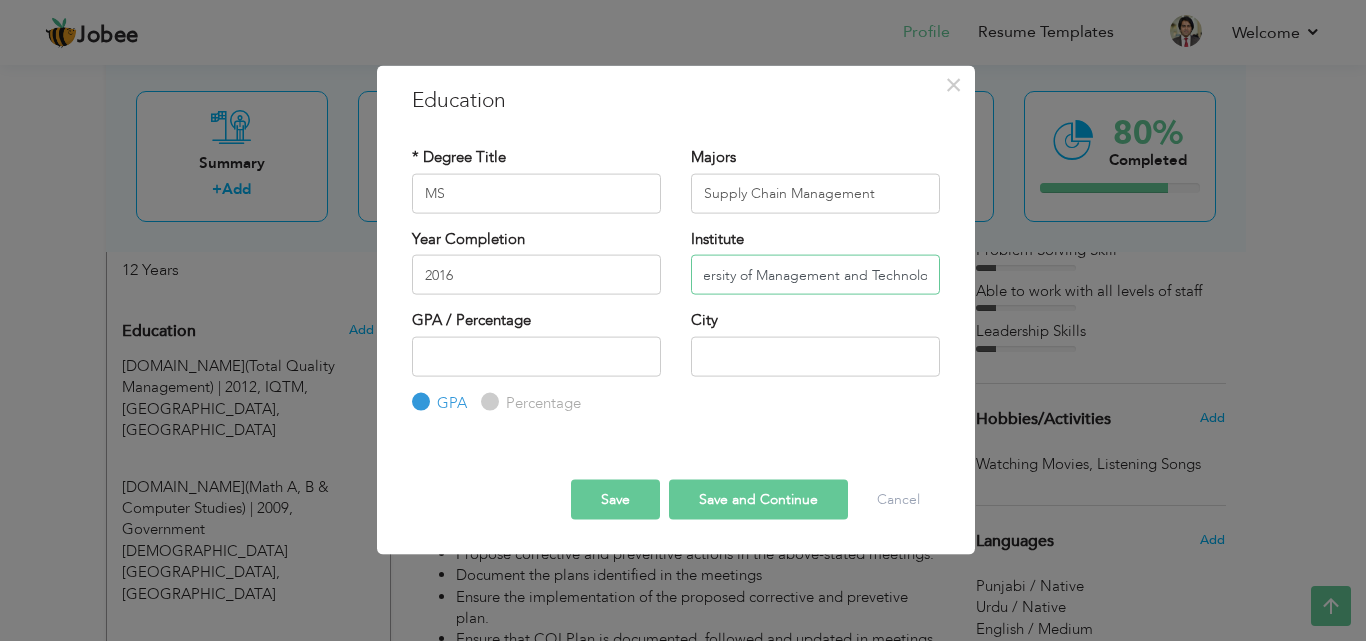 scroll, scrollTop: 0, scrollLeft: 43, axis: horizontal 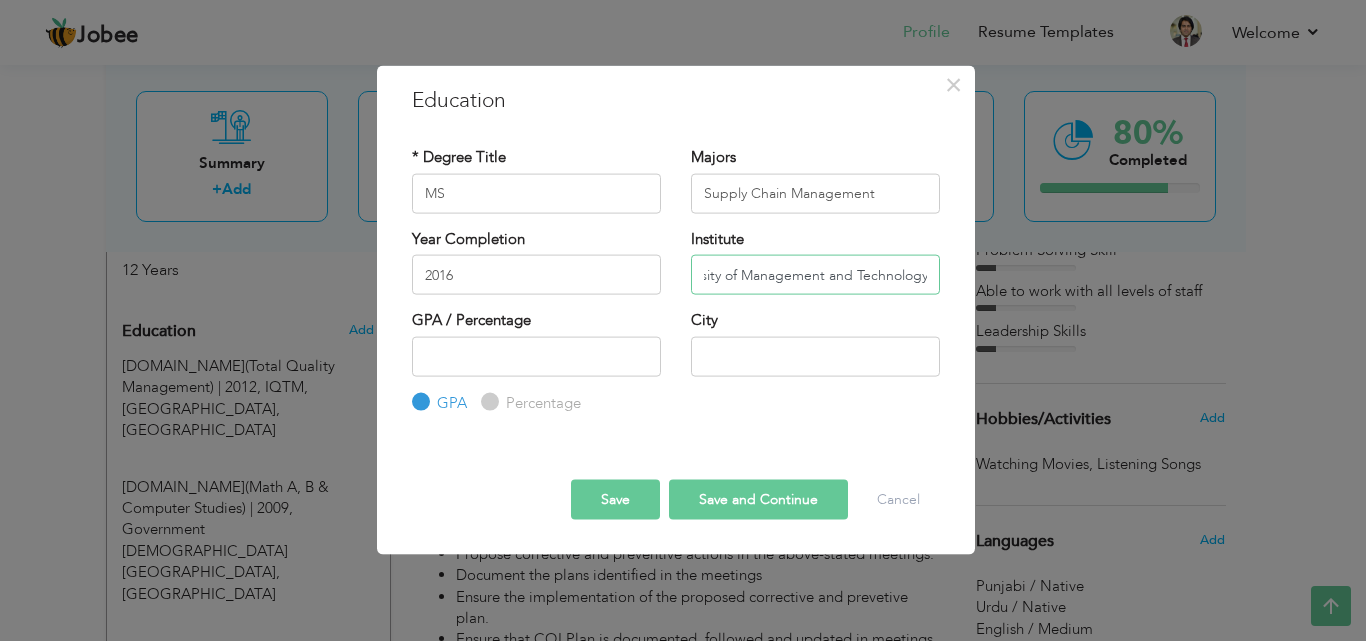 type on "University of Management and Technology" 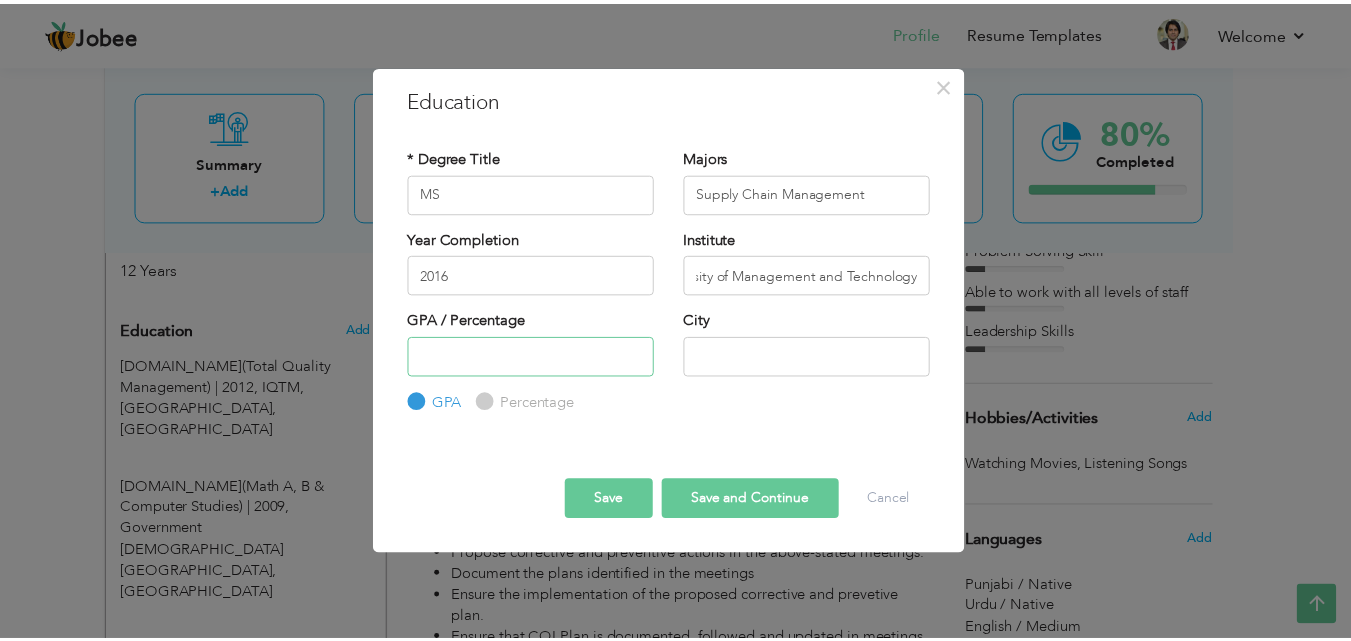 scroll, scrollTop: 0, scrollLeft: 0, axis: both 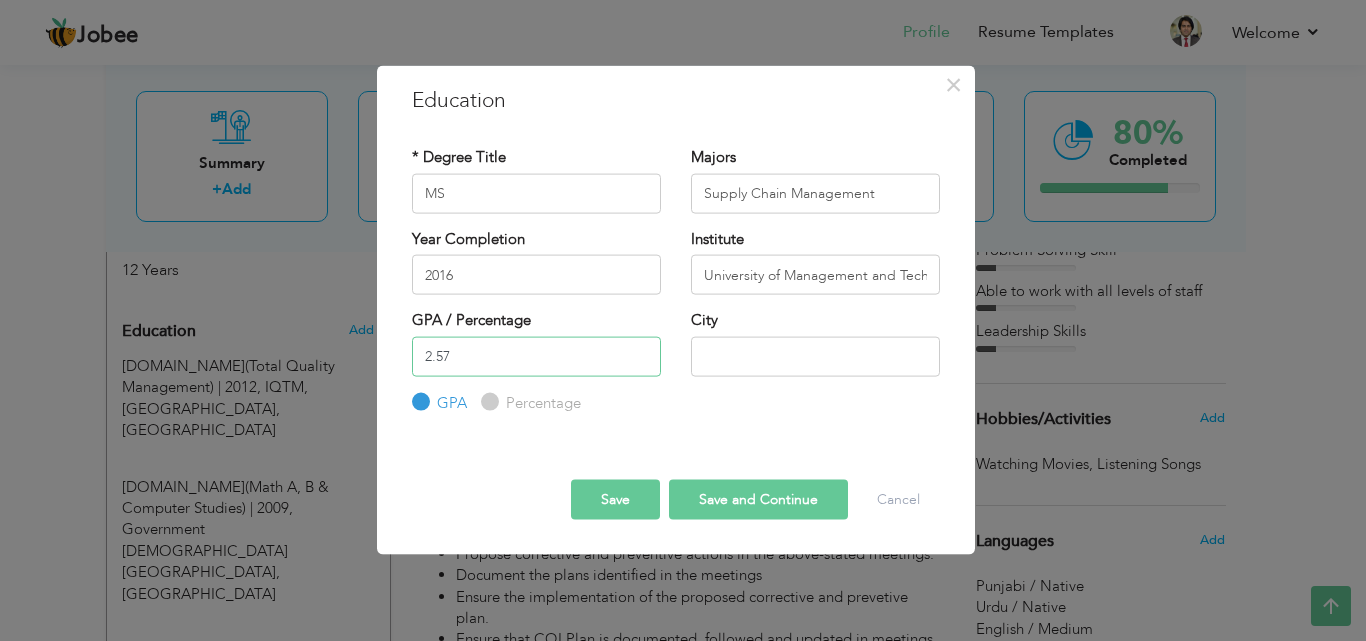 type on "2.57" 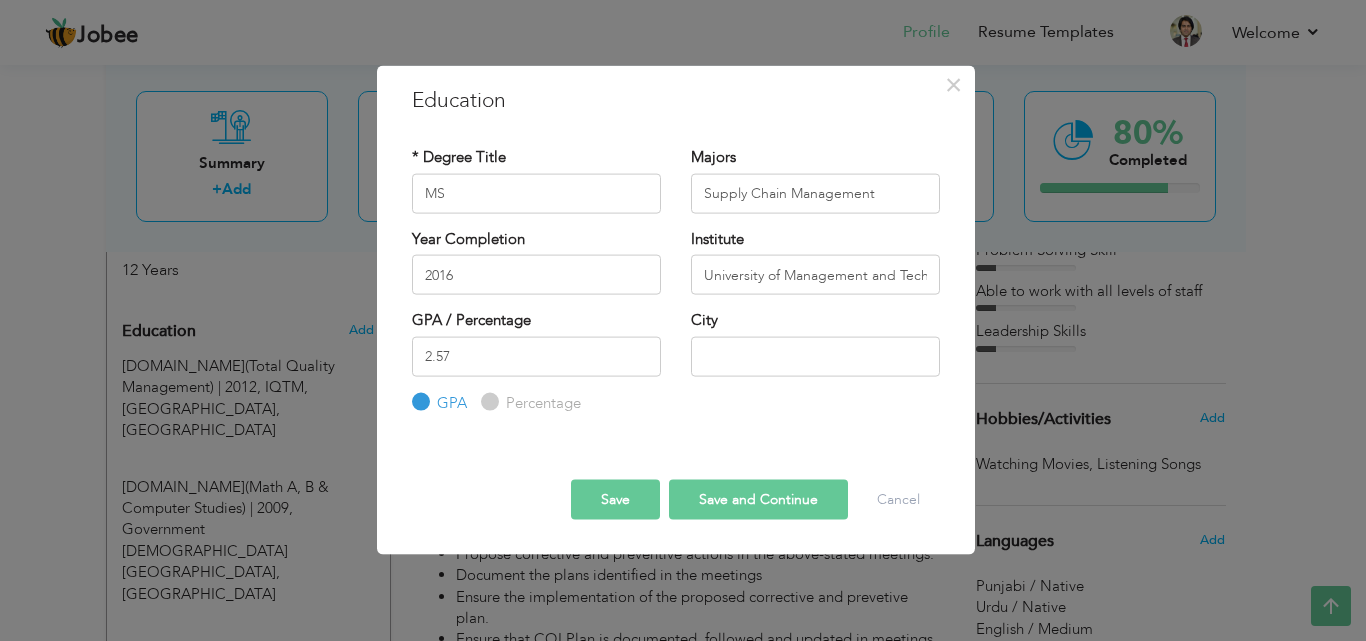 click on "Save and Continue" at bounding box center (758, 500) 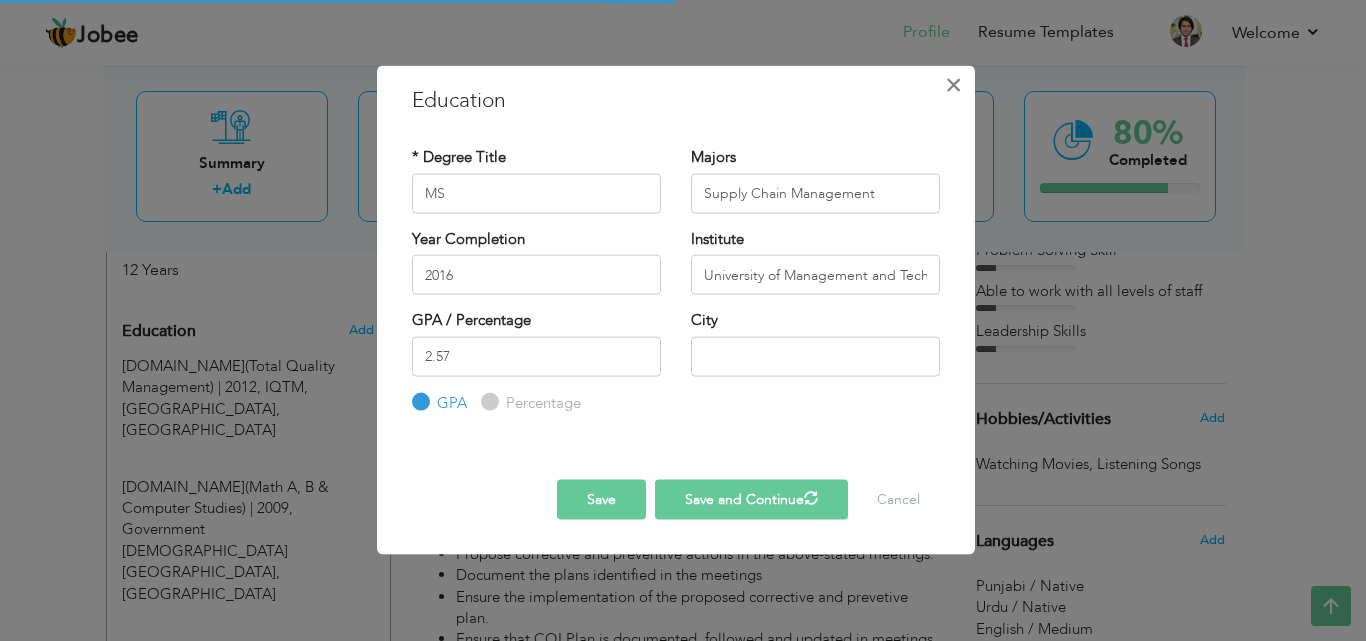 type 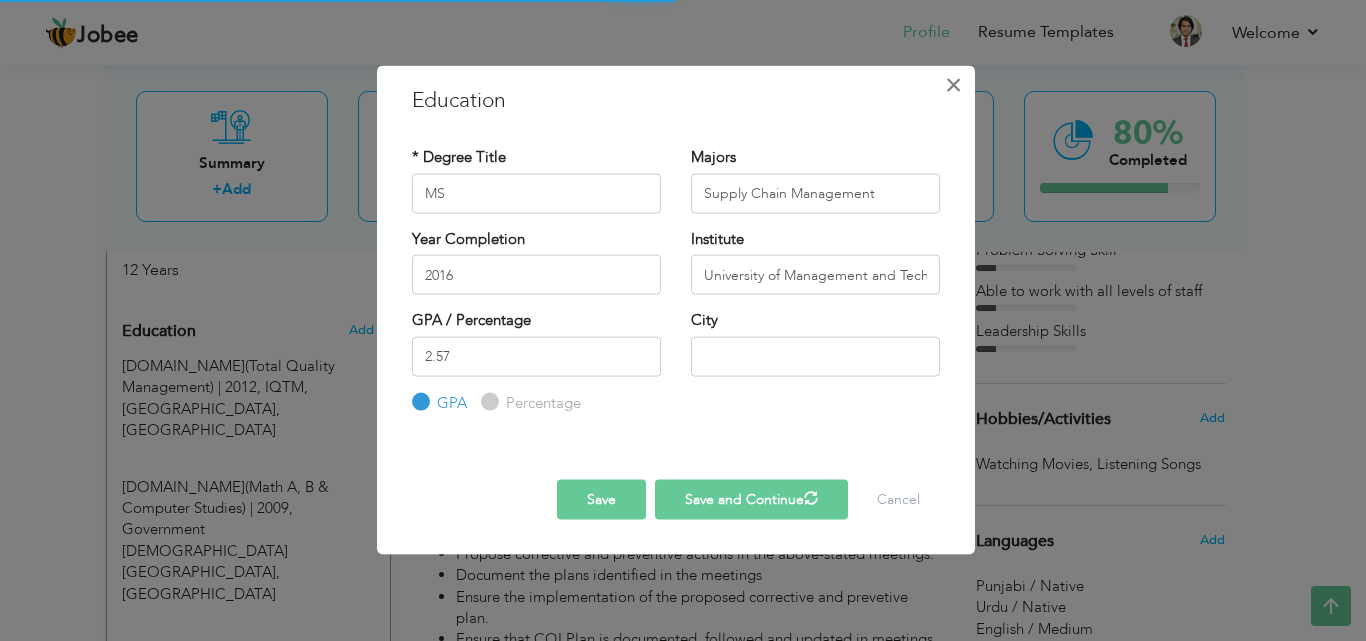 type 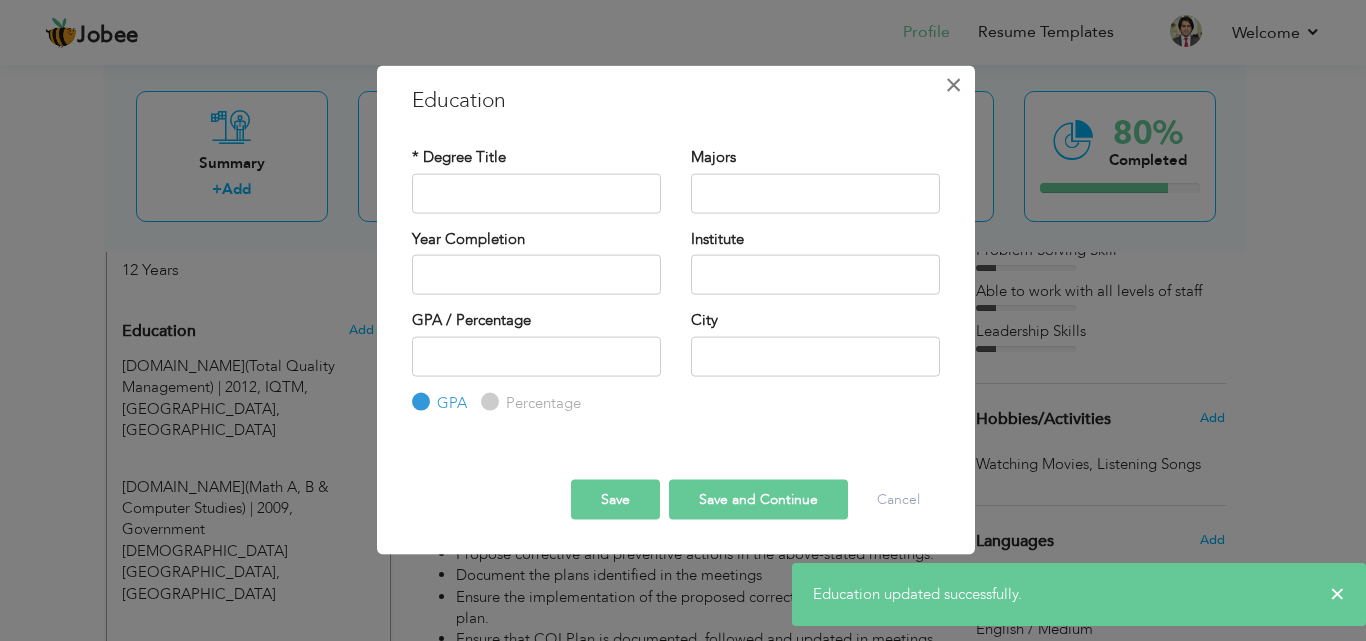 click on "×" at bounding box center (953, 84) 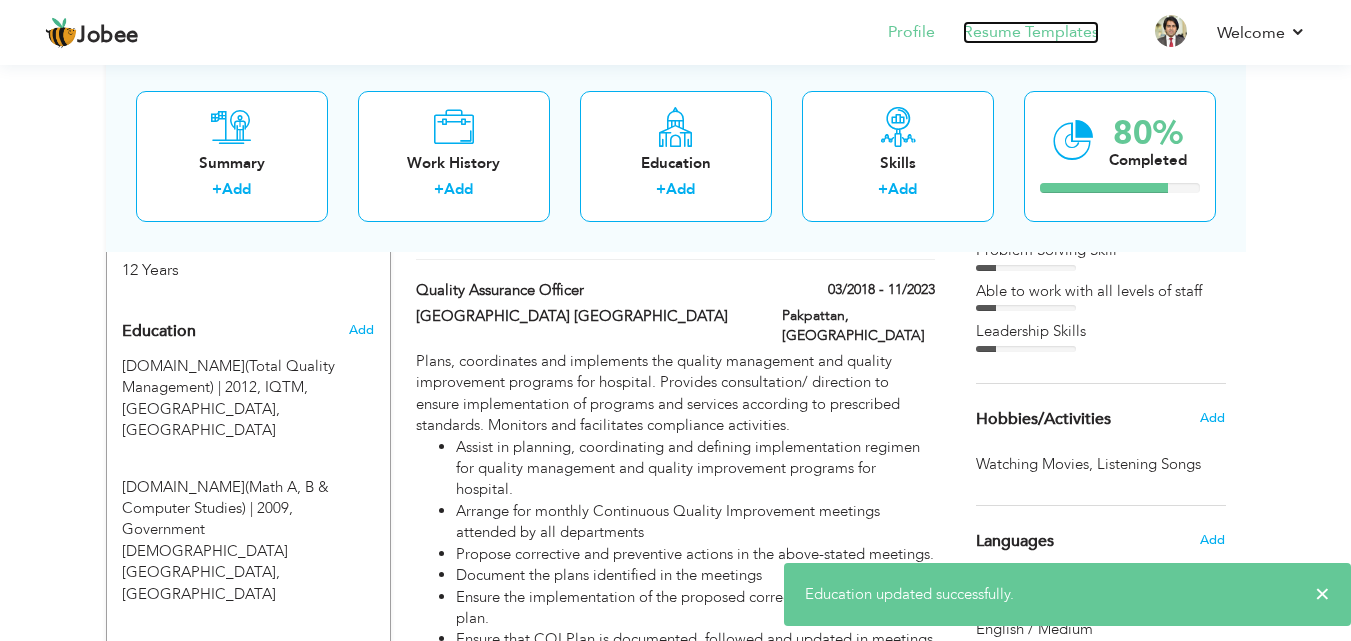 click on "Resume Templates" at bounding box center [1031, 32] 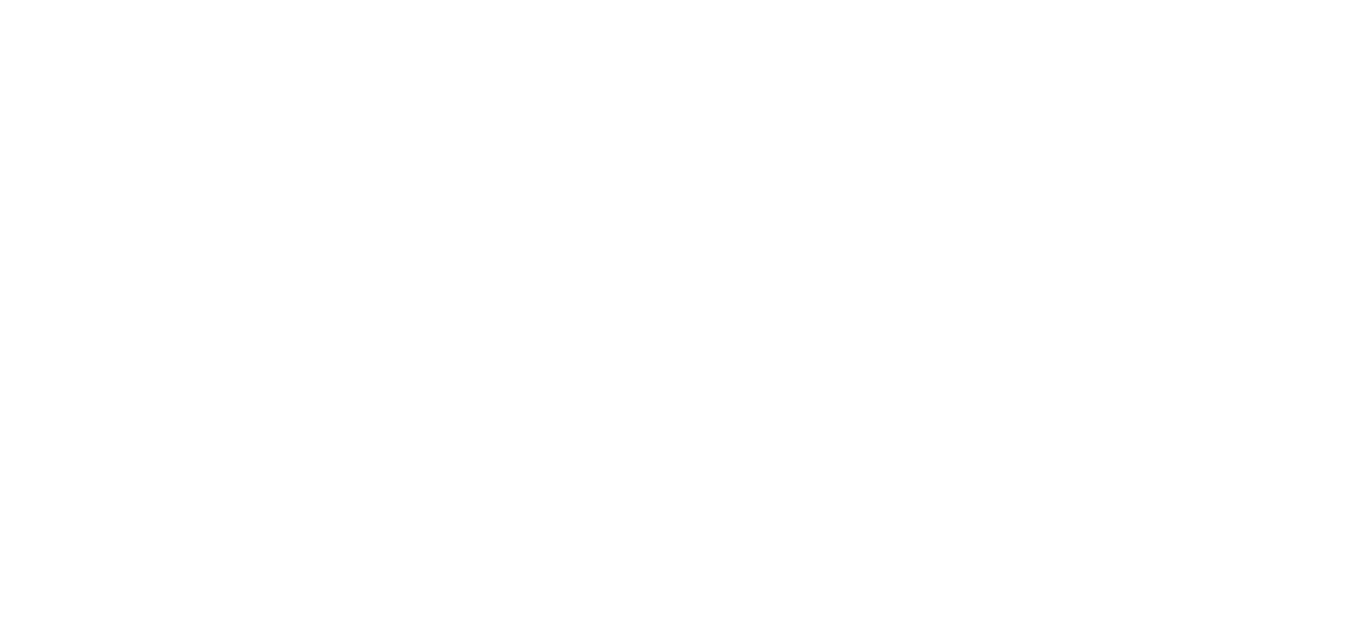 scroll, scrollTop: 0, scrollLeft: 0, axis: both 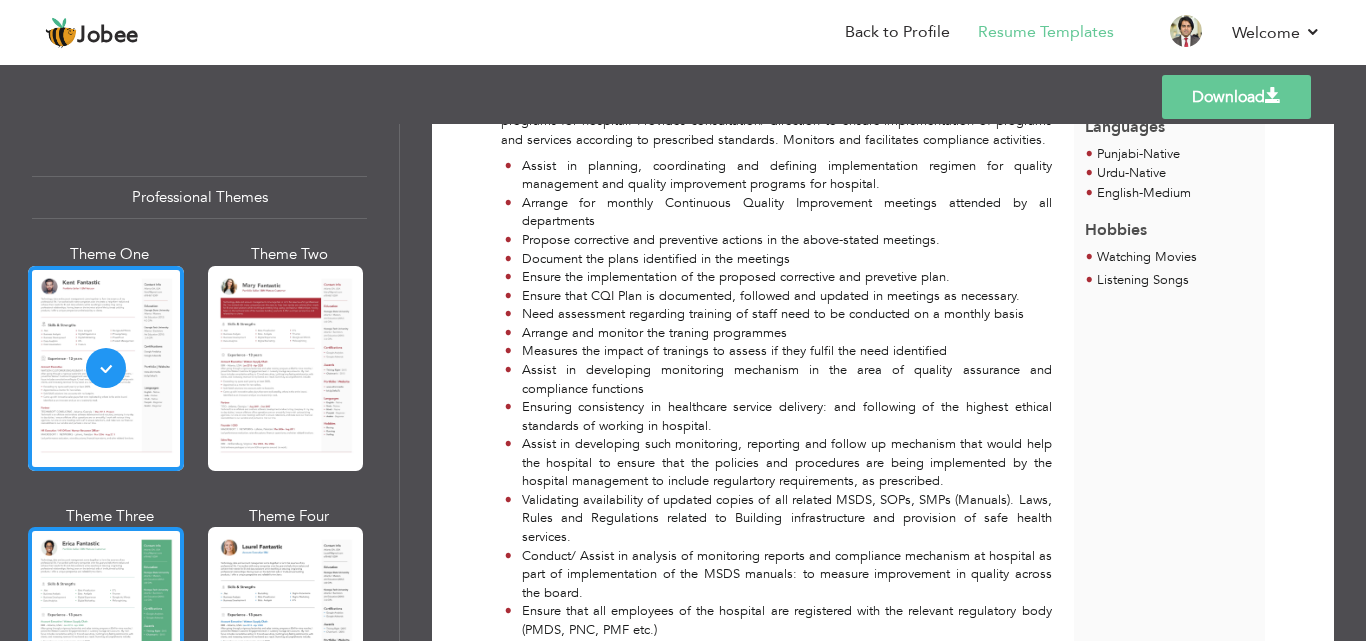 click at bounding box center [106, 629] 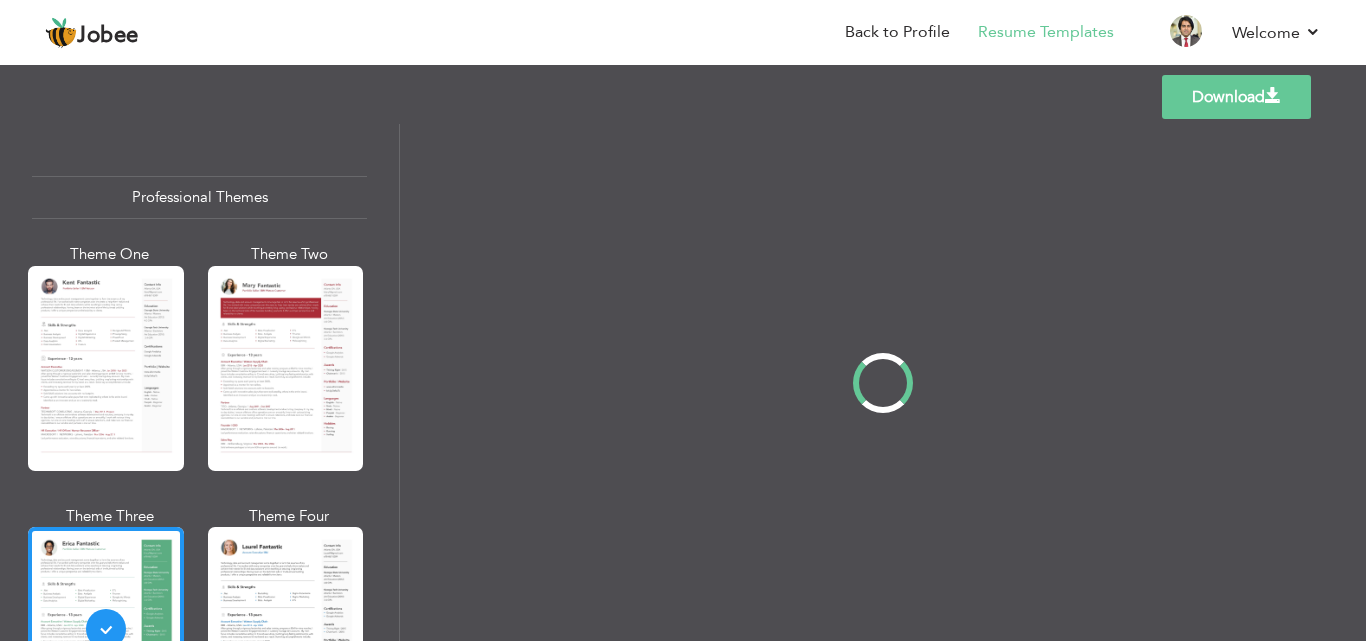 scroll, scrollTop: 0, scrollLeft: 0, axis: both 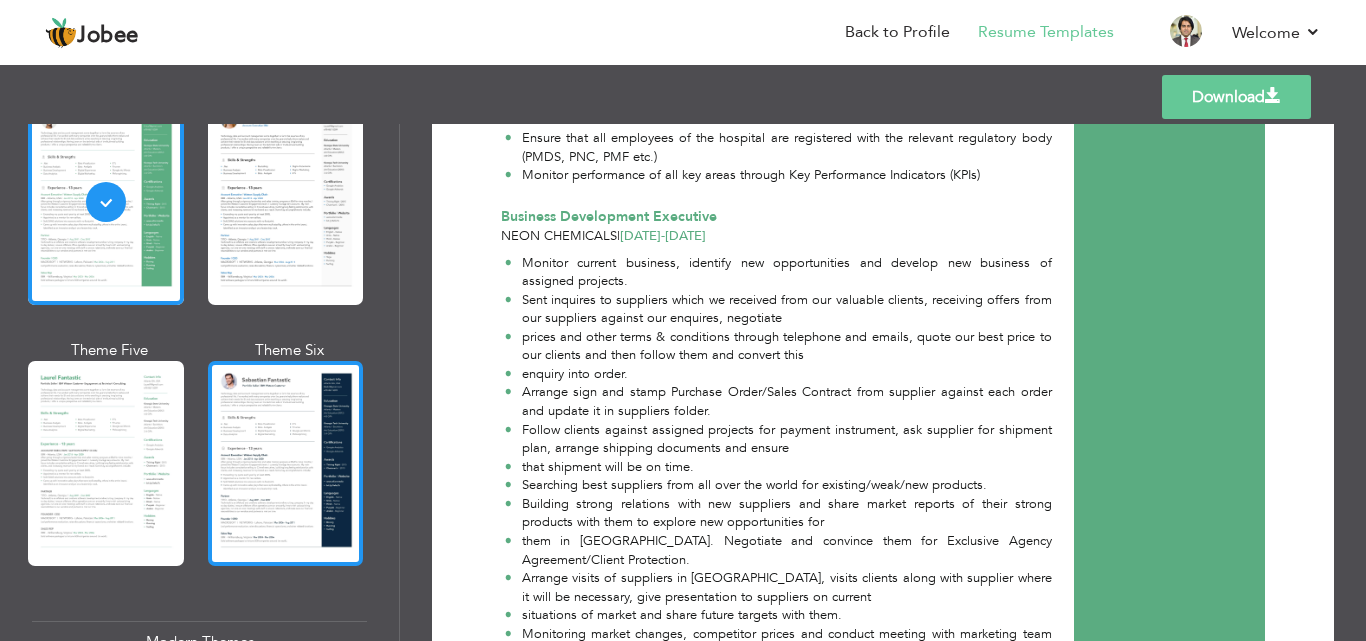 click at bounding box center [286, 463] 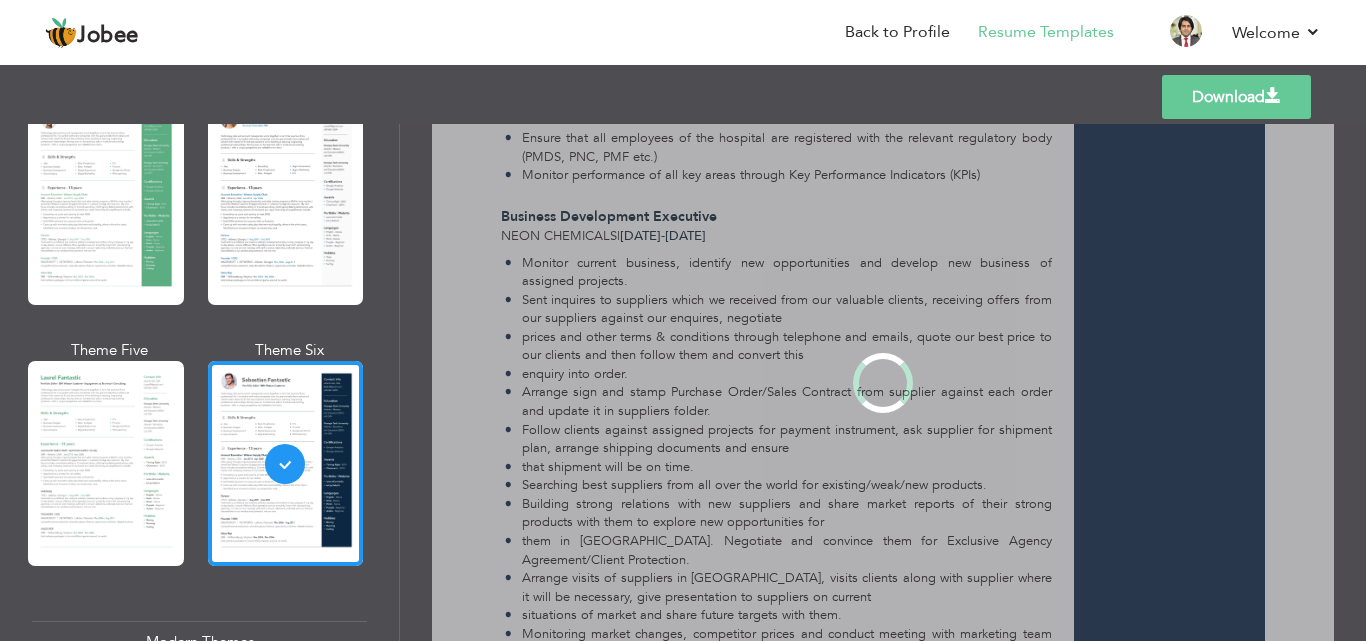 scroll, scrollTop: 0, scrollLeft: 0, axis: both 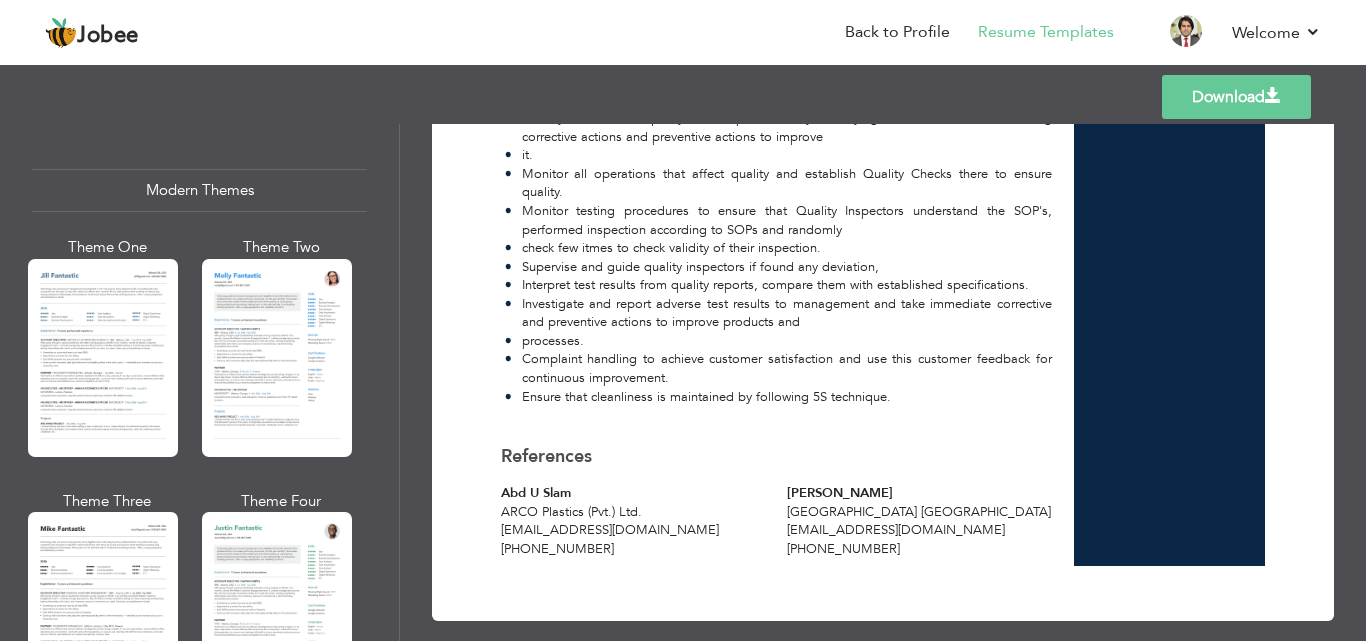click on "Download" at bounding box center [1236, 97] 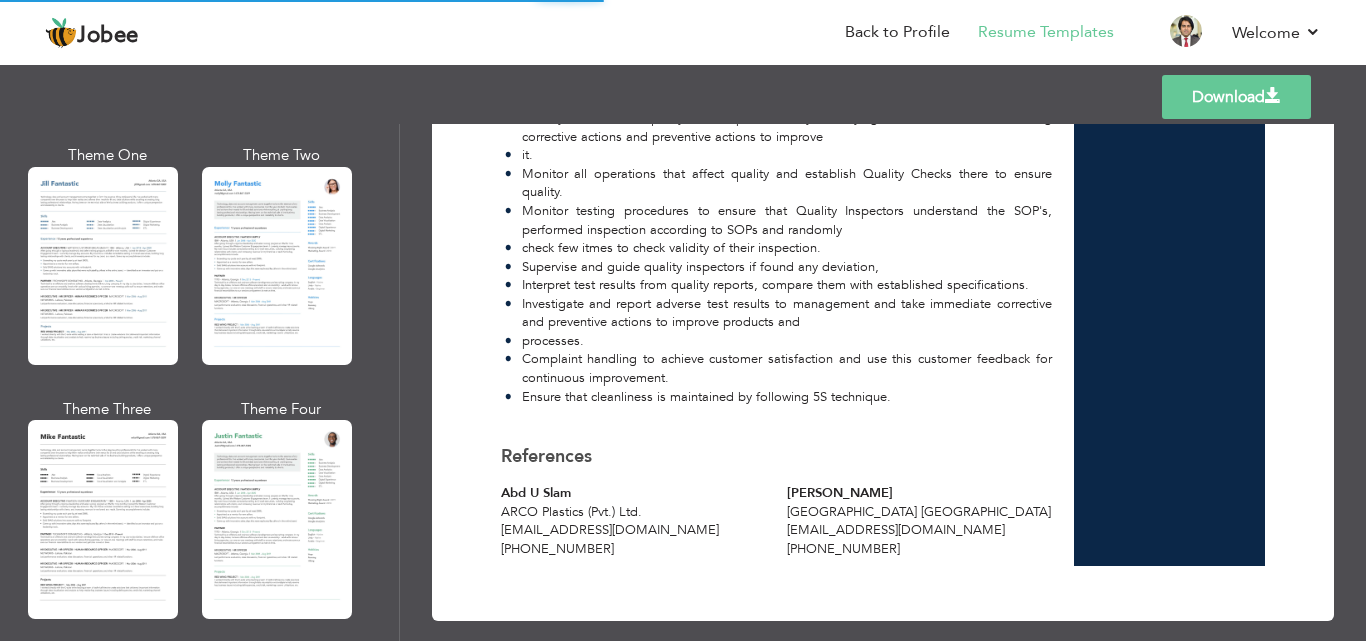 scroll, scrollTop: 979, scrollLeft: 0, axis: vertical 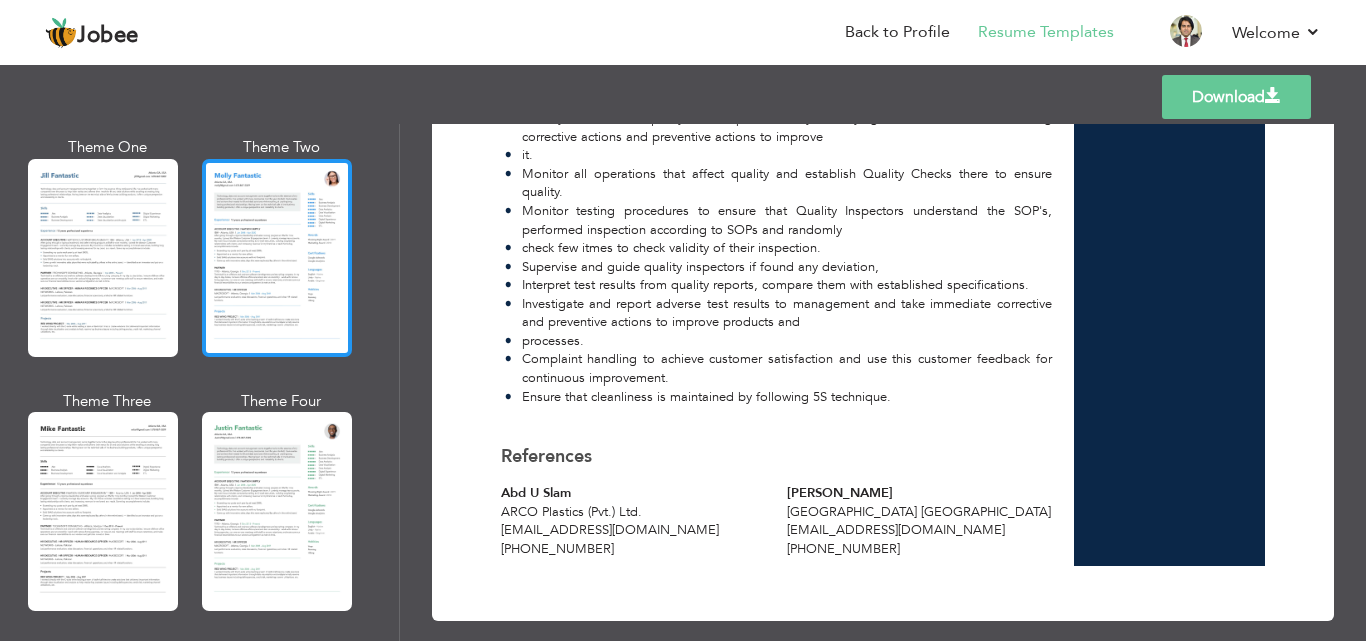 click at bounding box center (277, 258) 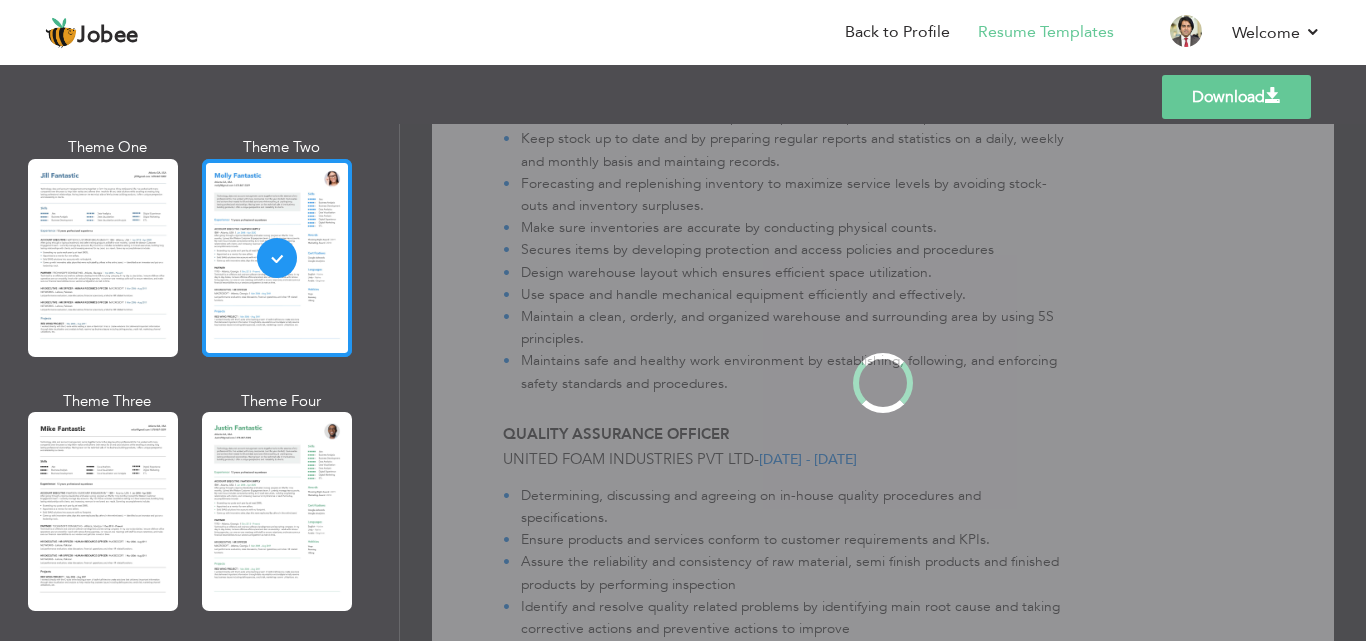 scroll, scrollTop: 0, scrollLeft: 0, axis: both 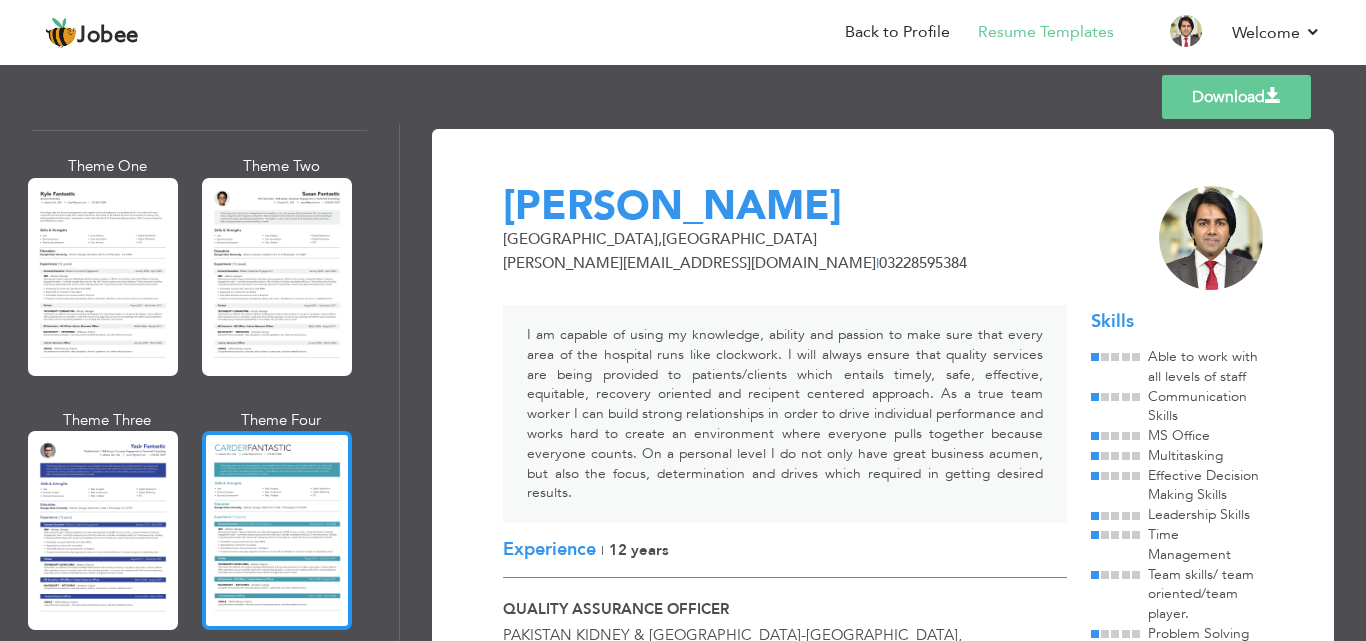 click at bounding box center (277, 530) 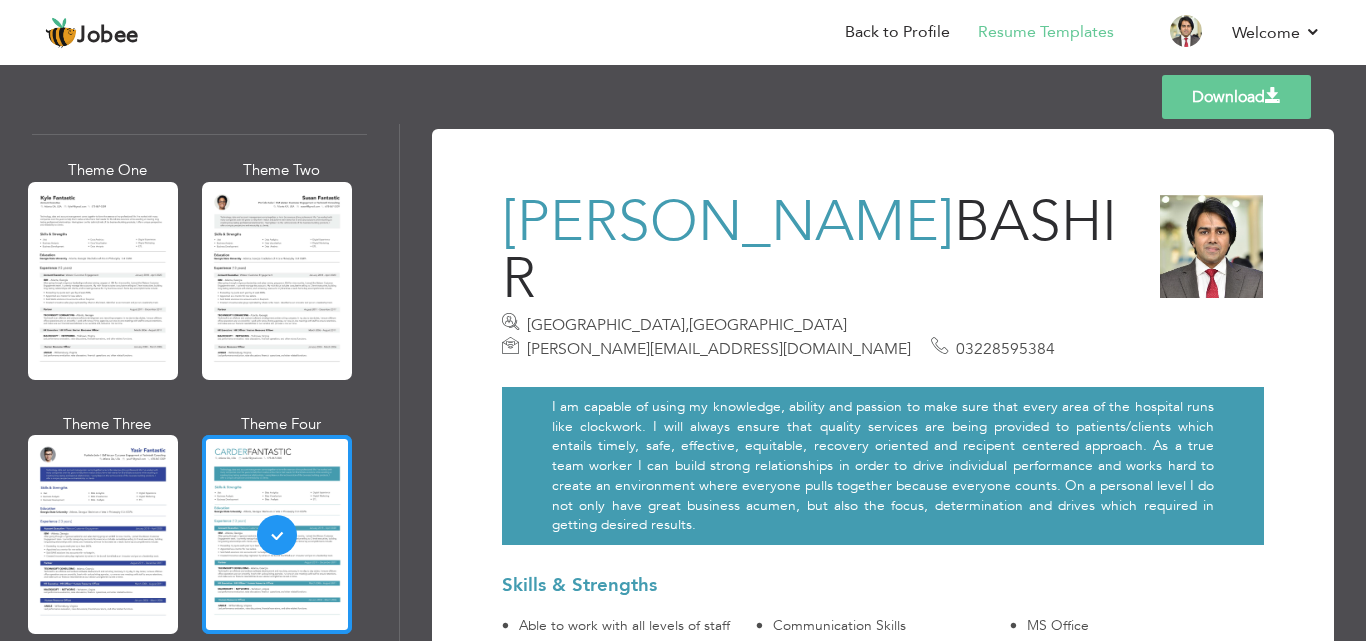 scroll, scrollTop: 3560, scrollLeft: 0, axis: vertical 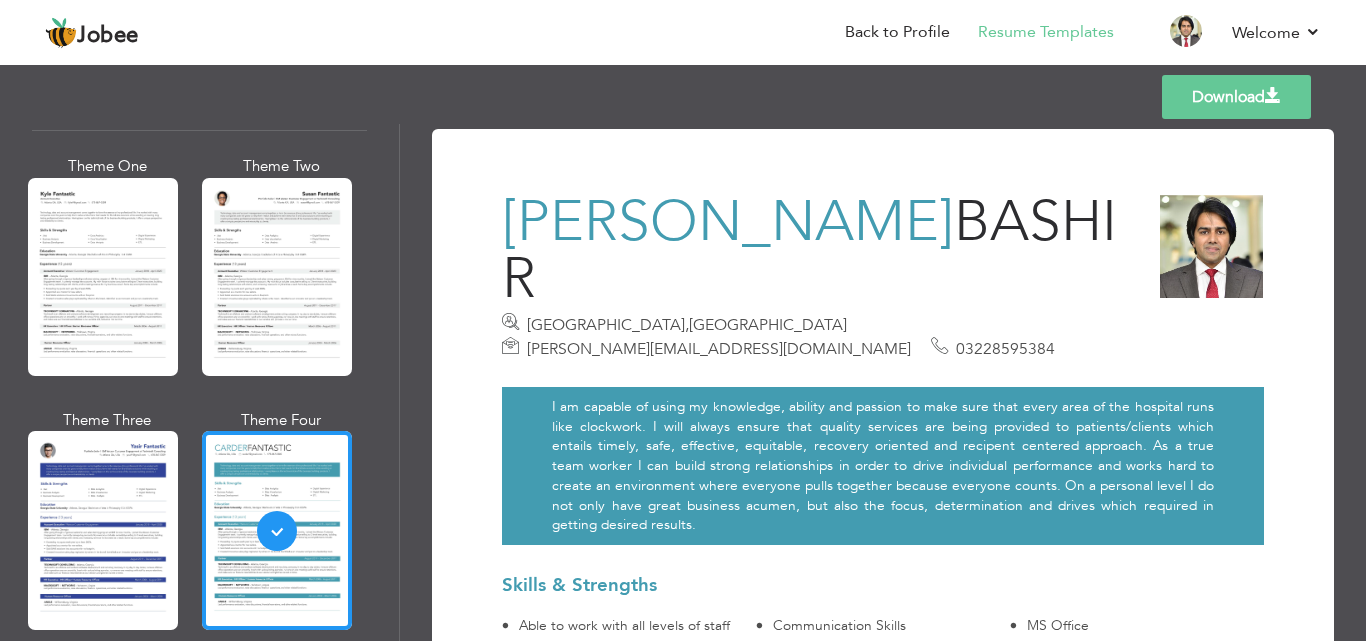click on "I am capable of using my knowledge, ability and passion to make sure that every area of the hospital runs like clockwork. I will always ensure that quality services are being provided to patients/clients which entails timely, safe, effective, equitable, recovery oriented and recipent centered approach. As a true team worker I can build strong relationships in order to drive individual performance and works hard to create an environment where everyone pulls together because everyone counts. On a personal level I do not only have great business acumen, but also the focus, determination and drives which required in getting desired results." at bounding box center (883, 466) 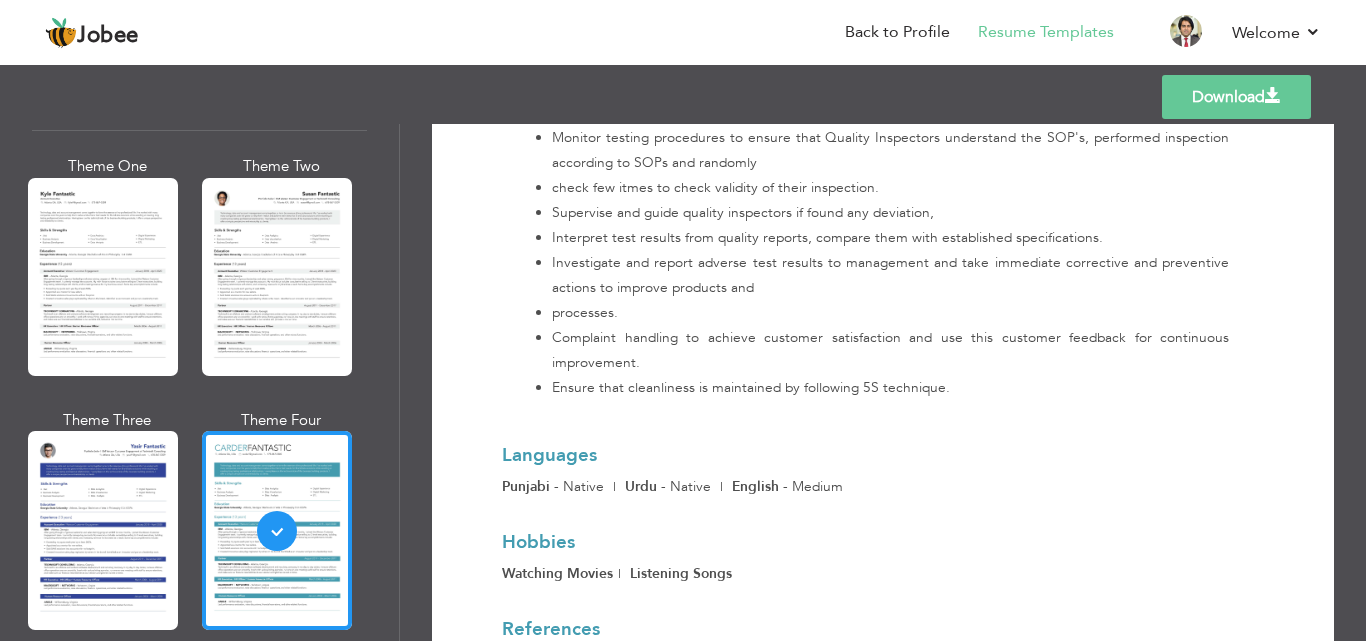 scroll, scrollTop: 4081, scrollLeft: 0, axis: vertical 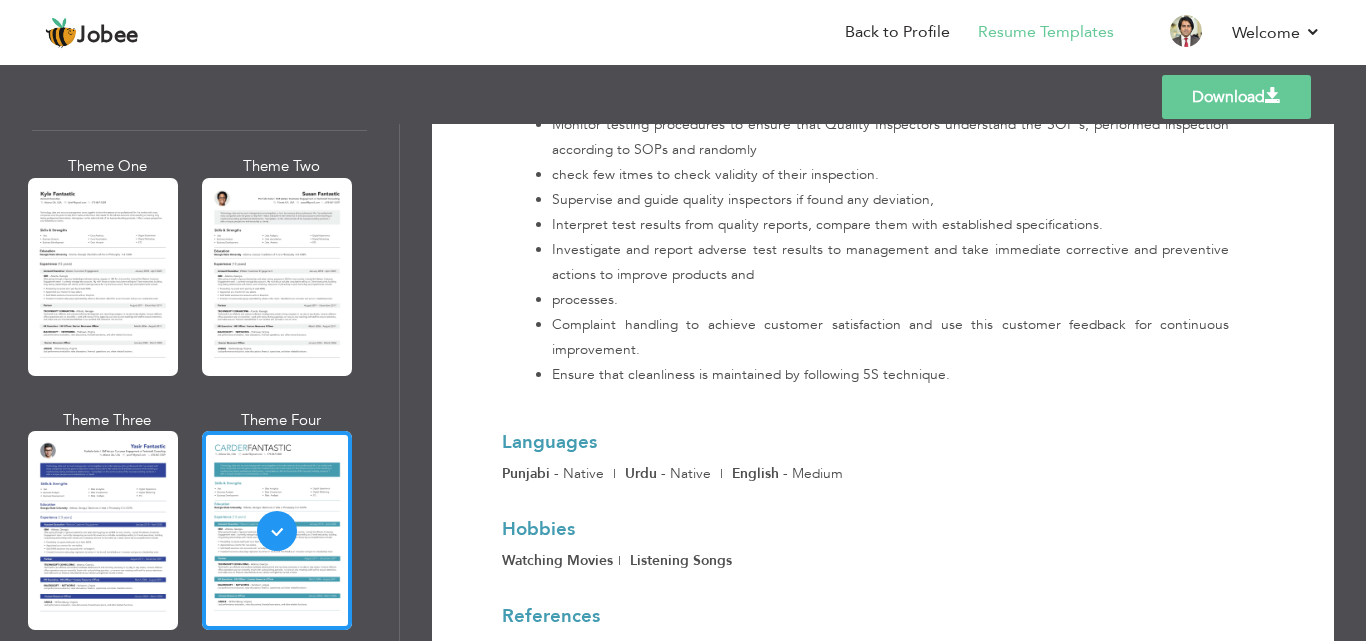 click on "Download" at bounding box center (1236, 97) 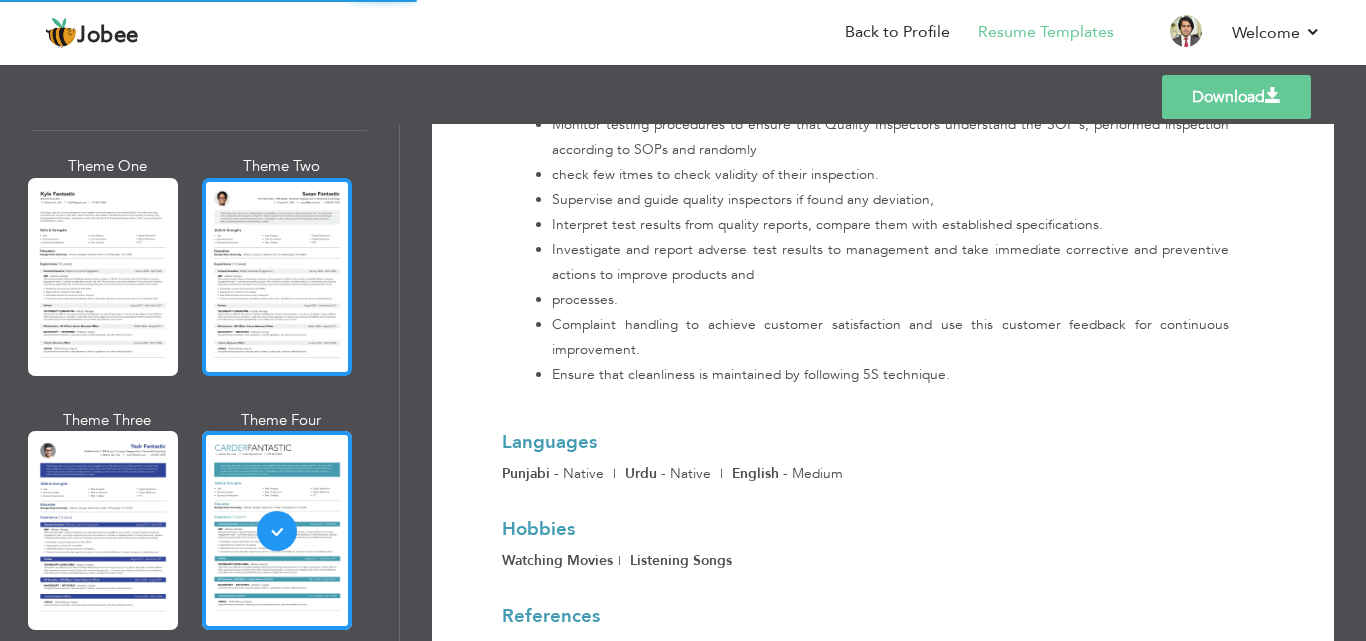 click at bounding box center (277, 277) 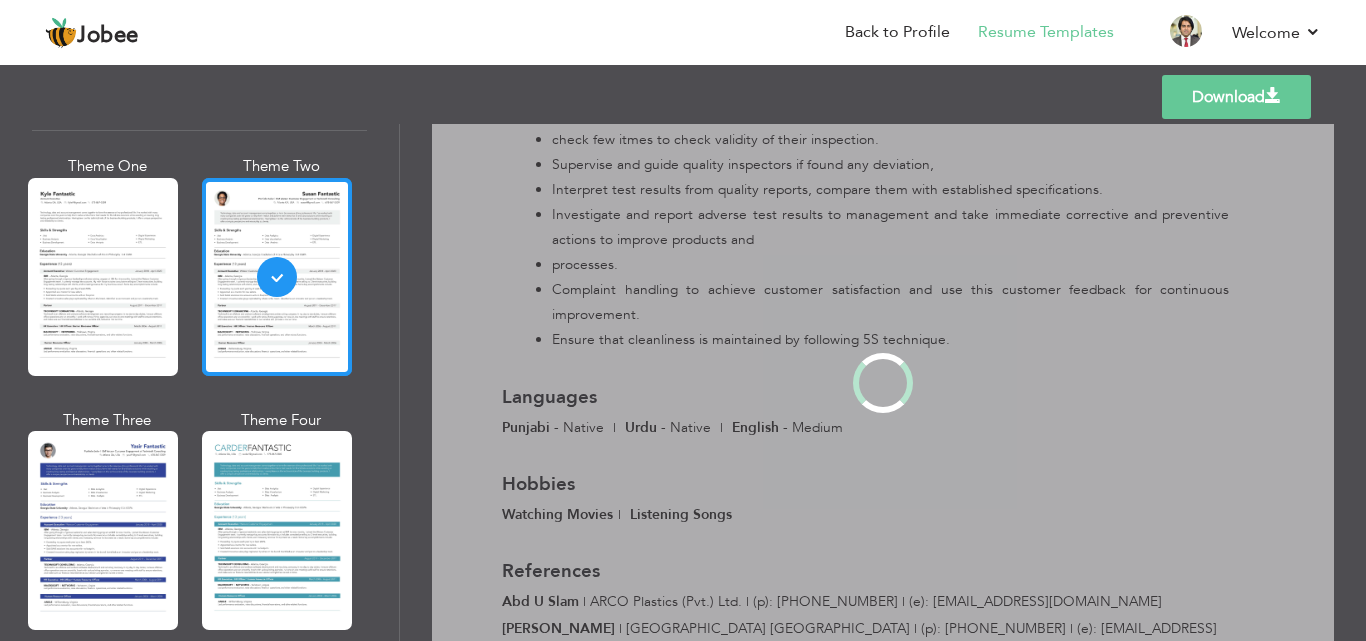 scroll, scrollTop: 0, scrollLeft: 0, axis: both 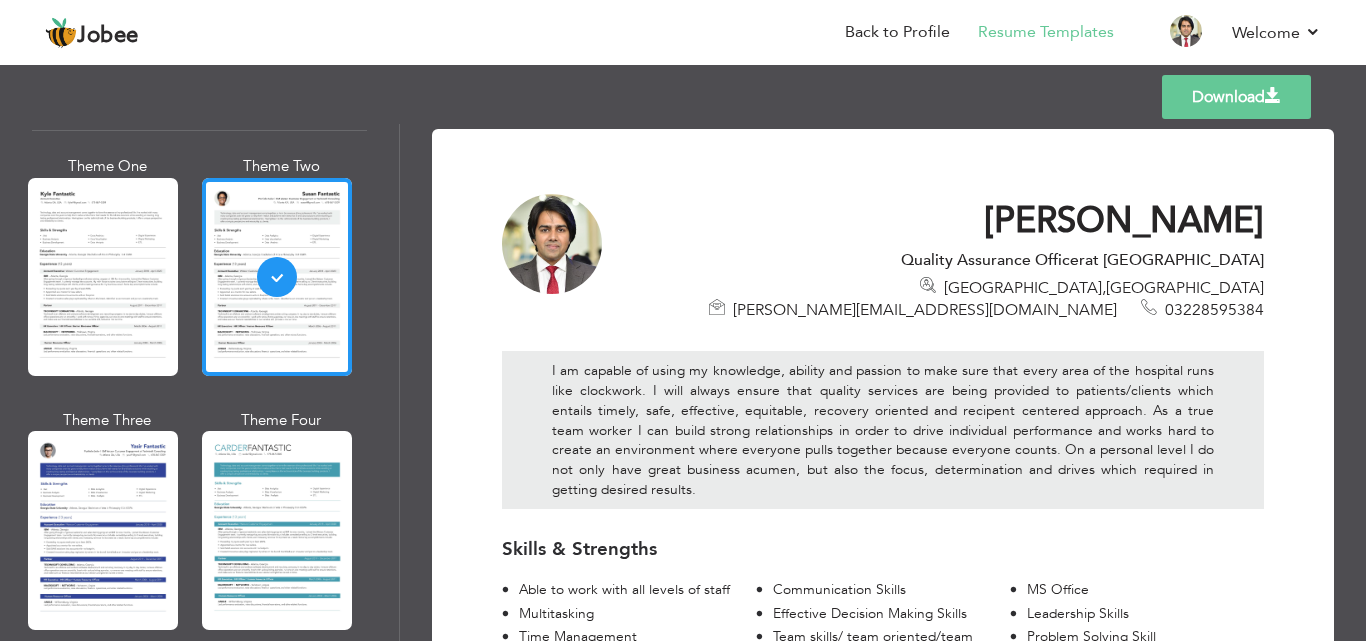 click on "I am capable of using my knowledge, ability and passion to make sure that every area of the hospital runs like clockwork. I will always ensure that quality services are being provided to patients/clients which entails timely, safe, effective, equitable, recovery oriented and recipent centered approach. As a true team worker I can build strong relationships in order to drive individual performance and works hard to create an environment where everyone pulls together because everyone counts. On a personal level I do not only have great business acumen, but also the focus, determination and drives which required in getting desired results." at bounding box center (883, 430) 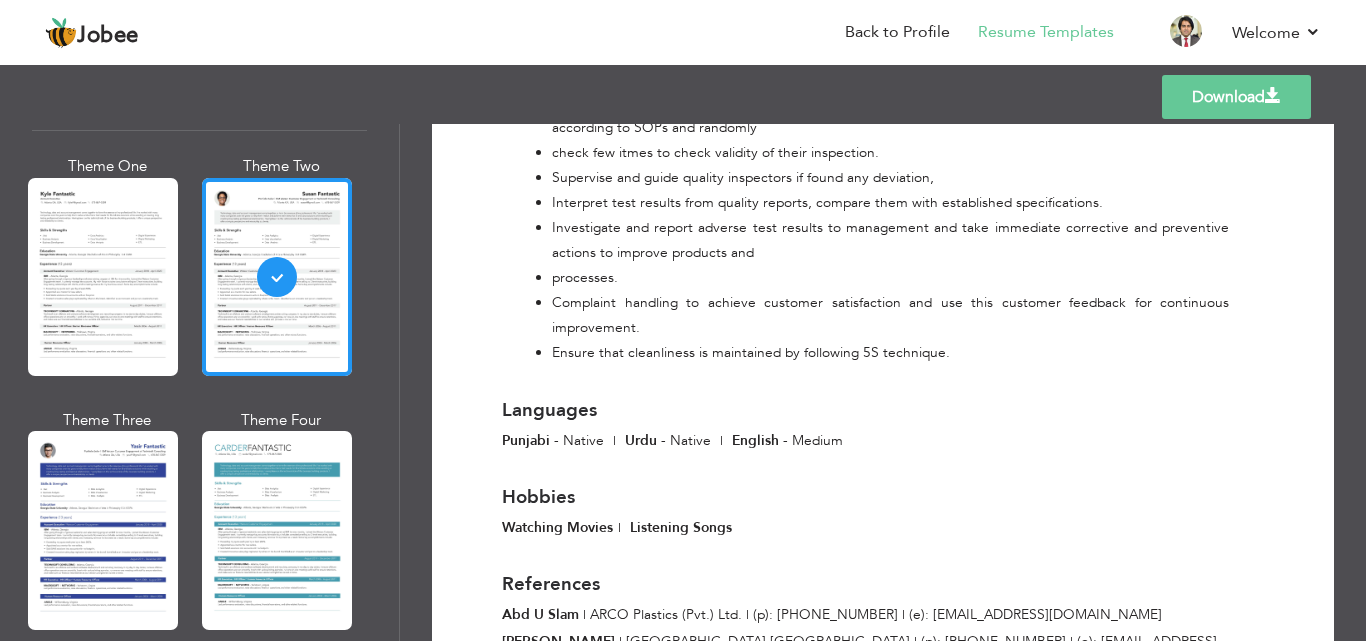 scroll, scrollTop: 4074, scrollLeft: 0, axis: vertical 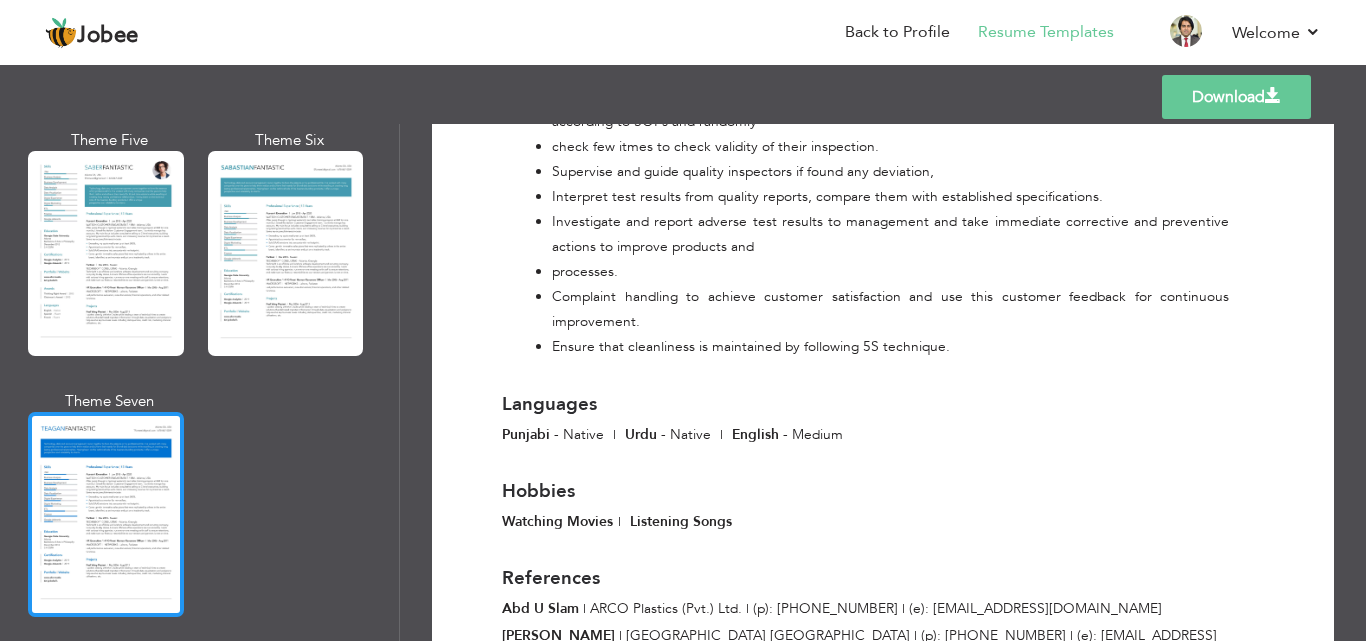 click at bounding box center [106, 514] 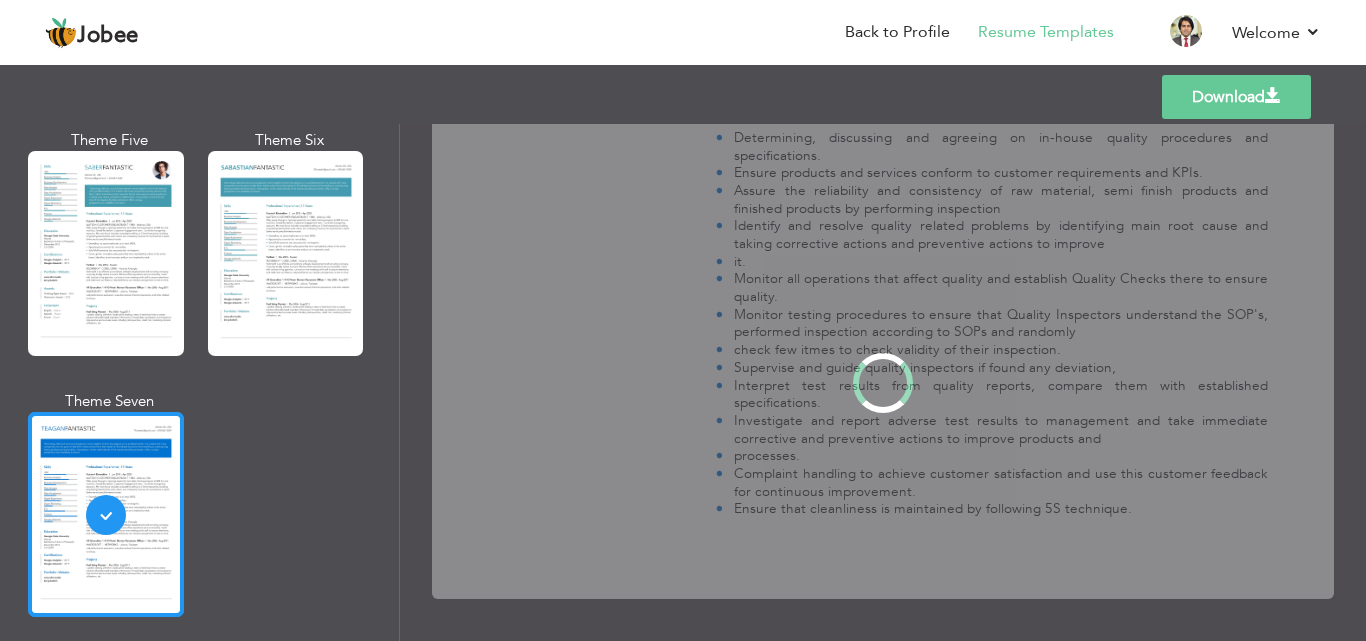 scroll, scrollTop: 0, scrollLeft: 0, axis: both 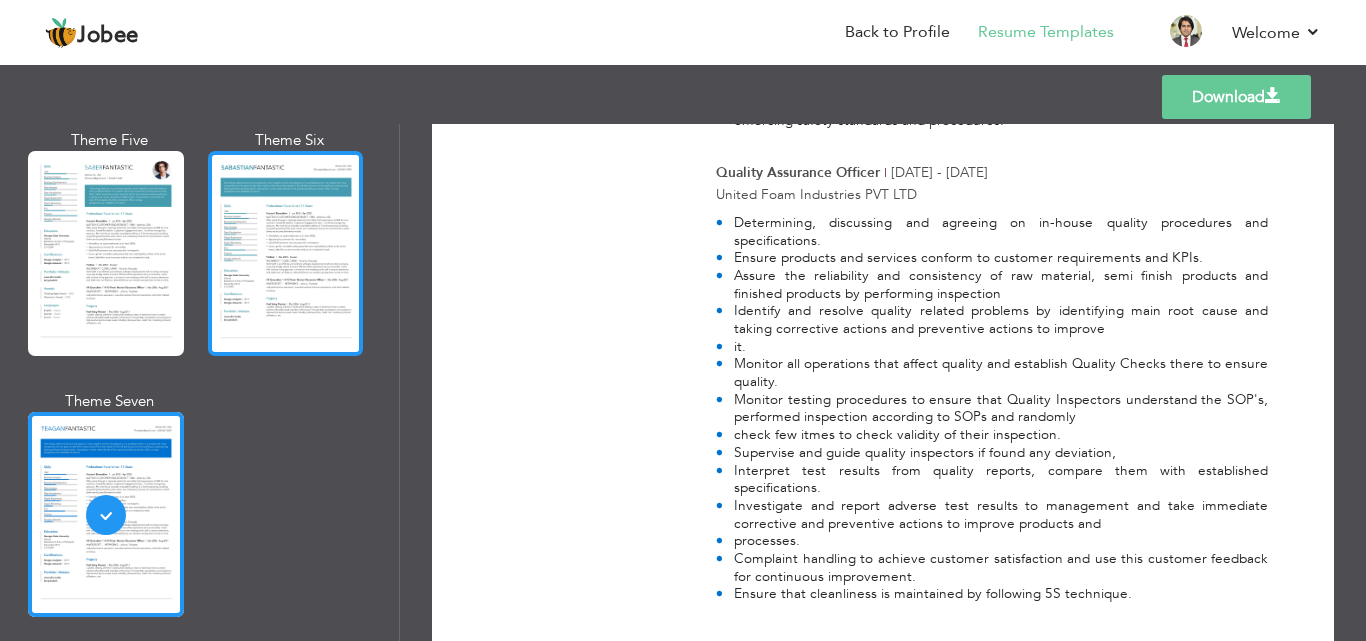 click at bounding box center [286, 253] 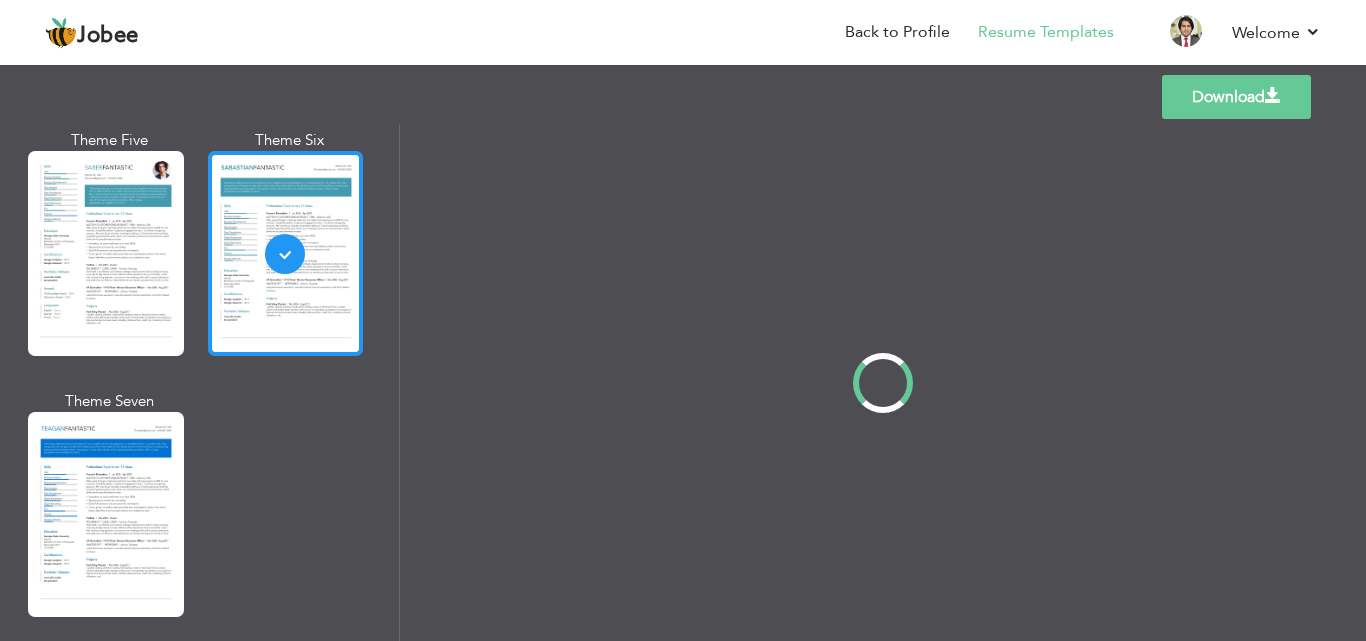 scroll, scrollTop: 0, scrollLeft: 0, axis: both 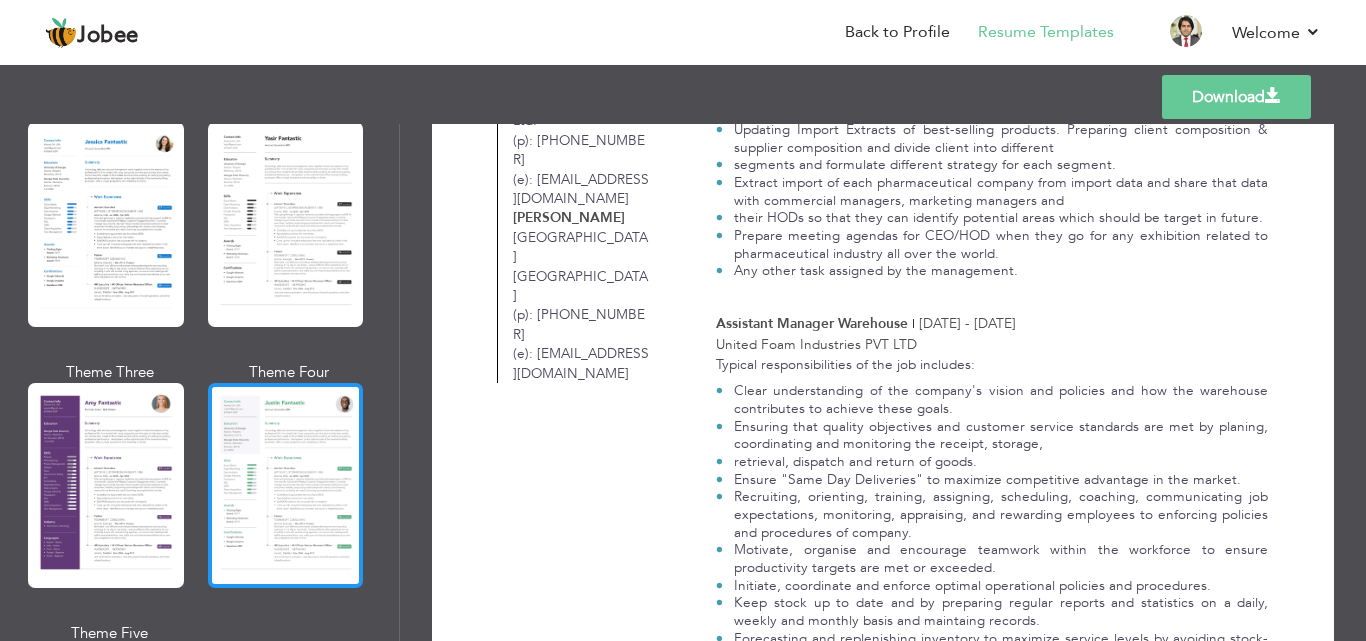 click at bounding box center [286, 485] 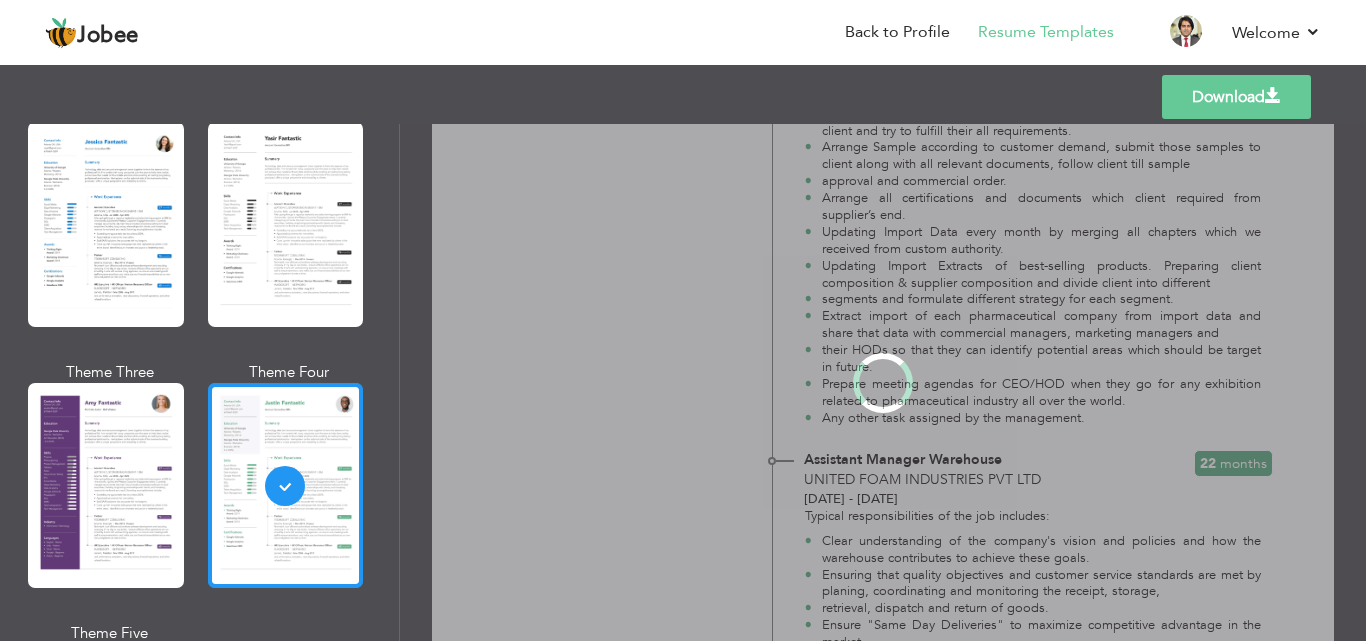 scroll, scrollTop: 0, scrollLeft: 0, axis: both 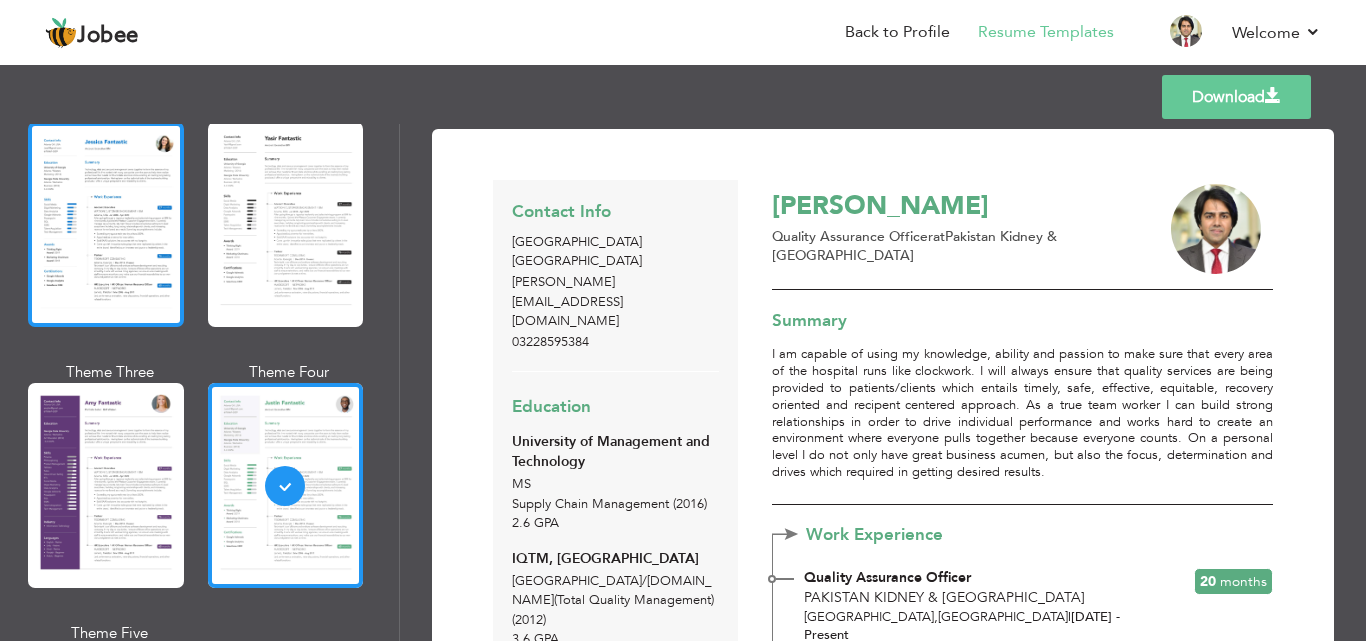 click at bounding box center (106, 224) 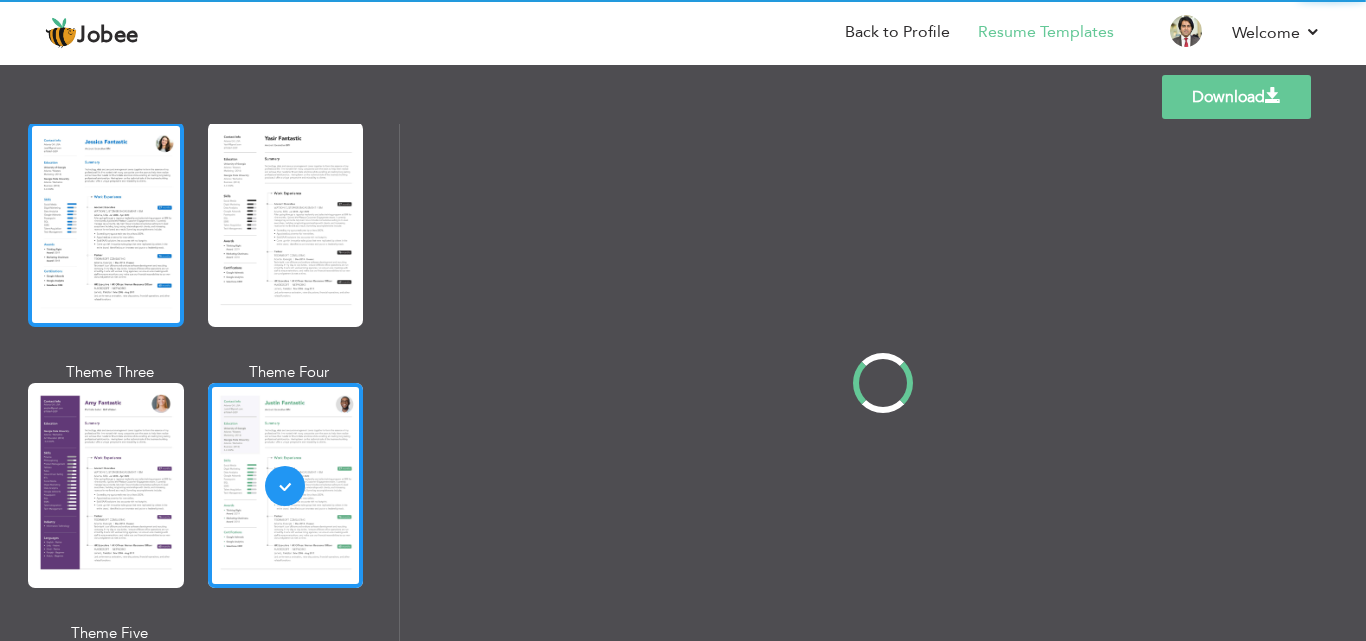 scroll, scrollTop: 1609, scrollLeft: 0, axis: vertical 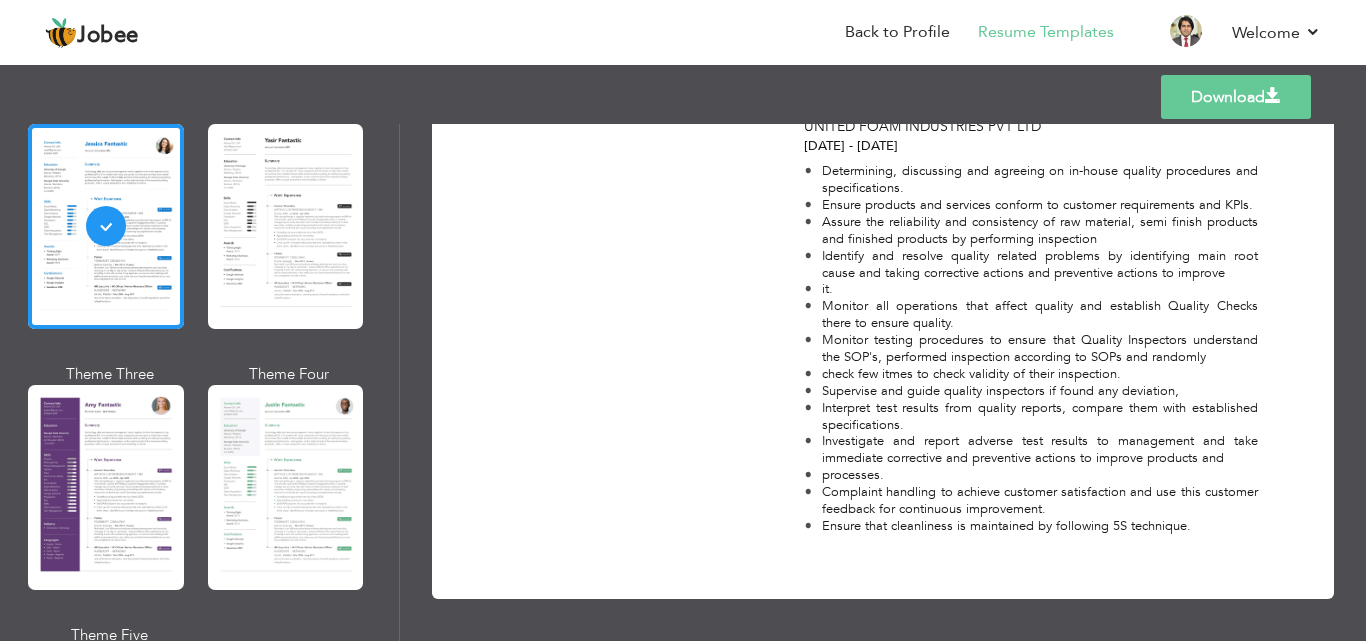 click on "Download" at bounding box center (1236, 97) 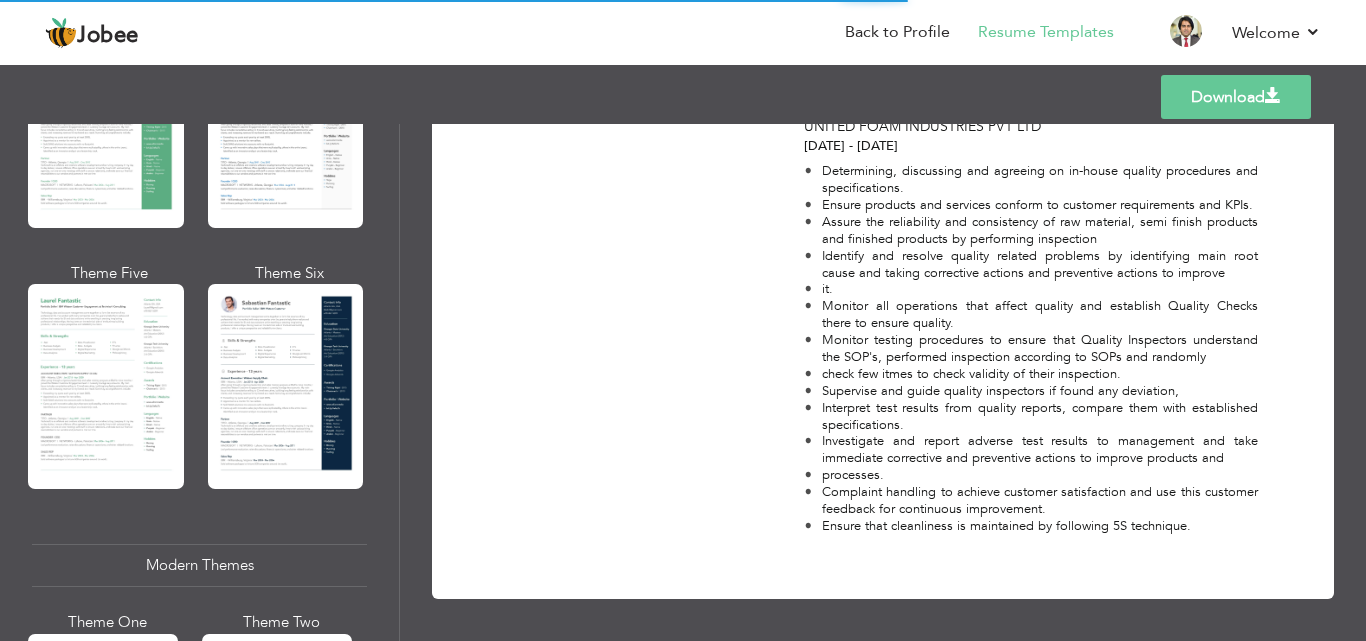 scroll, scrollTop: 260, scrollLeft: 0, axis: vertical 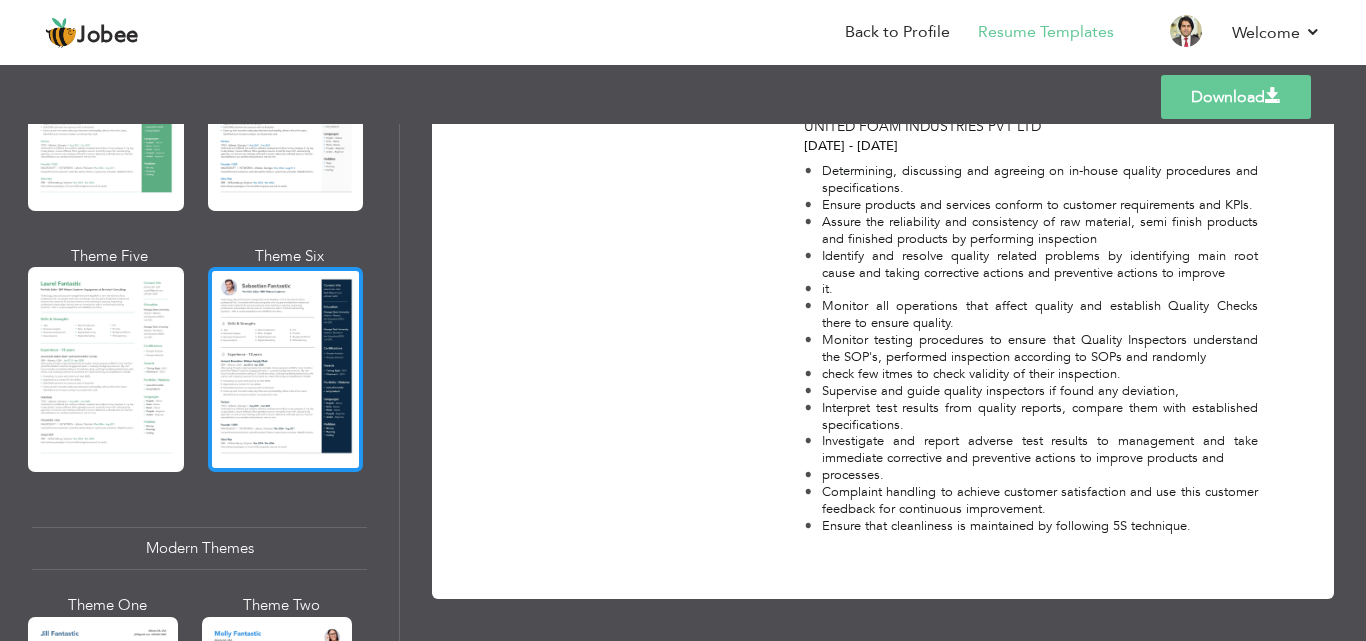 click at bounding box center [286, 369] 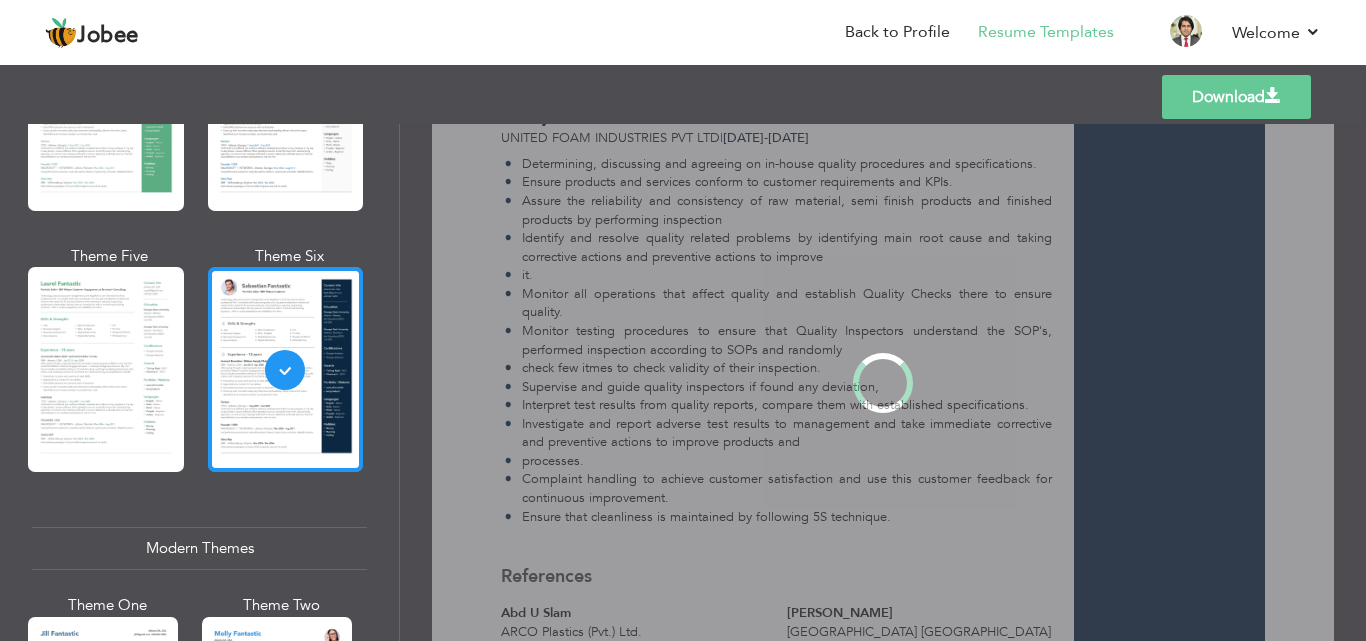 scroll, scrollTop: 0, scrollLeft: 0, axis: both 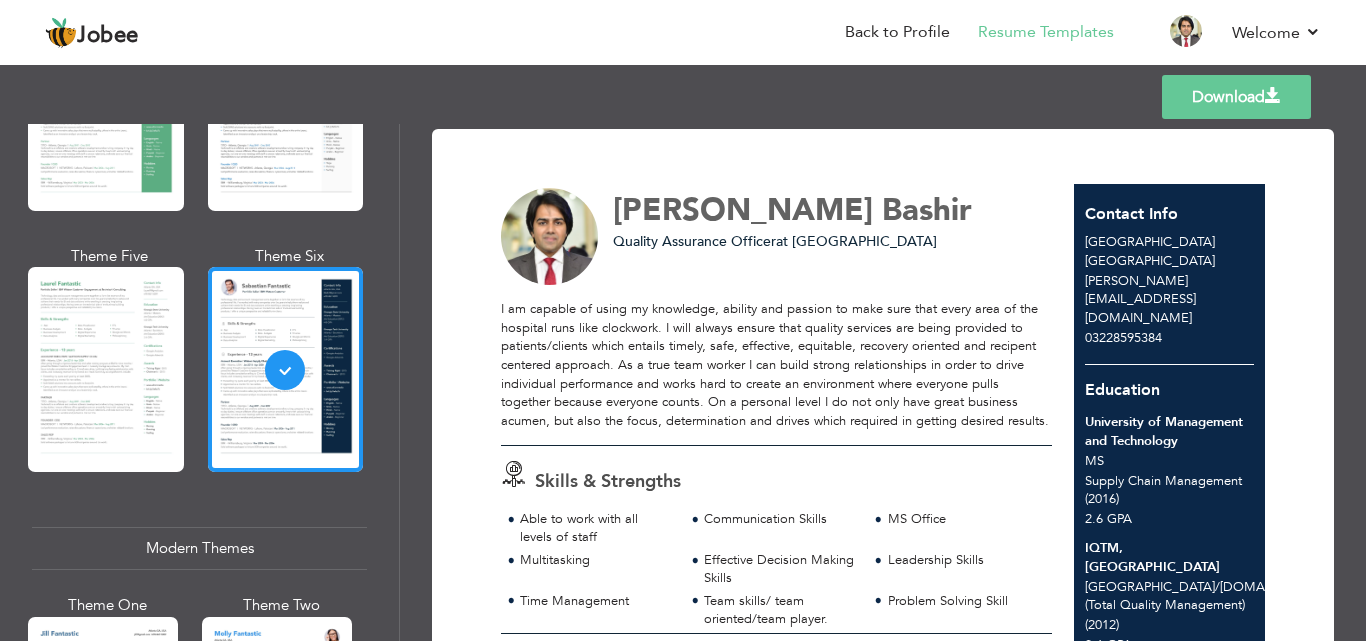 click on "Download" at bounding box center (1236, 97) 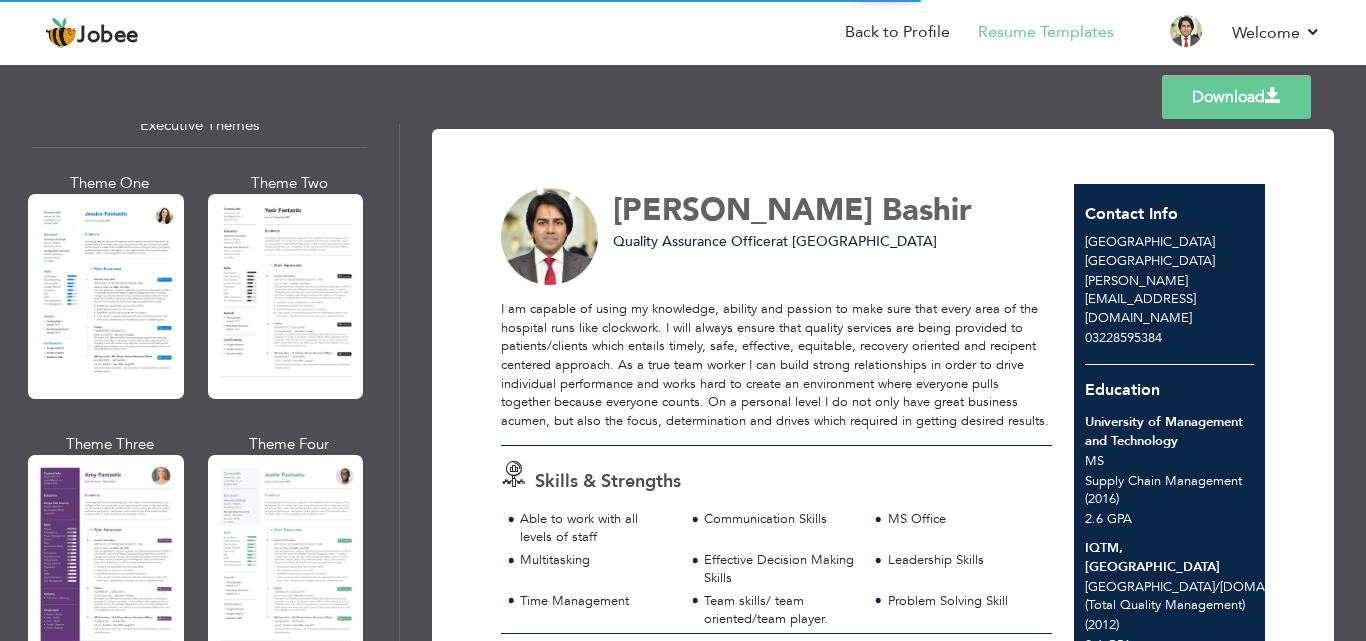 scroll, scrollTop: 1547, scrollLeft: 0, axis: vertical 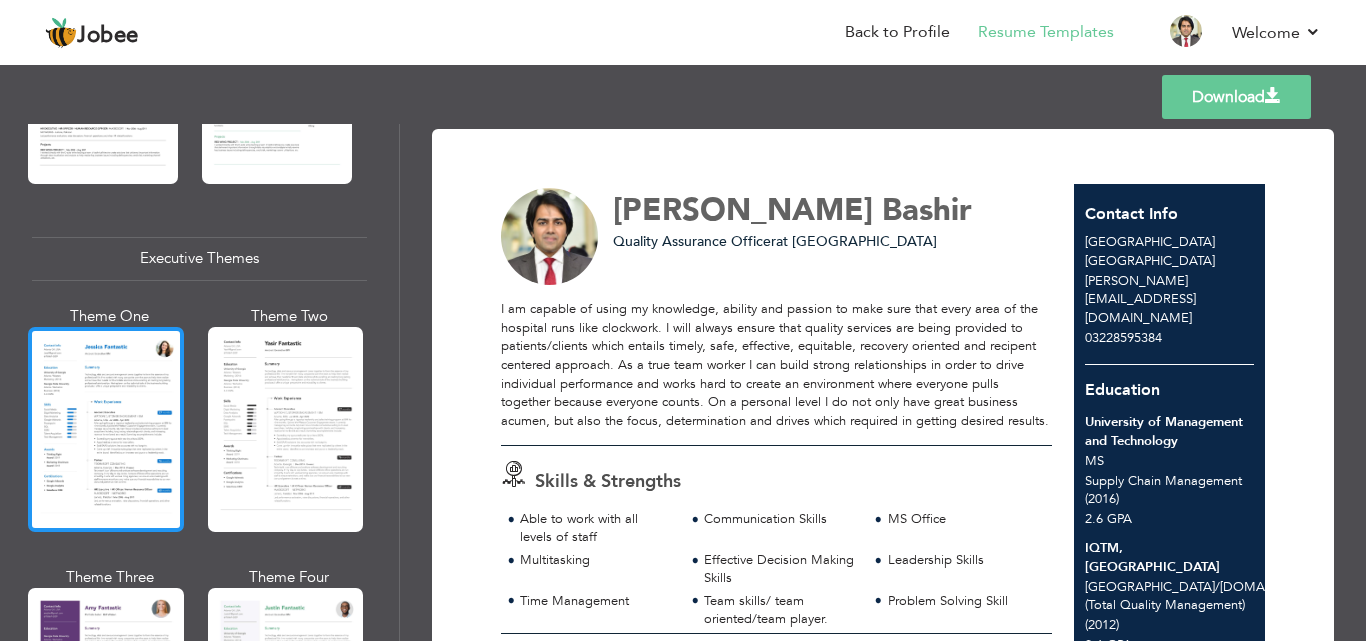 click at bounding box center [106, 429] 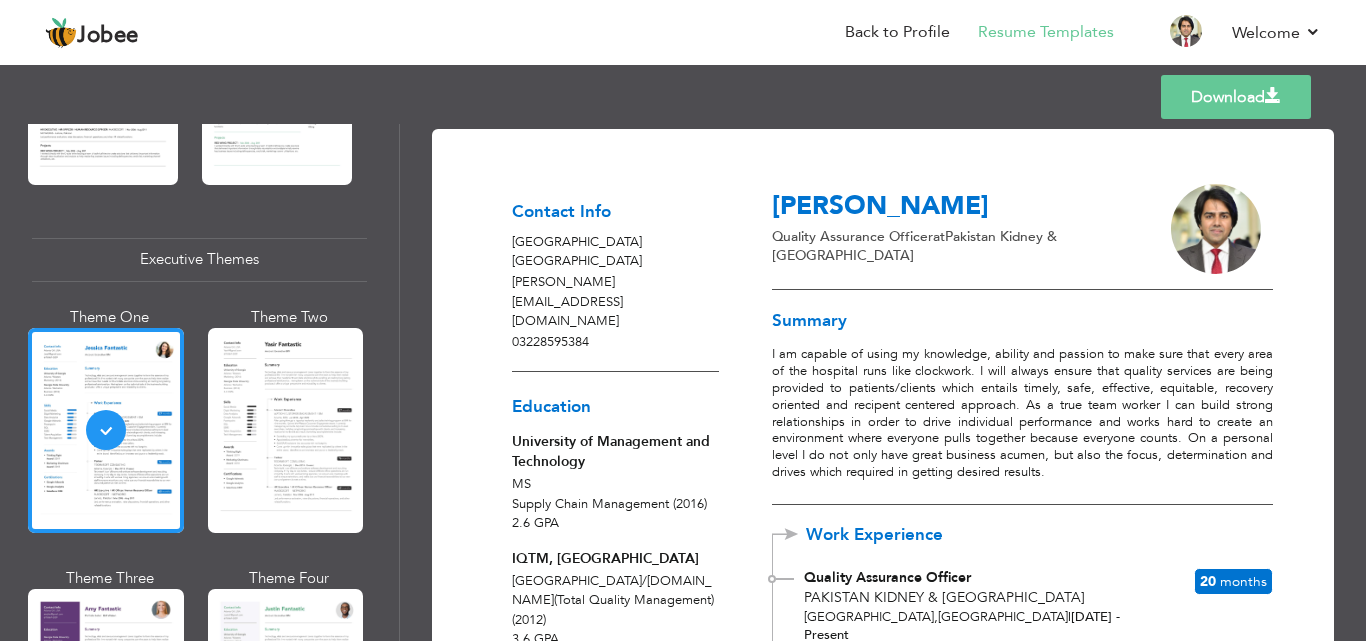 click on "Download" at bounding box center [1236, 97] 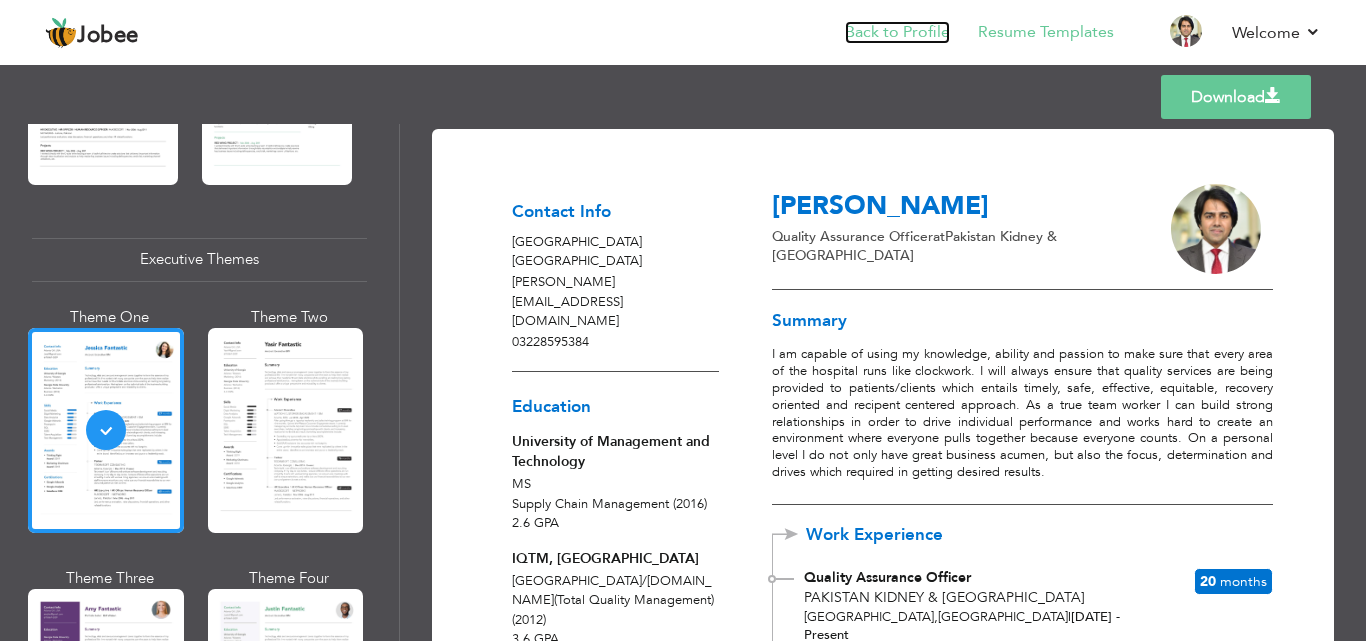 click on "Back to Profile" at bounding box center (897, 32) 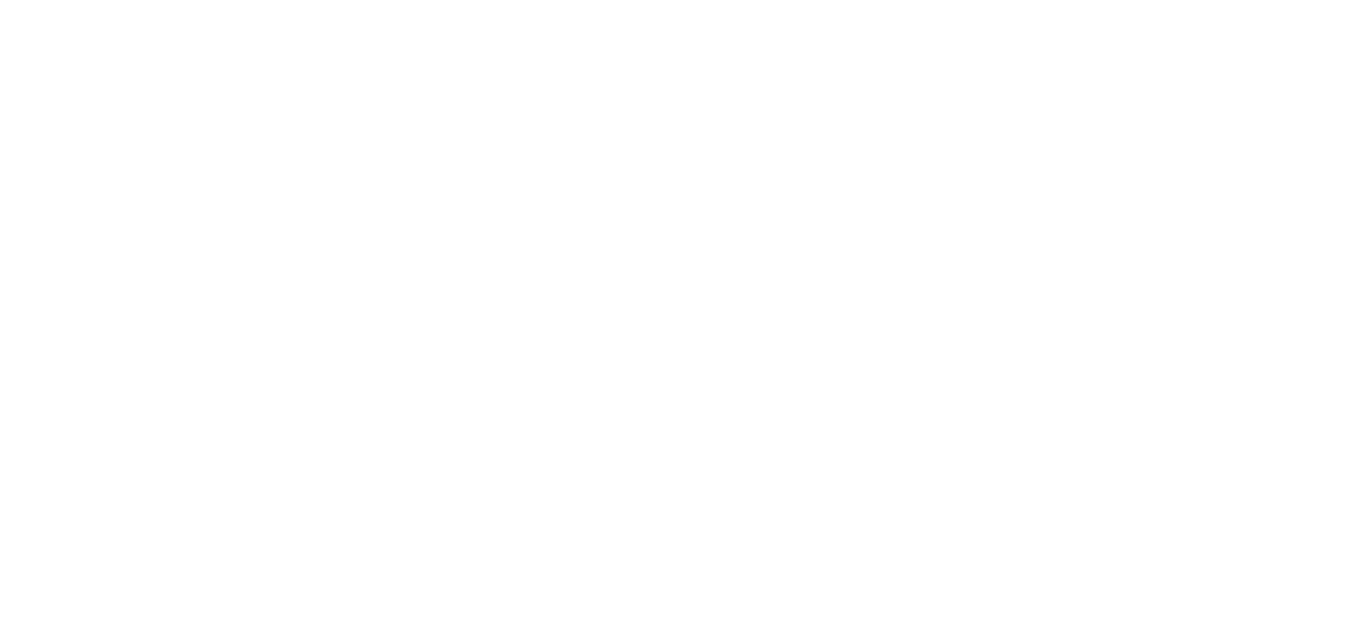 scroll, scrollTop: 0, scrollLeft: 0, axis: both 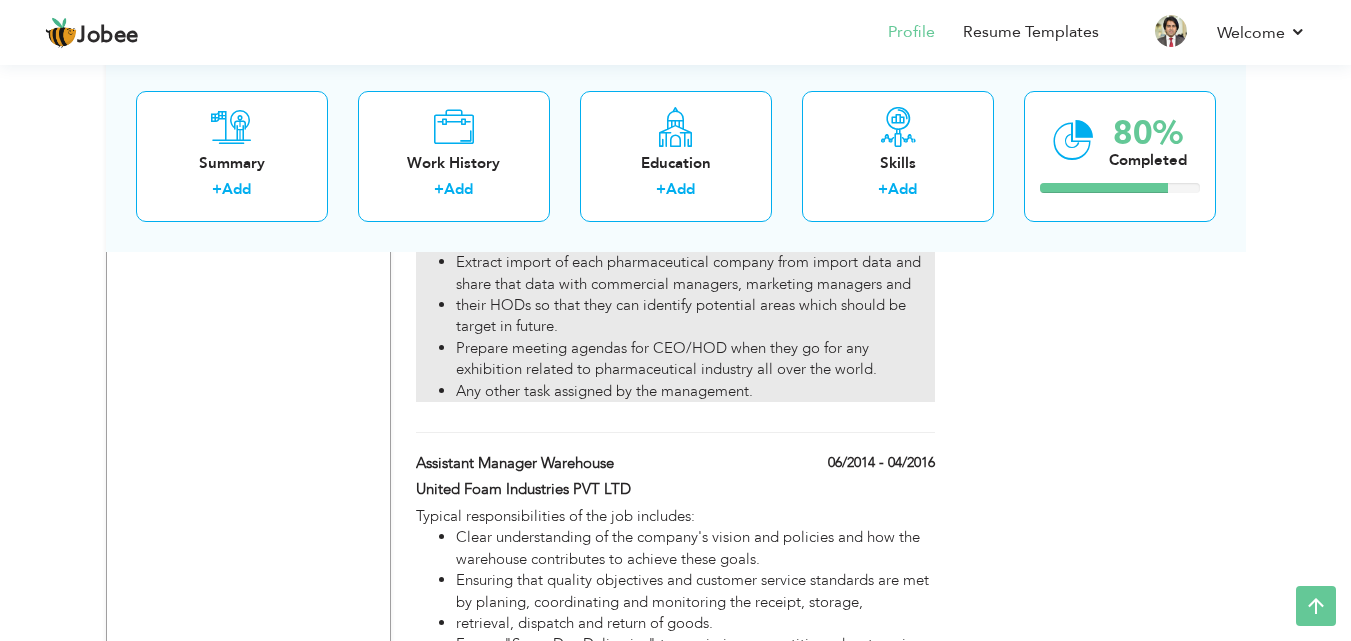 click on "Prepare meeting agendas for CEO/HOD when they go for any exhibition related to pharmaceutical industry all over the world." at bounding box center (695, 359) 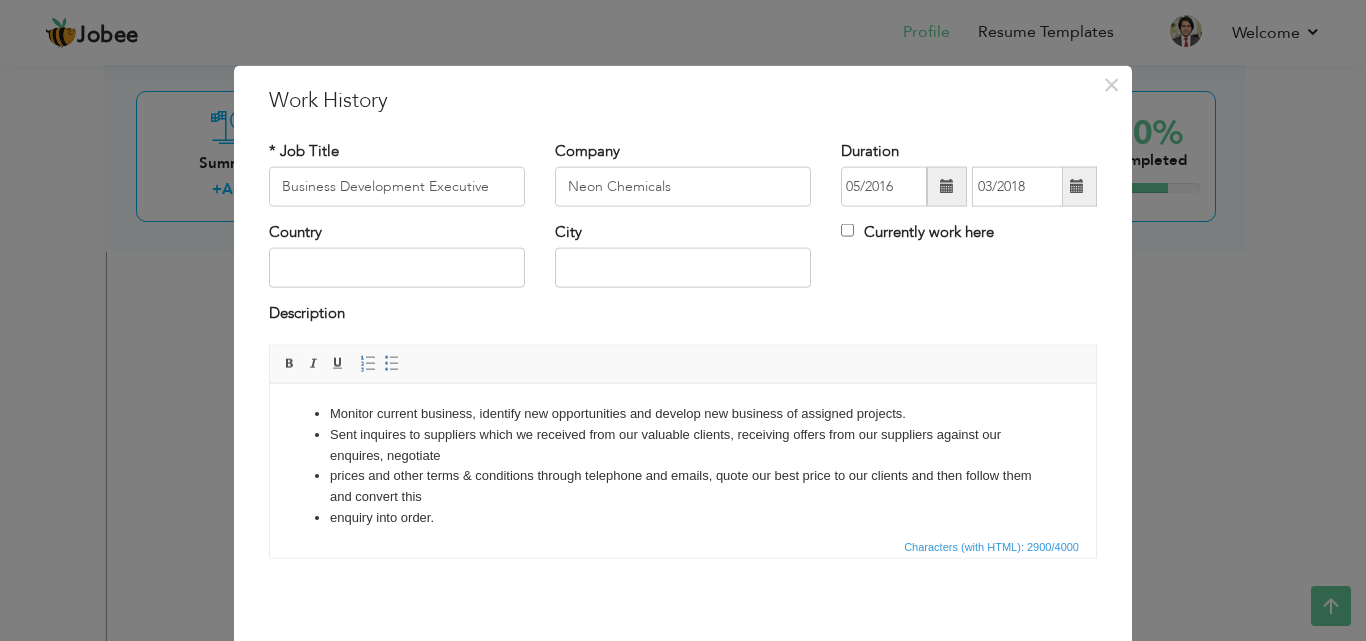 click on "Monitor current business, identify new opportunities and develop new business of assigned projects." at bounding box center [683, 413] 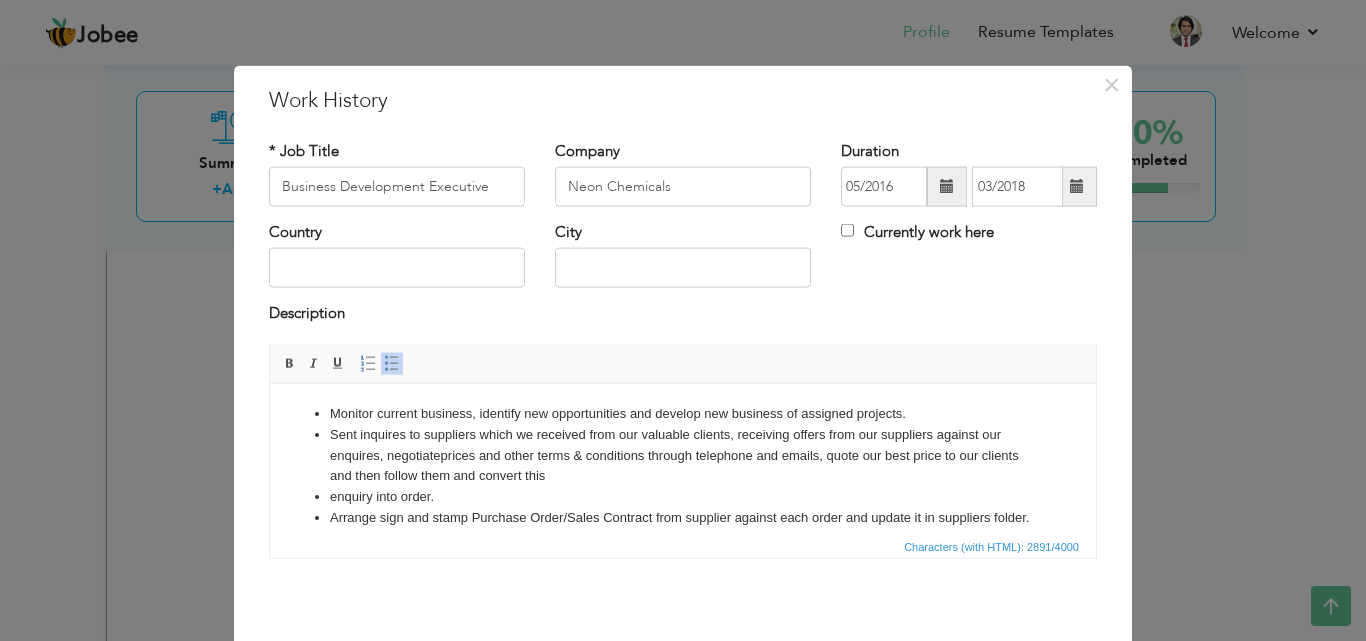 type 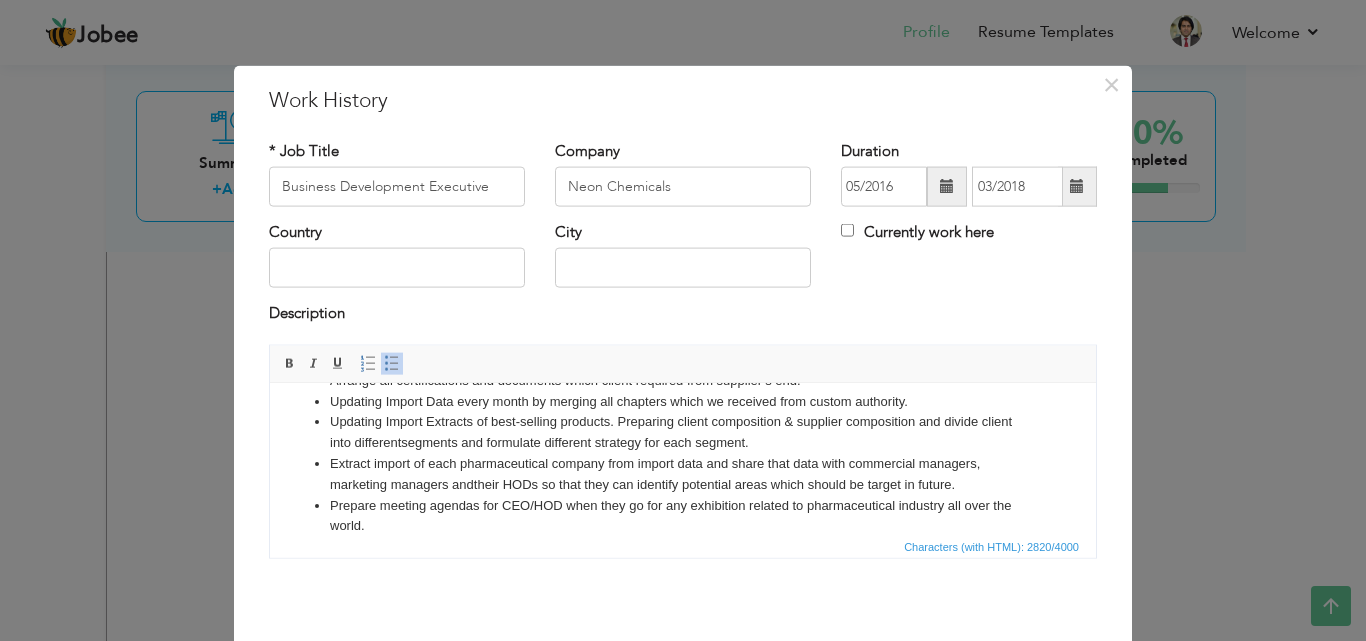 scroll, scrollTop: 491, scrollLeft: 0, axis: vertical 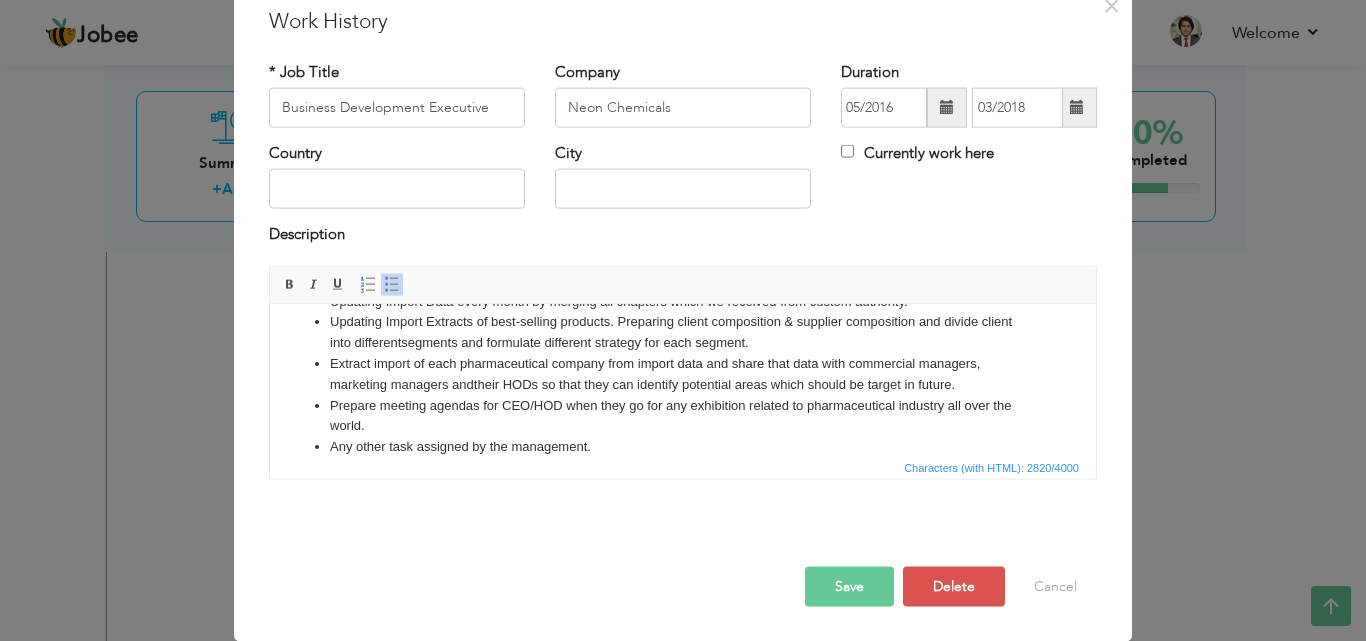 click on "Save" at bounding box center [849, 586] 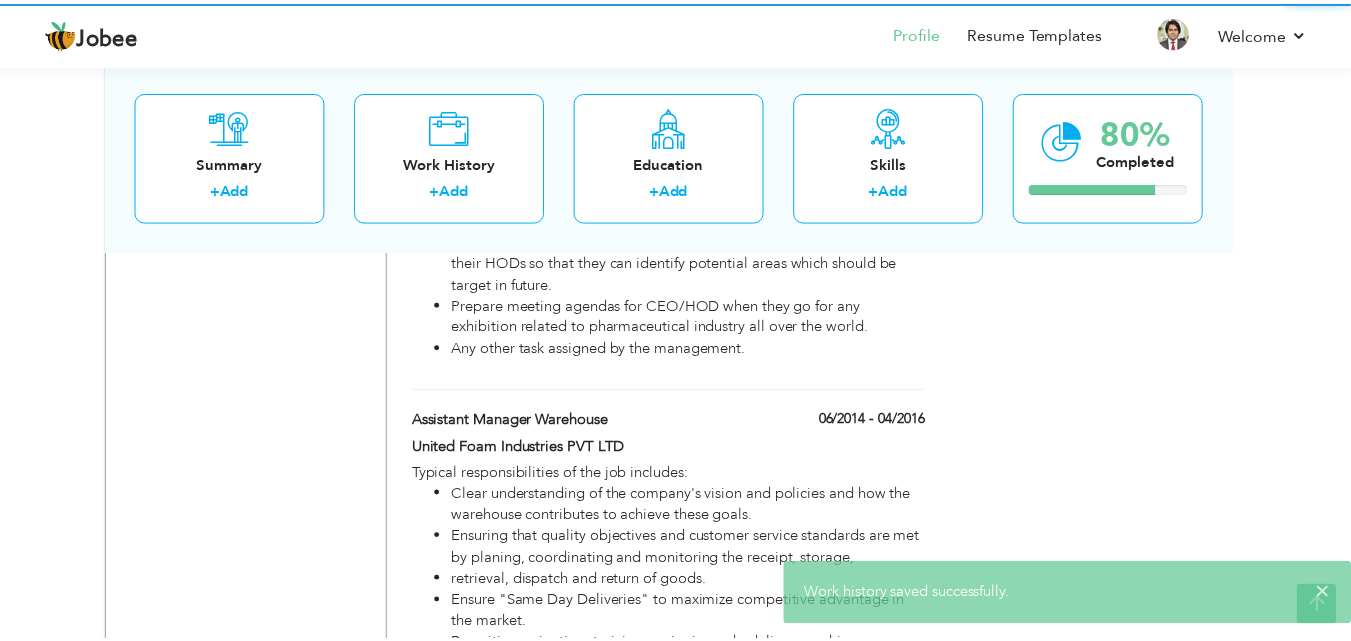 scroll, scrollTop: 0, scrollLeft: 0, axis: both 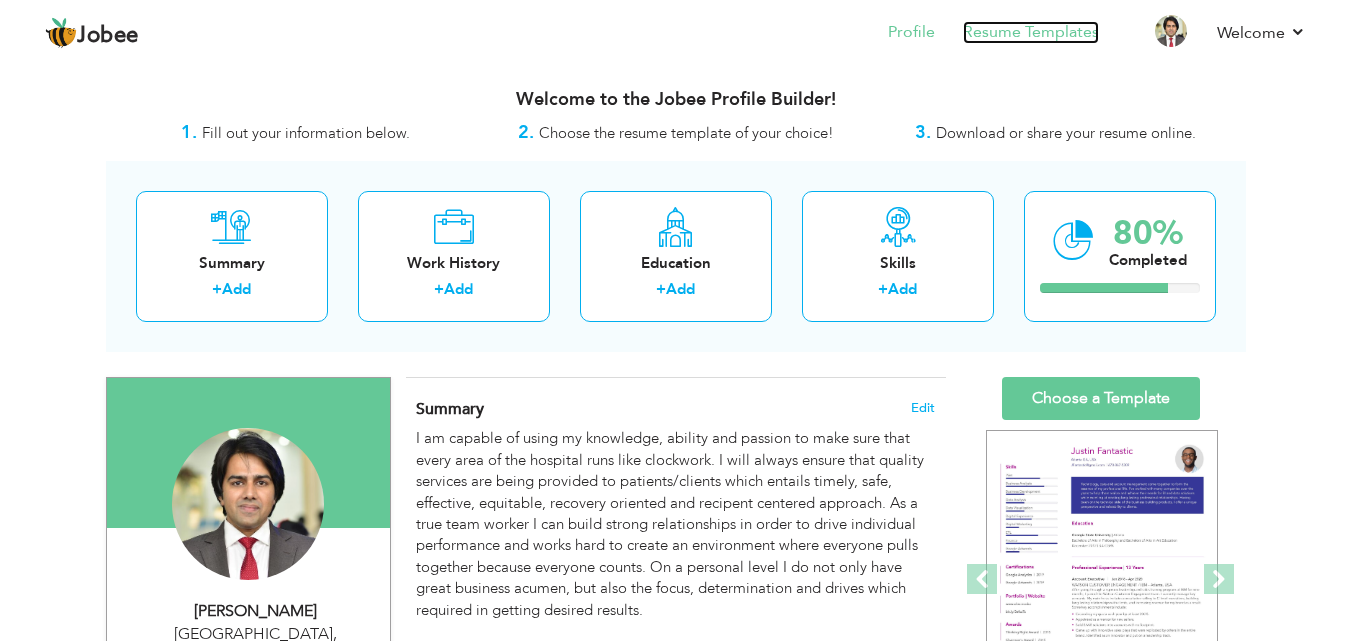 click on "Resume Templates" at bounding box center [1031, 32] 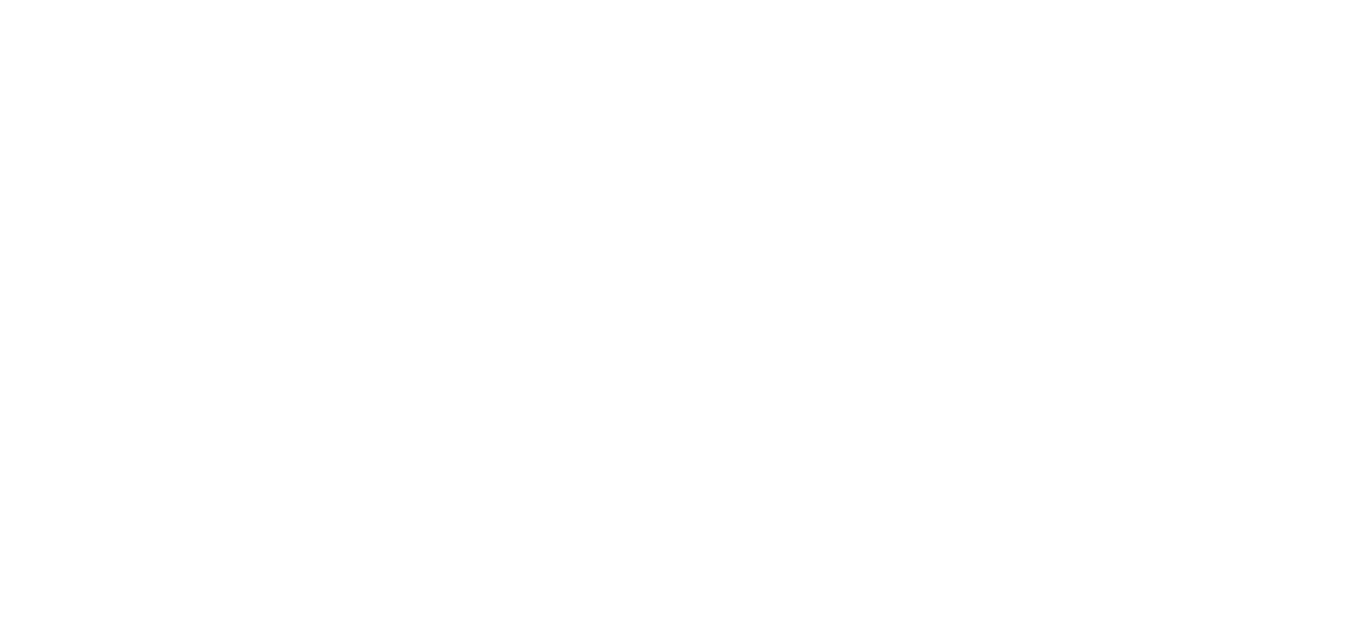 scroll, scrollTop: 0, scrollLeft: 0, axis: both 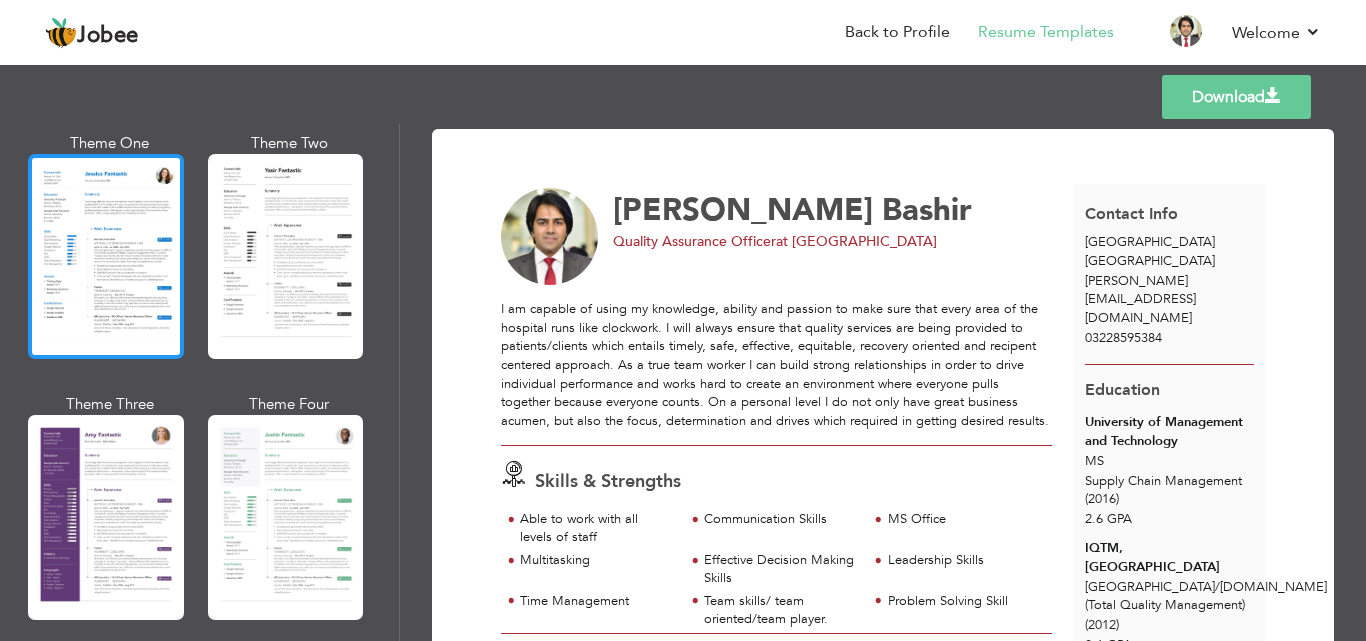 click at bounding box center (106, 256) 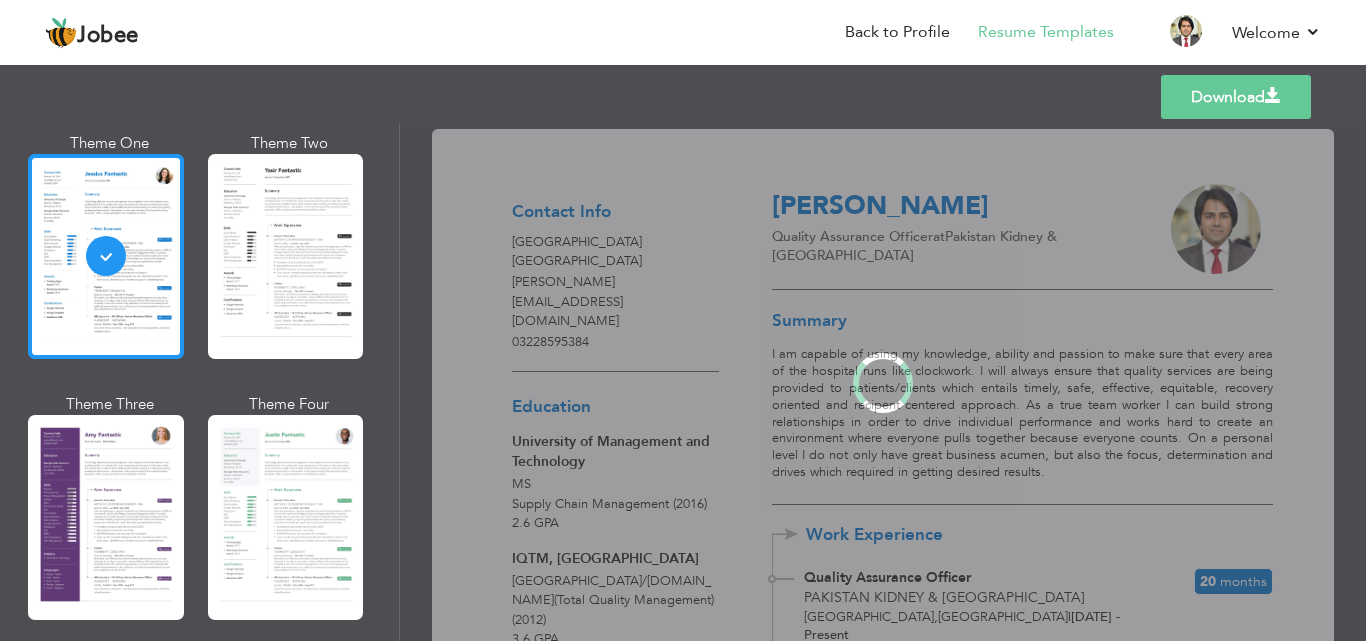 scroll, scrollTop: 1577, scrollLeft: 0, axis: vertical 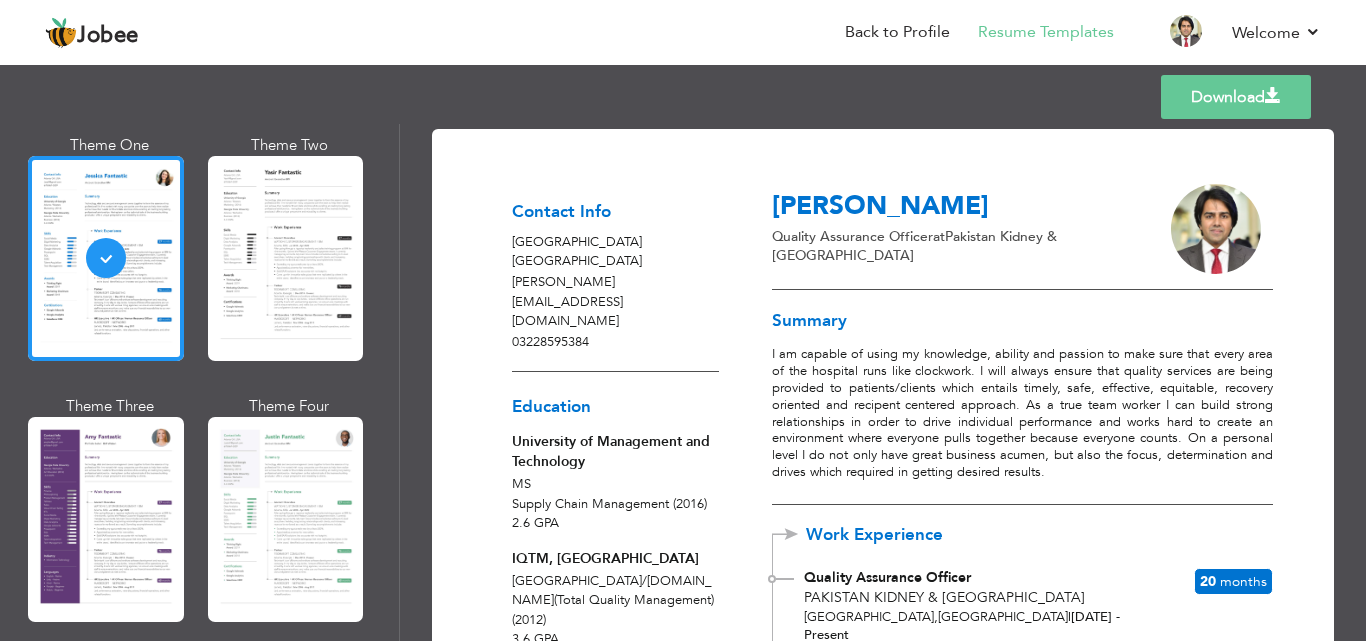 click on "Download" at bounding box center (1236, 97) 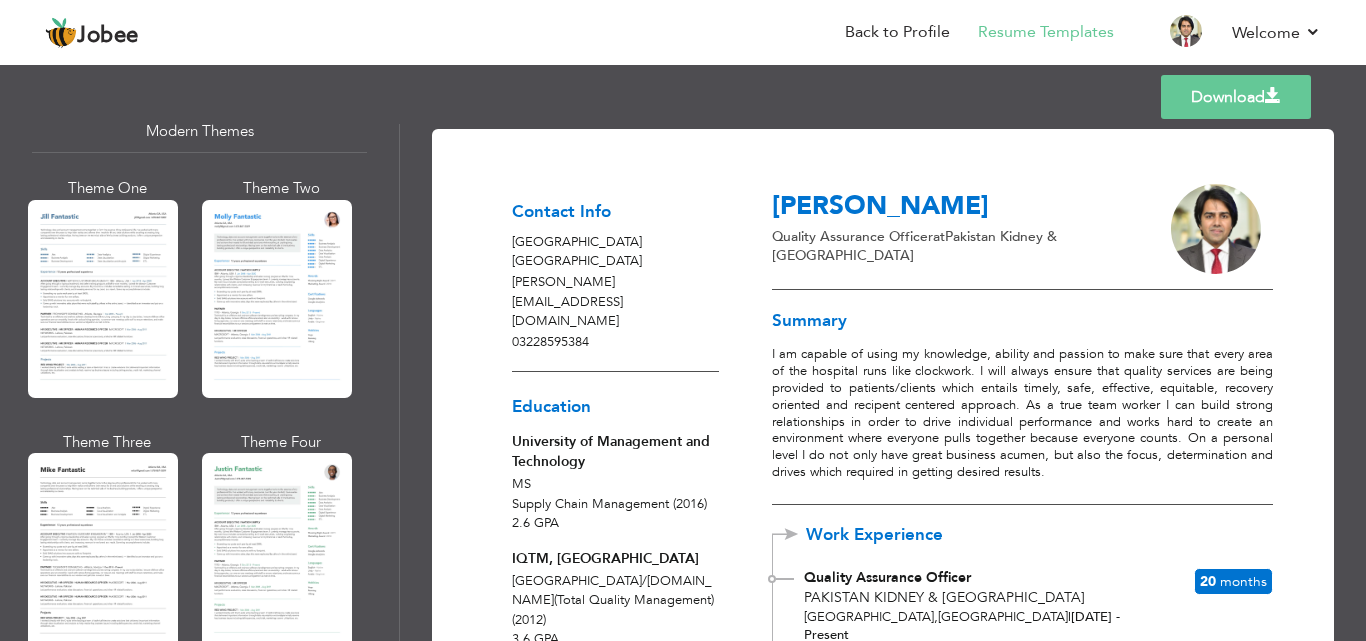 scroll, scrollTop: 844, scrollLeft: 0, axis: vertical 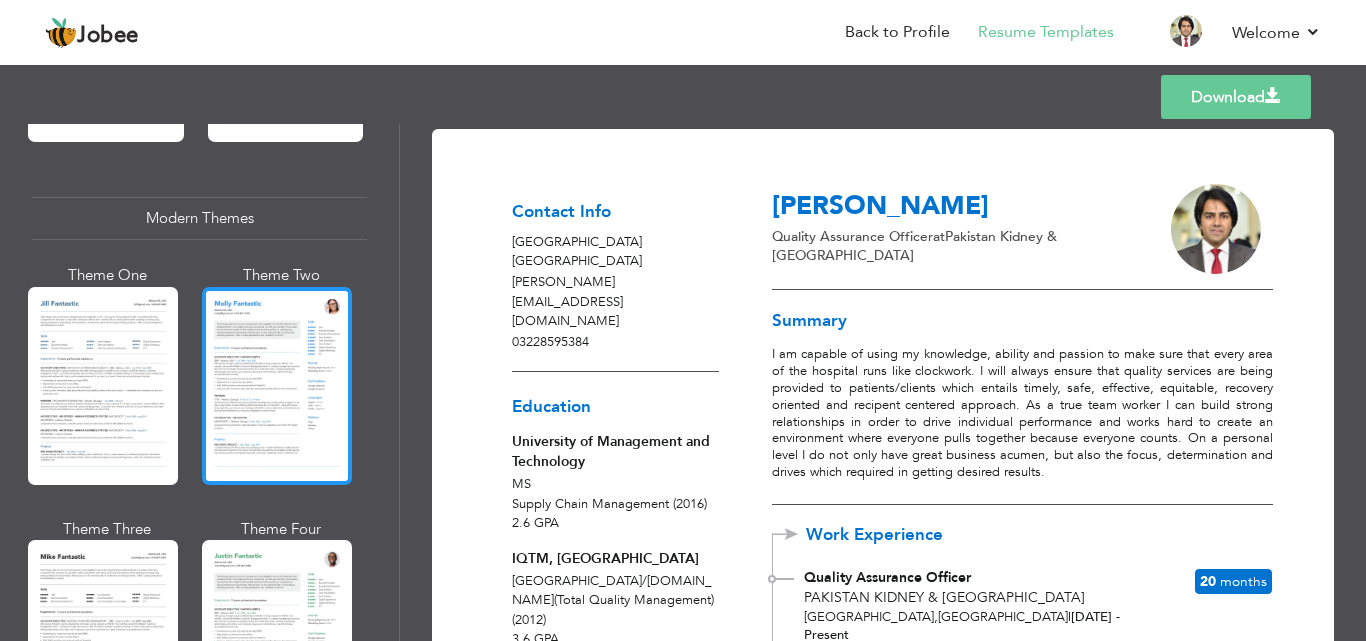 click at bounding box center [277, 386] 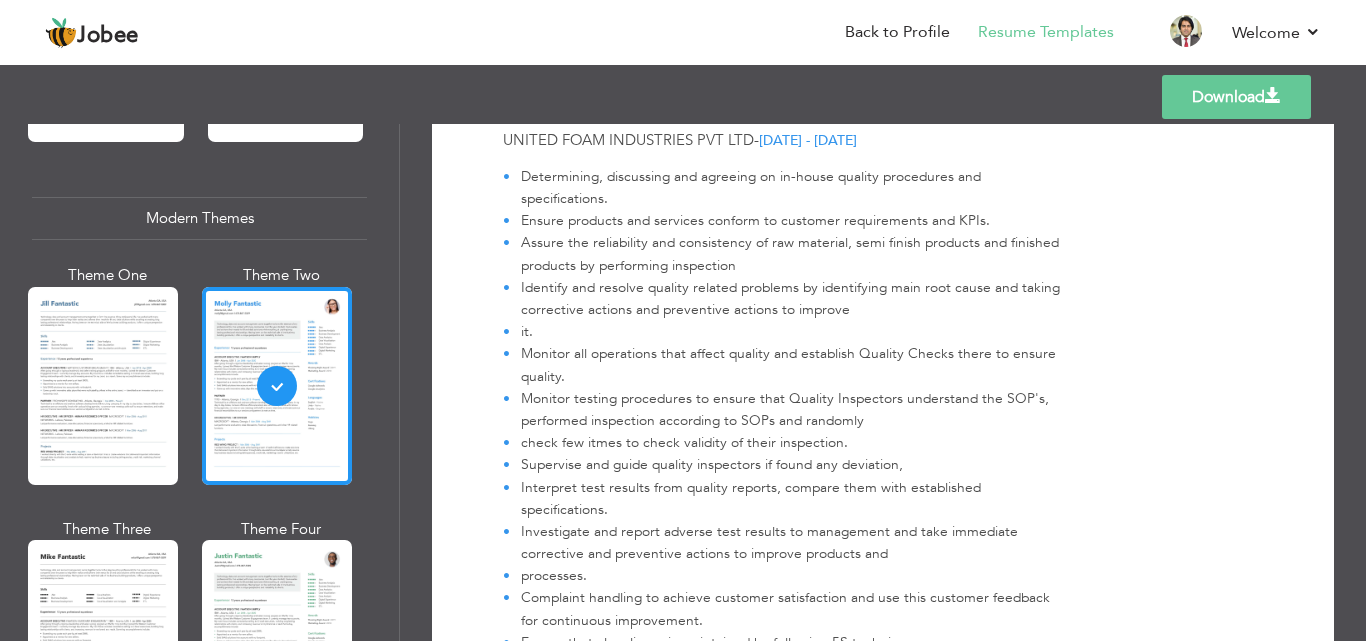scroll, scrollTop: 3244, scrollLeft: 0, axis: vertical 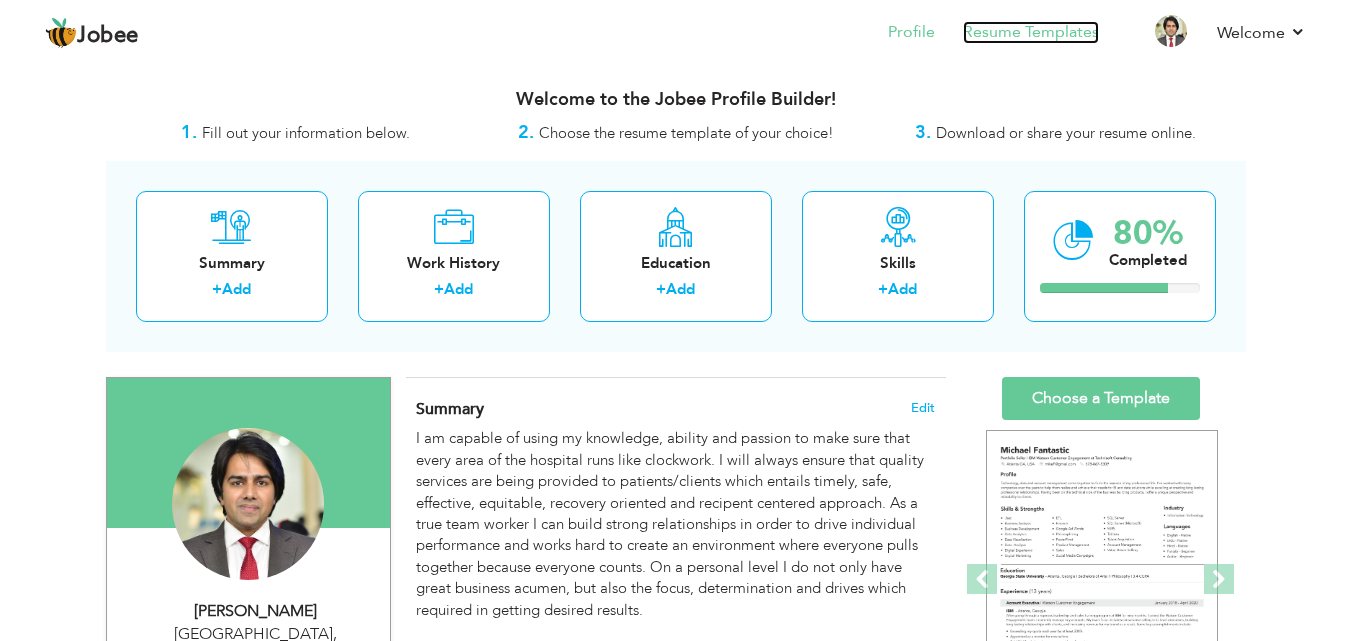 click on "Resume Templates" at bounding box center (1031, 32) 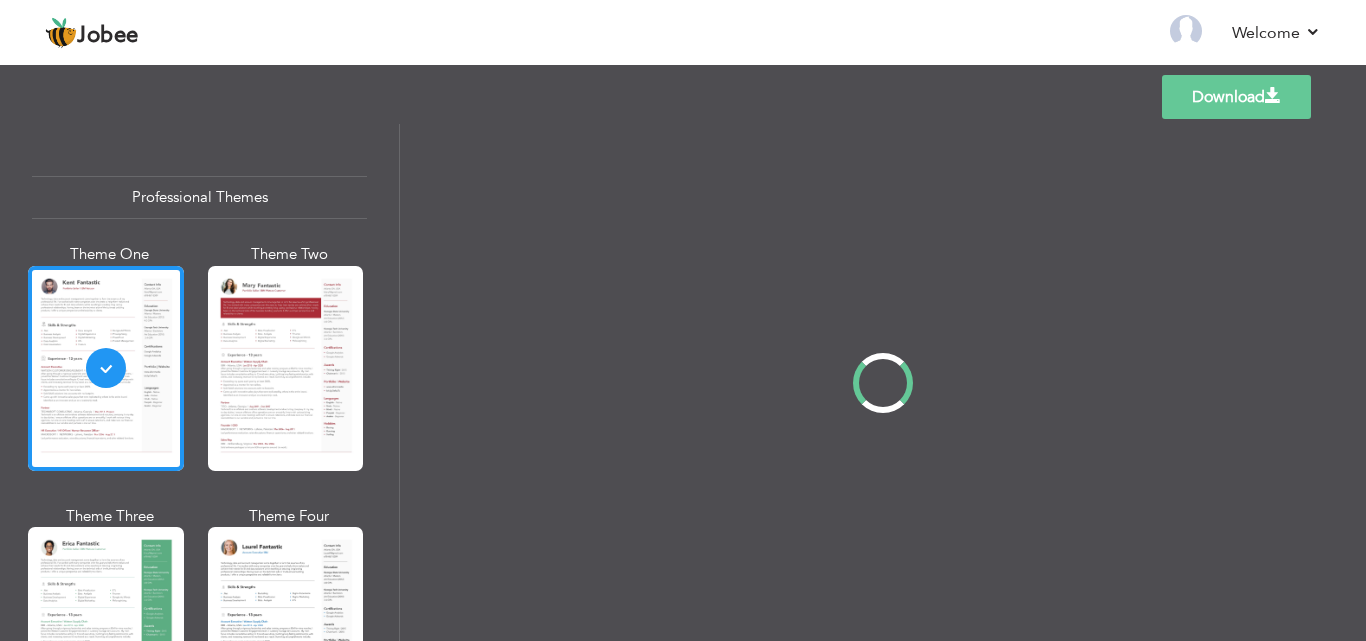 scroll, scrollTop: 0, scrollLeft: 0, axis: both 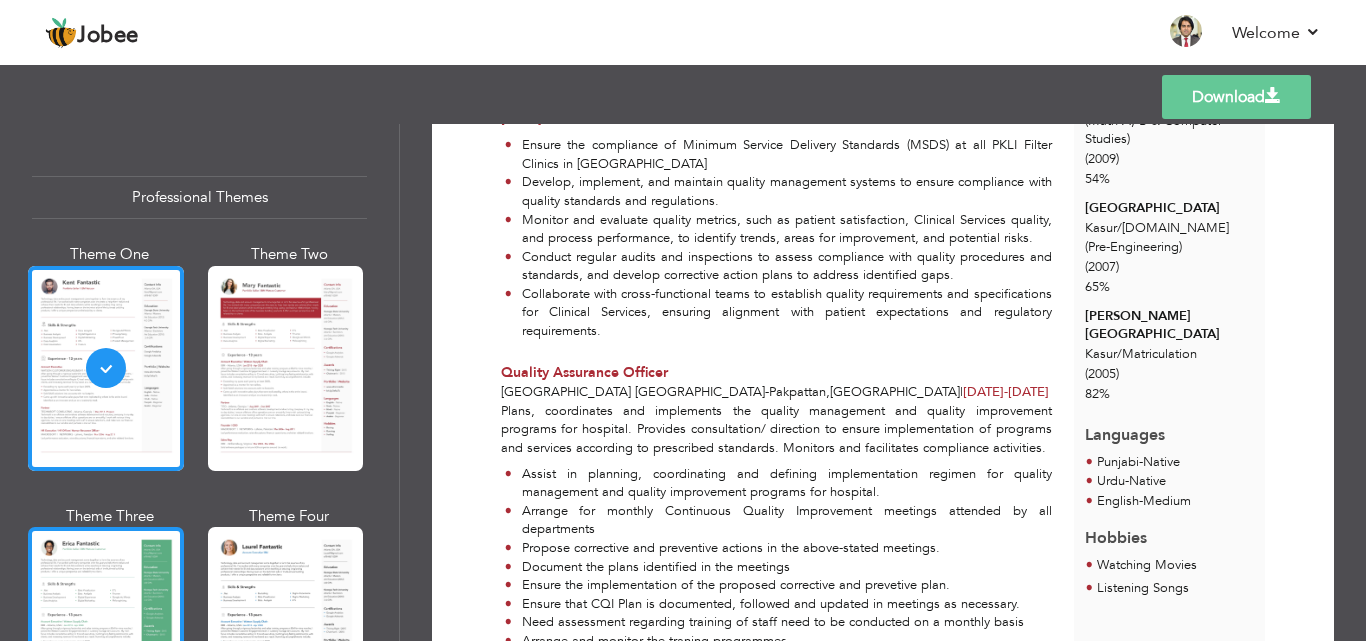 click at bounding box center [106, 629] 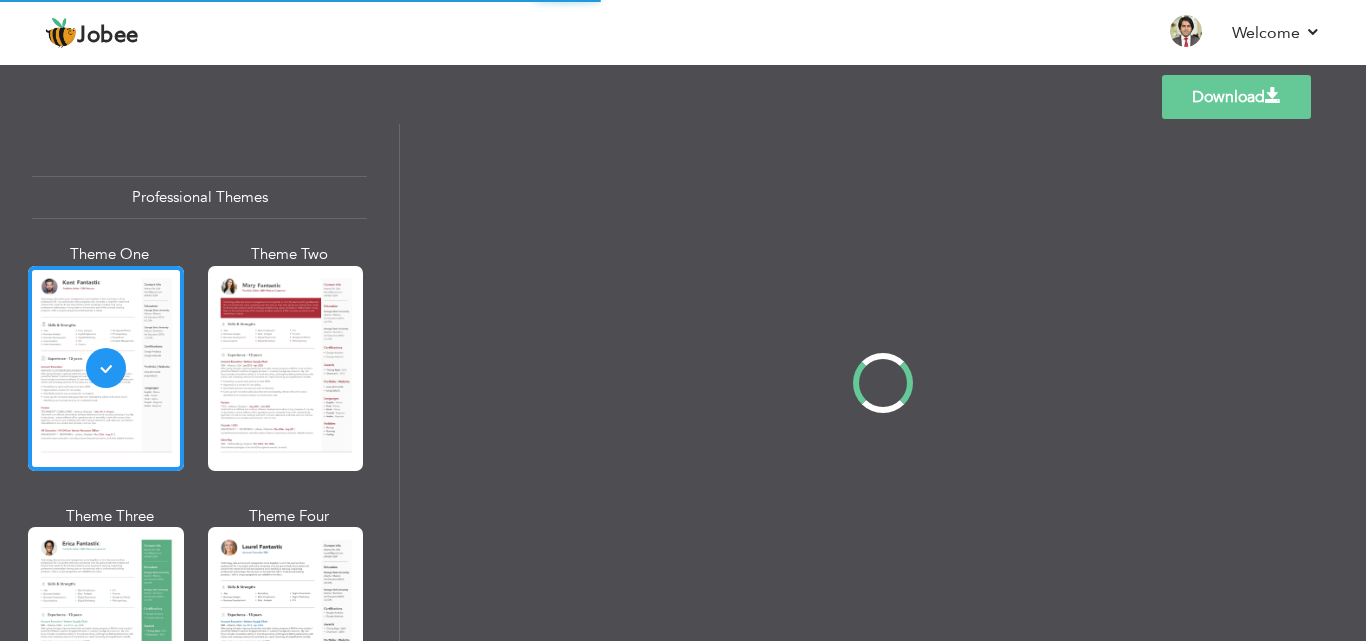 click on "Professional Themes
Theme One
Theme Two
Theme Three
Theme Four" at bounding box center (683, 382) 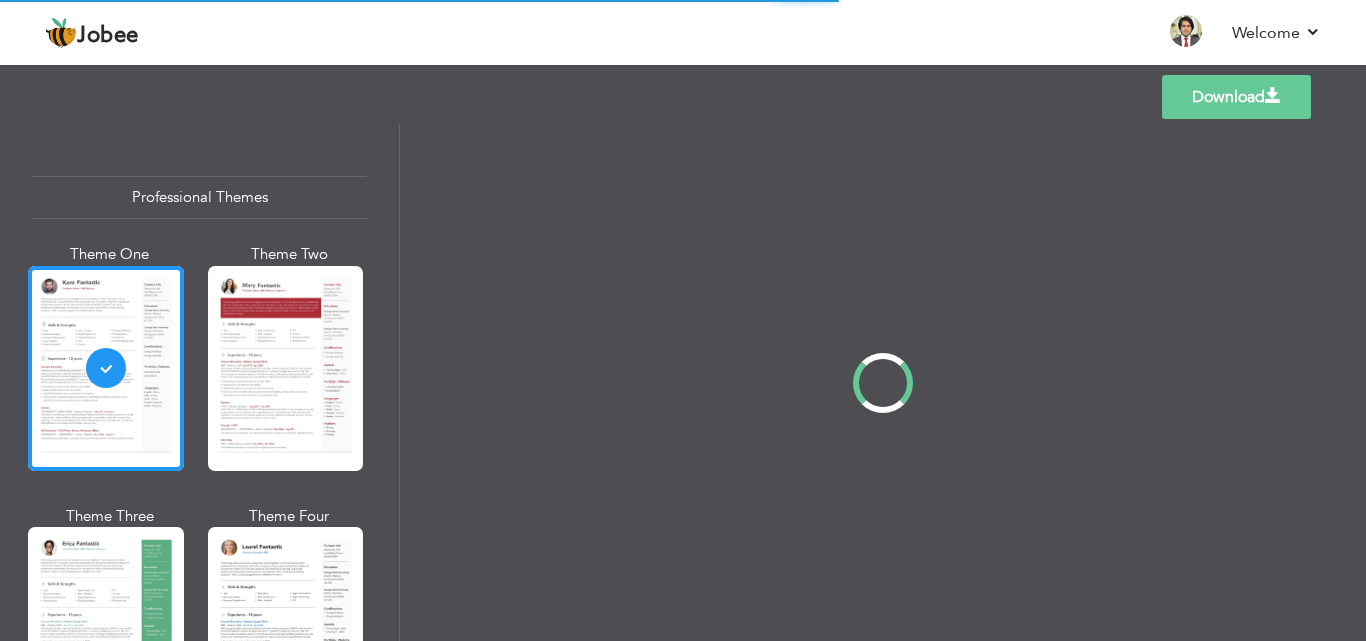 click on "Professional Themes
Theme One
Theme Two
Theme Three
Theme Four" at bounding box center (683, 382) 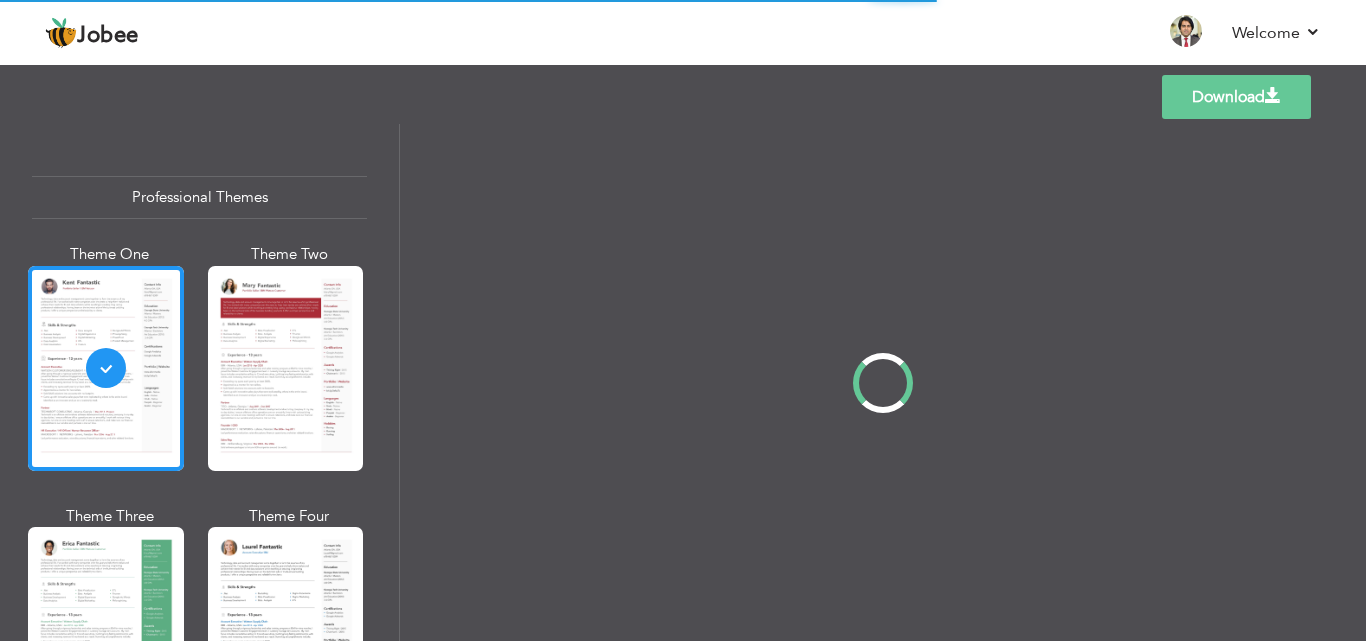 click on "Professional Themes
Theme One
Theme Two
Theme Three
Theme Four" at bounding box center [683, 382] 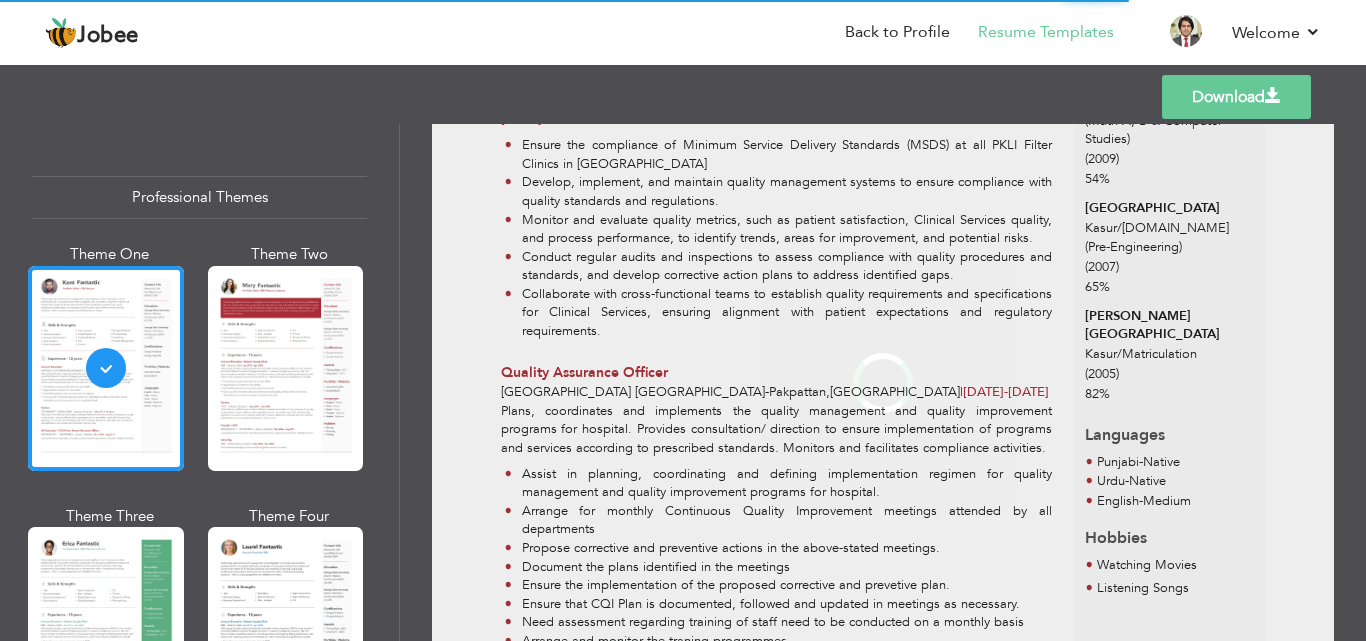 drag, startPoint x: 396, startPoint y: 171, endPoint x: 399, endPoint y: 190, distance: 19.235384 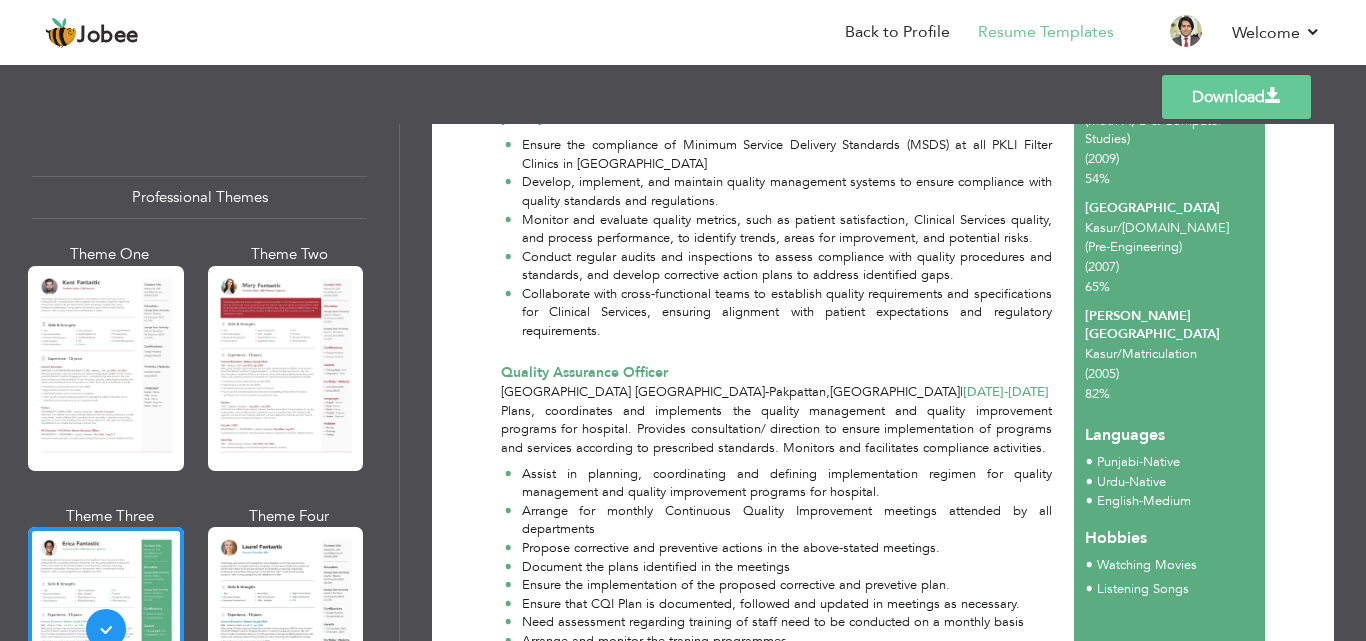 scroll, scrollTop: 0, scrollLeft: 0, axis: both 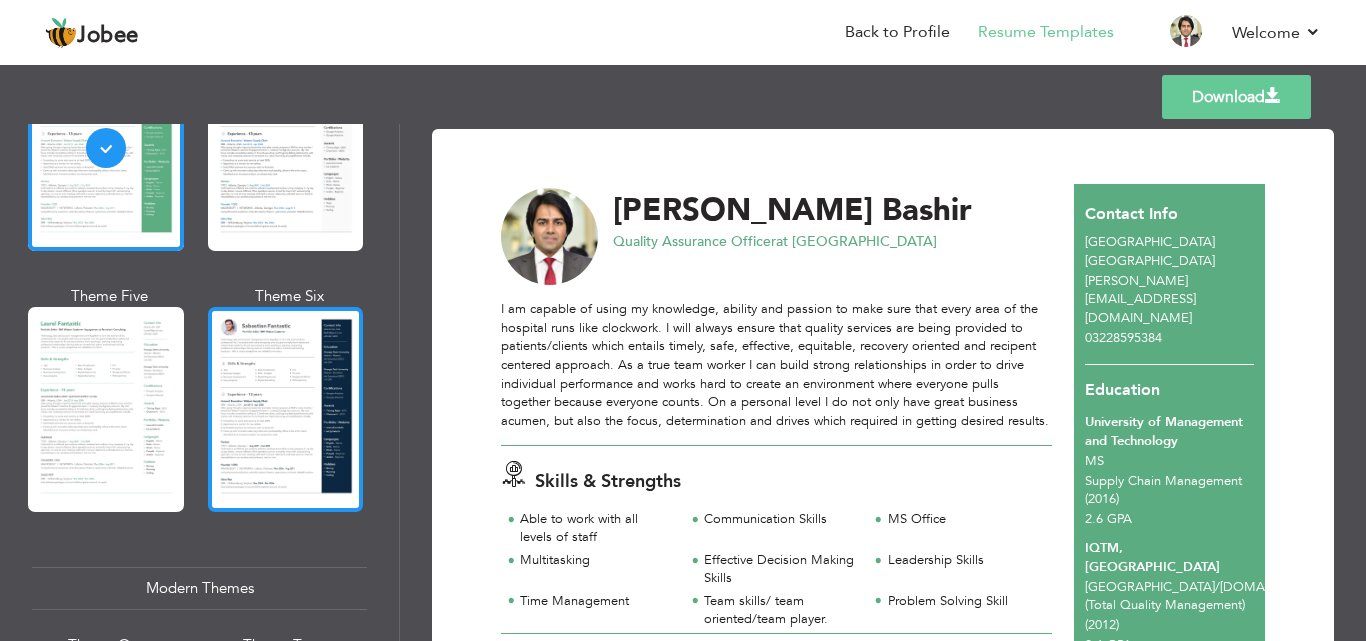 click at bounding box center [286, 409] 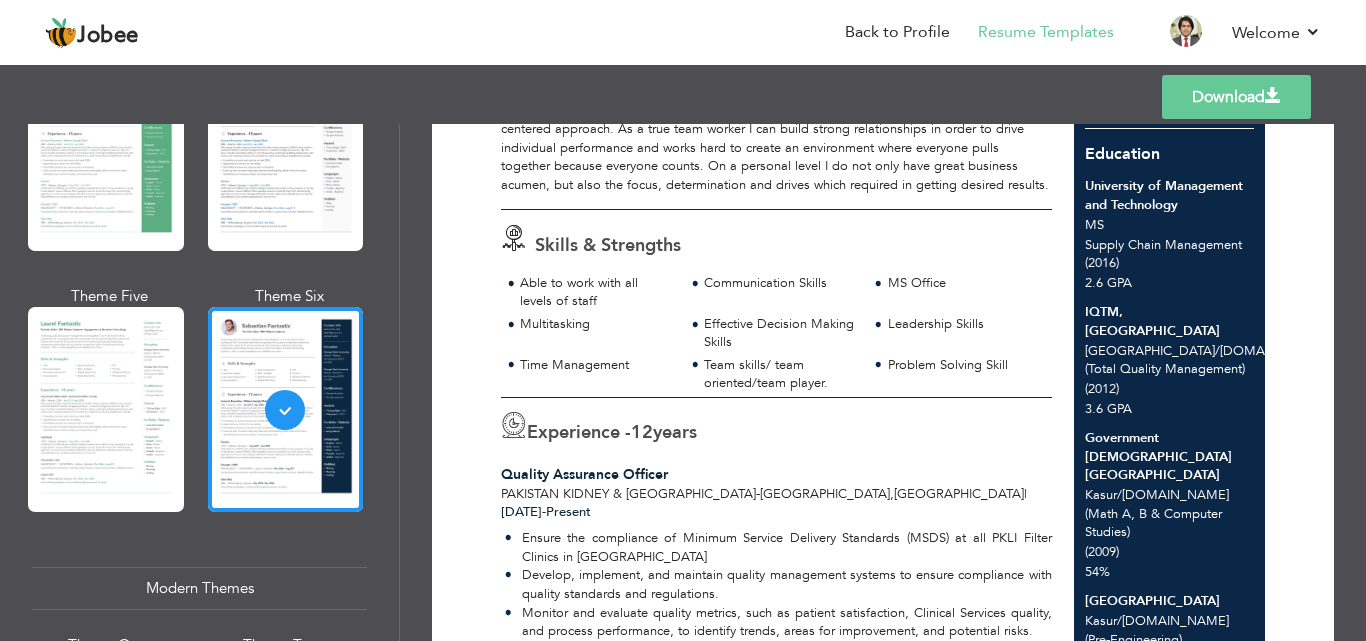 scroll, scrollTop: 244, scrollLeft: 0, axis: vertical 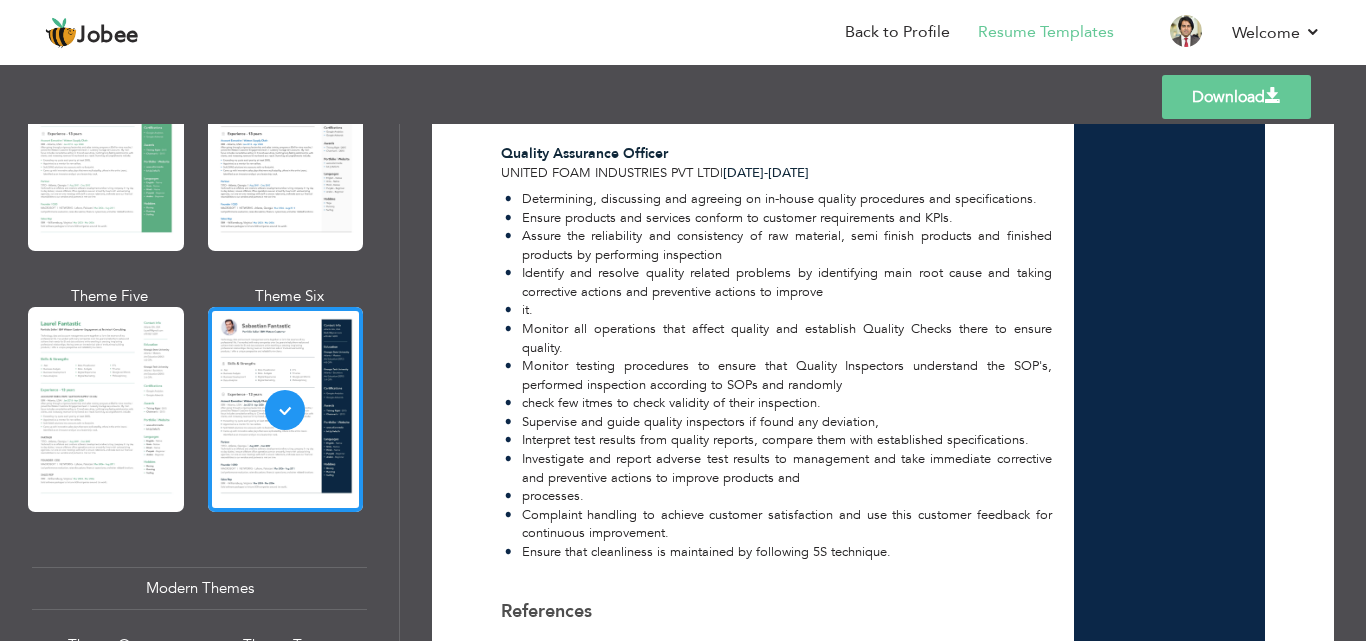 click on "Download" at bounding box center [1236, 97] 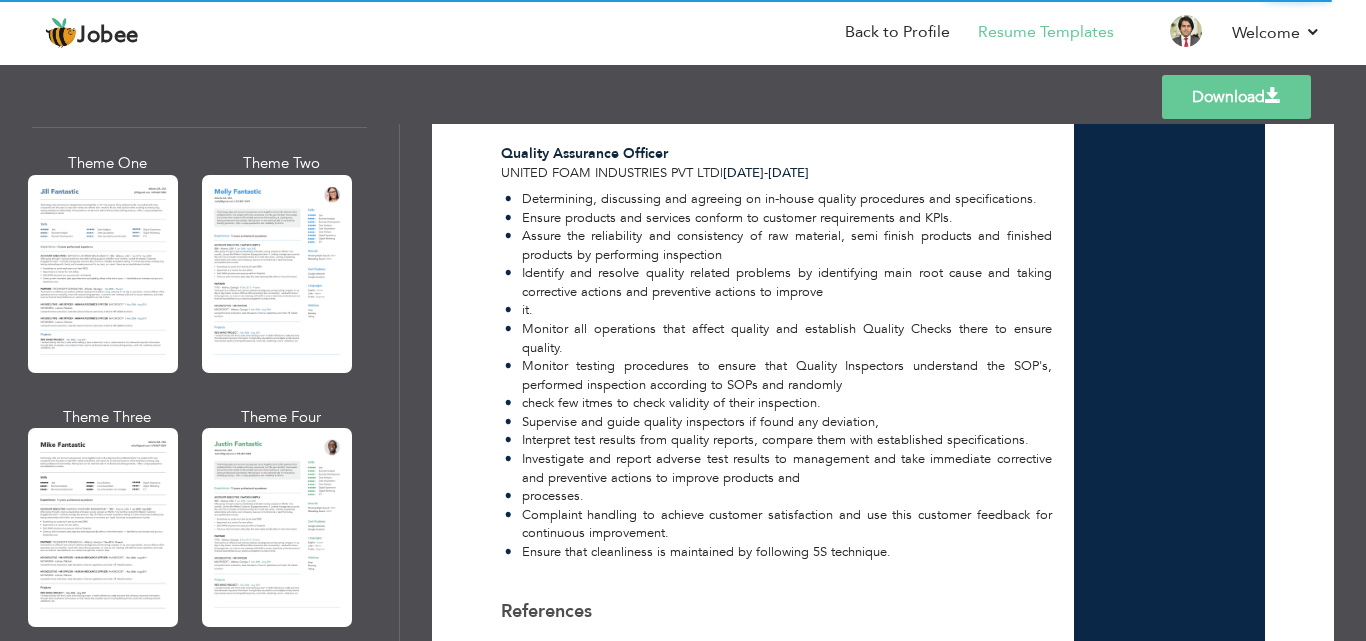 scroll, scrollTop: 971, scrollLeft: 0, axis: vertical 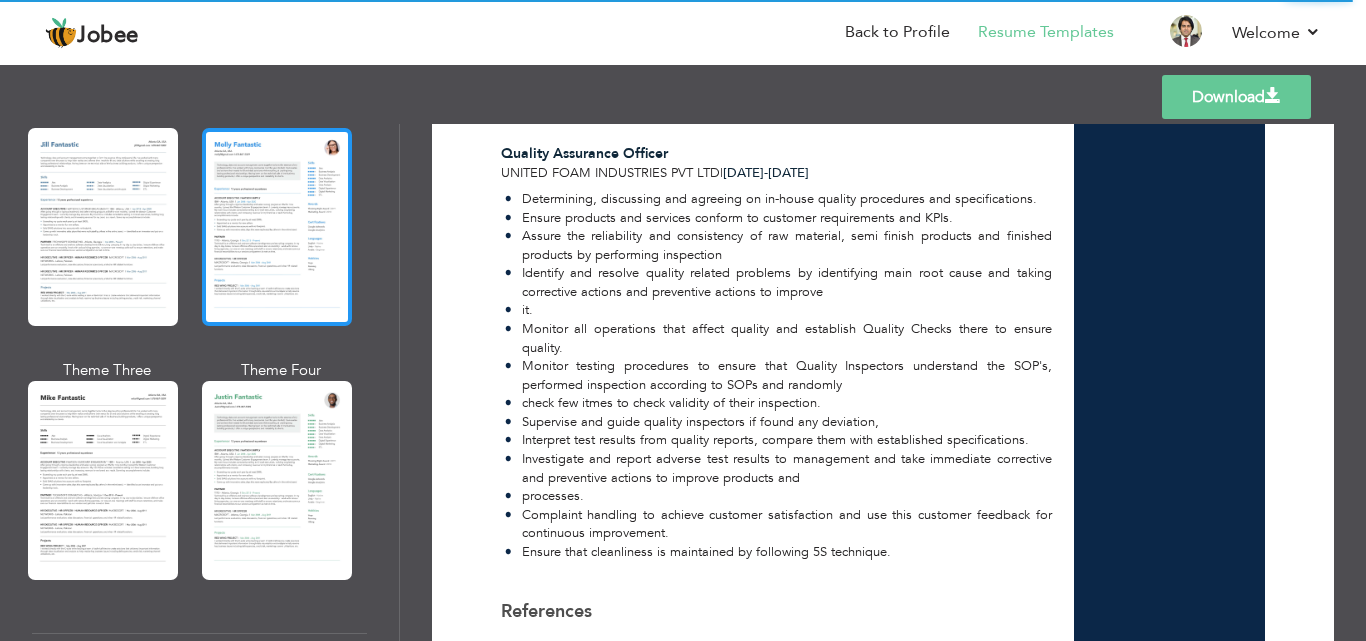 click at bounding box center (277, 227) 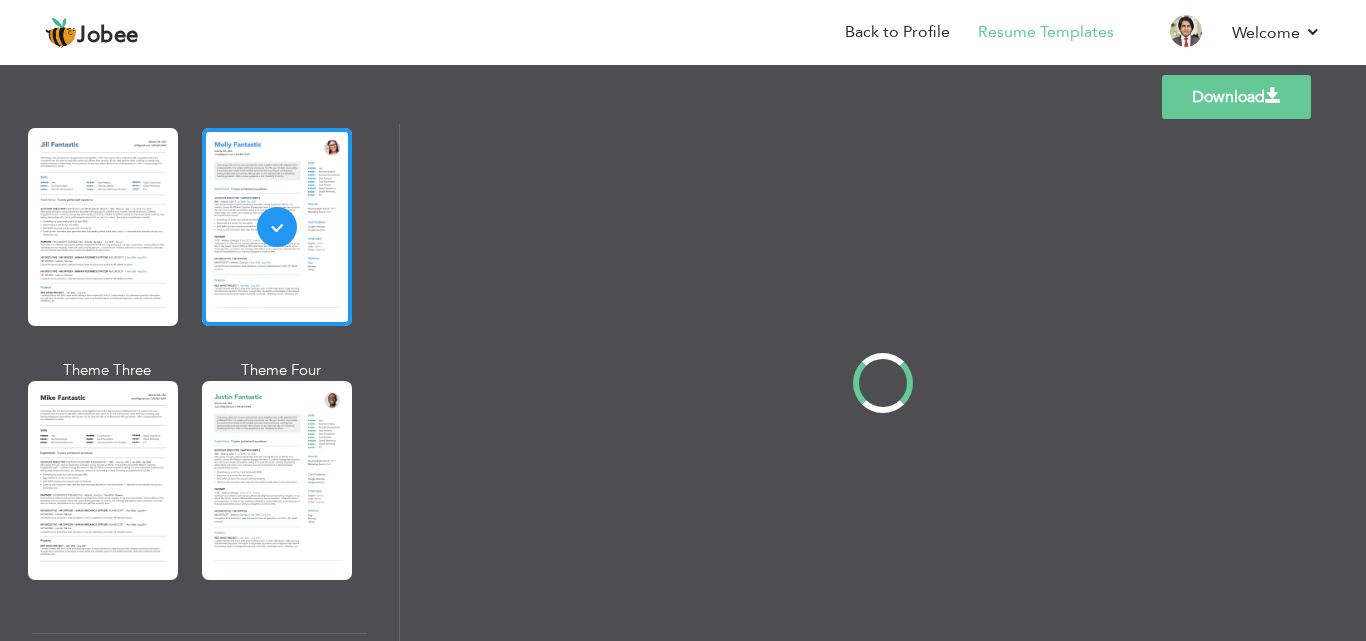 scroll, scrollTop: 0, scrollLeft: 0, axis: both 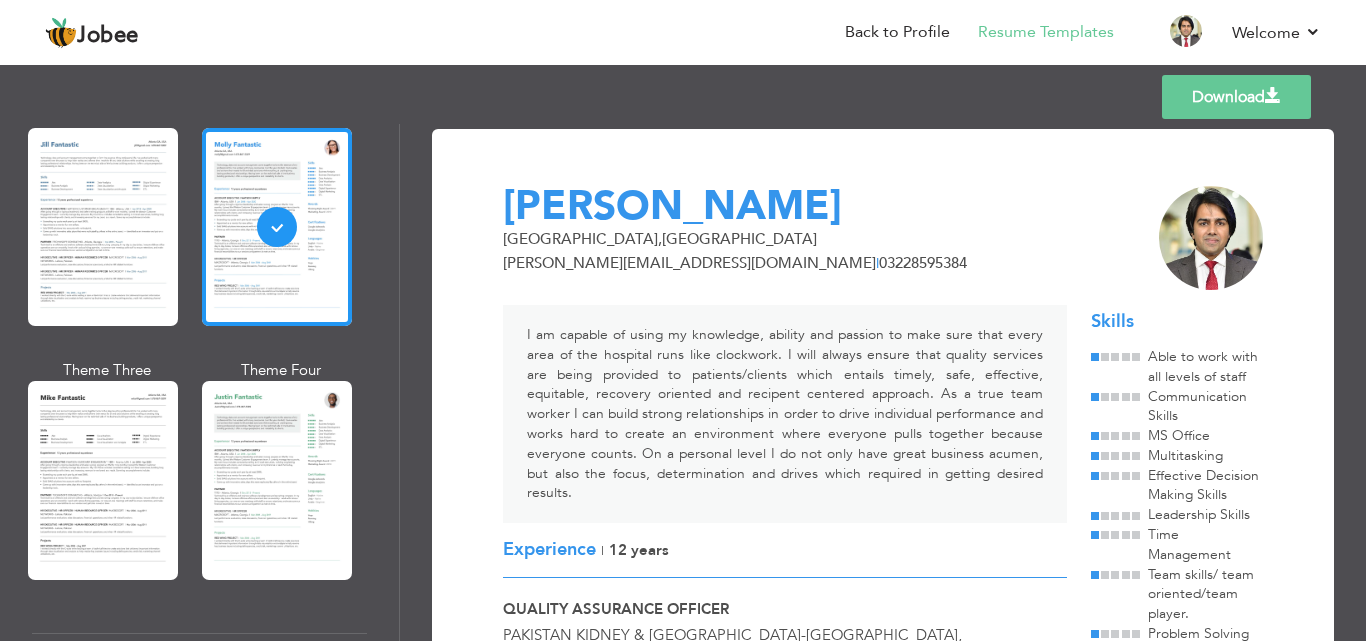 click on "Back to Profile
Resume Templates
Resume Templates
Cover Letters
About
My Resume
Welcome
Settings
Log off" at bounding box center [683, 34] 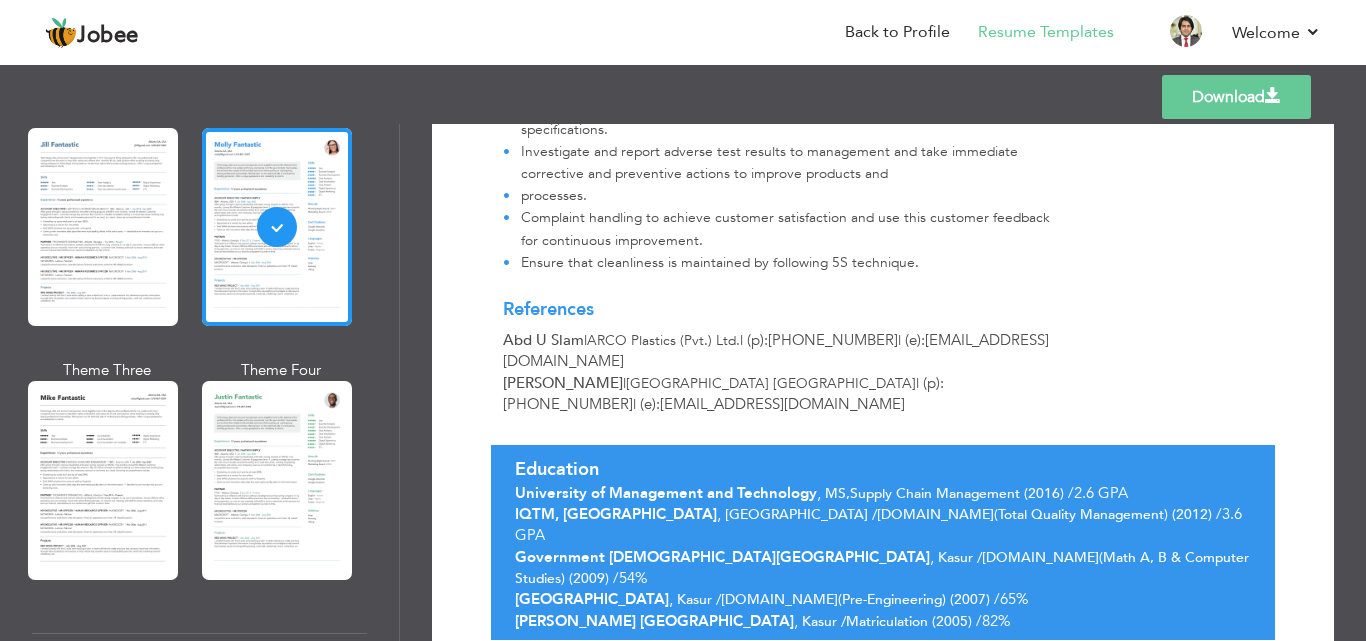 scroll, scrollTop: 3647, scrollLeft: 0, axis: vertical 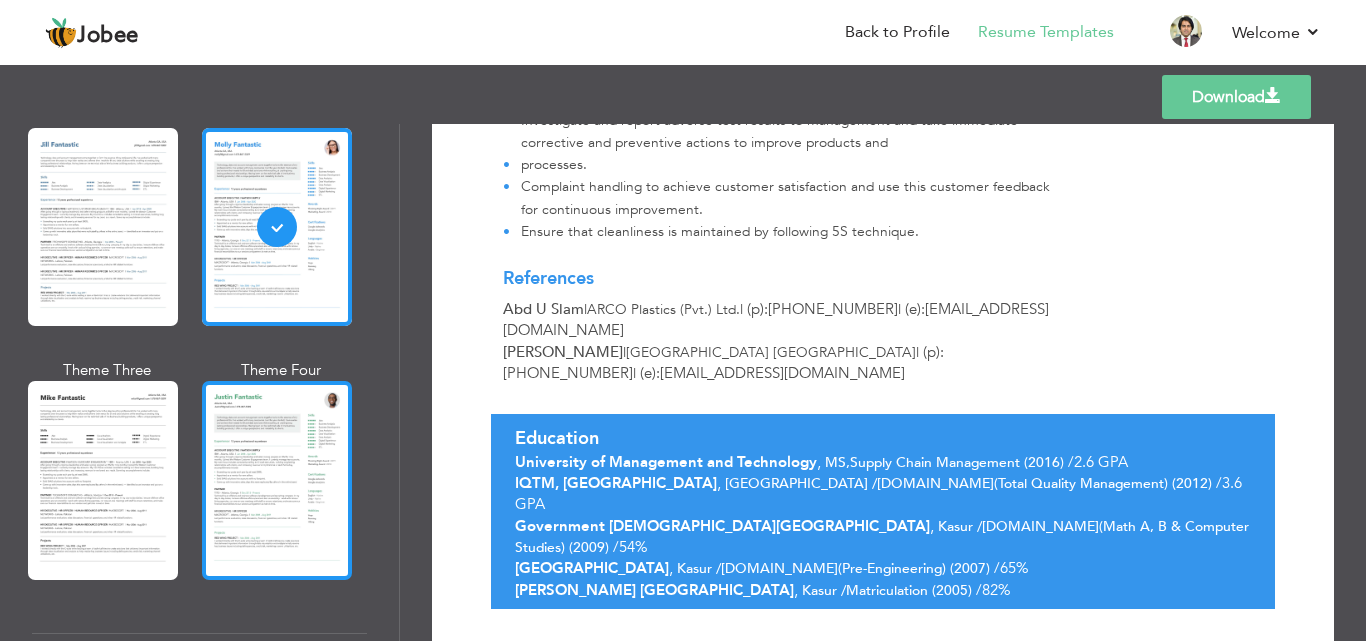 click at bounding box center [277, 480] 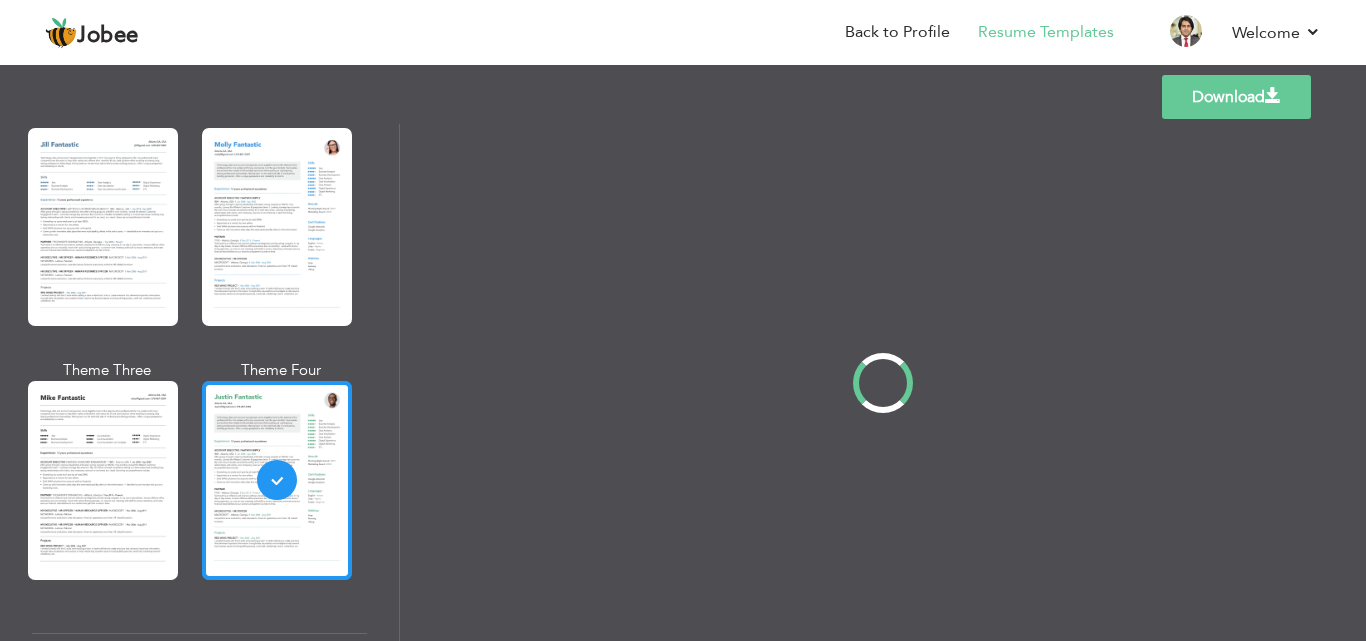 scroll, scrollTop: 0, scrollLeft: 0, axis: both 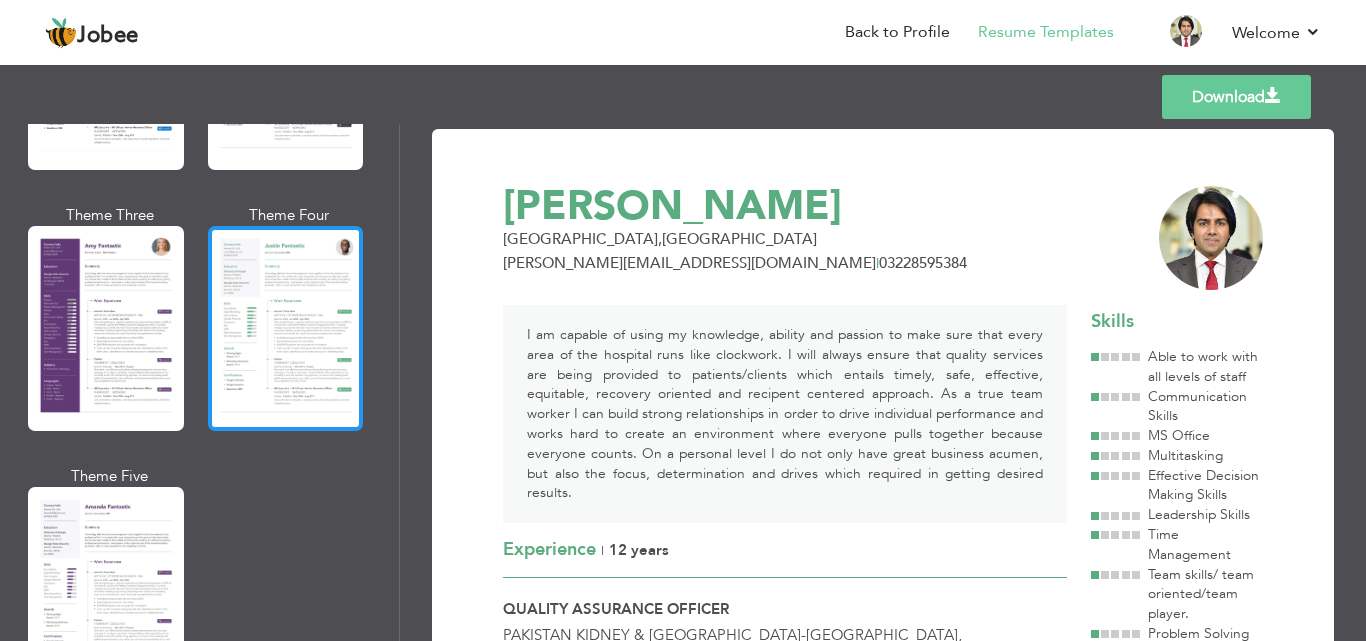 click at bounding box center (286, 328) 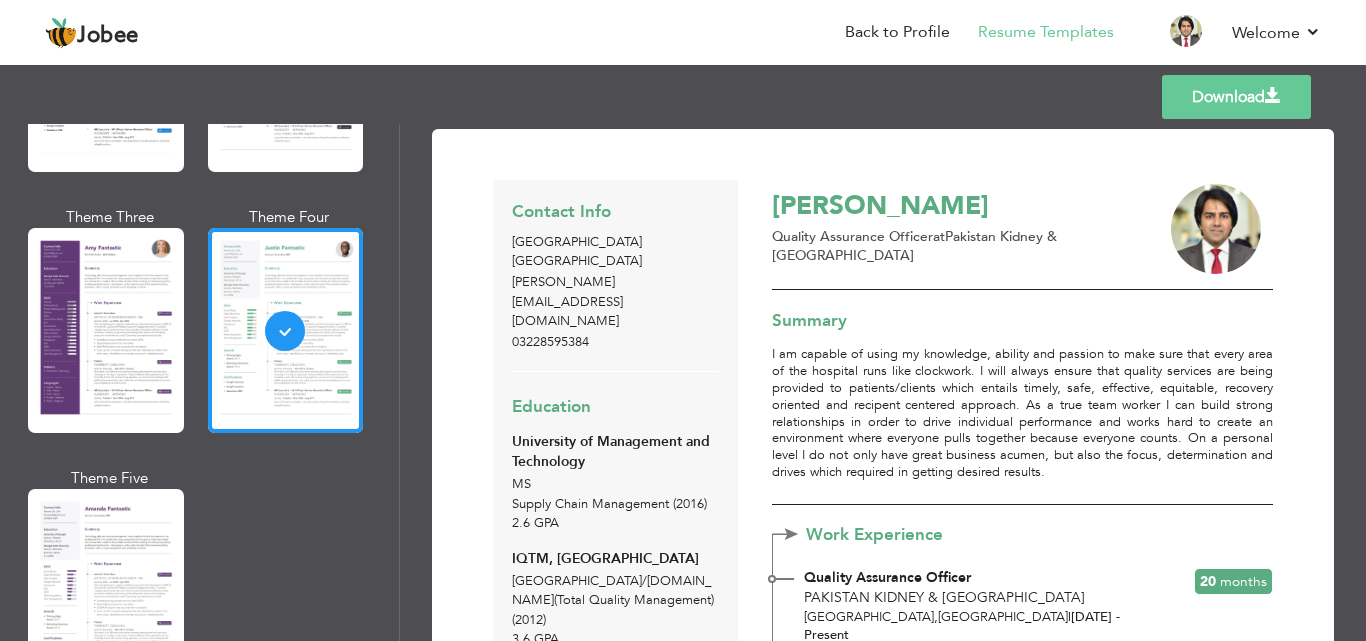 scroll, scrollTop: 1768, scrollLeft: 0, axis: vertical 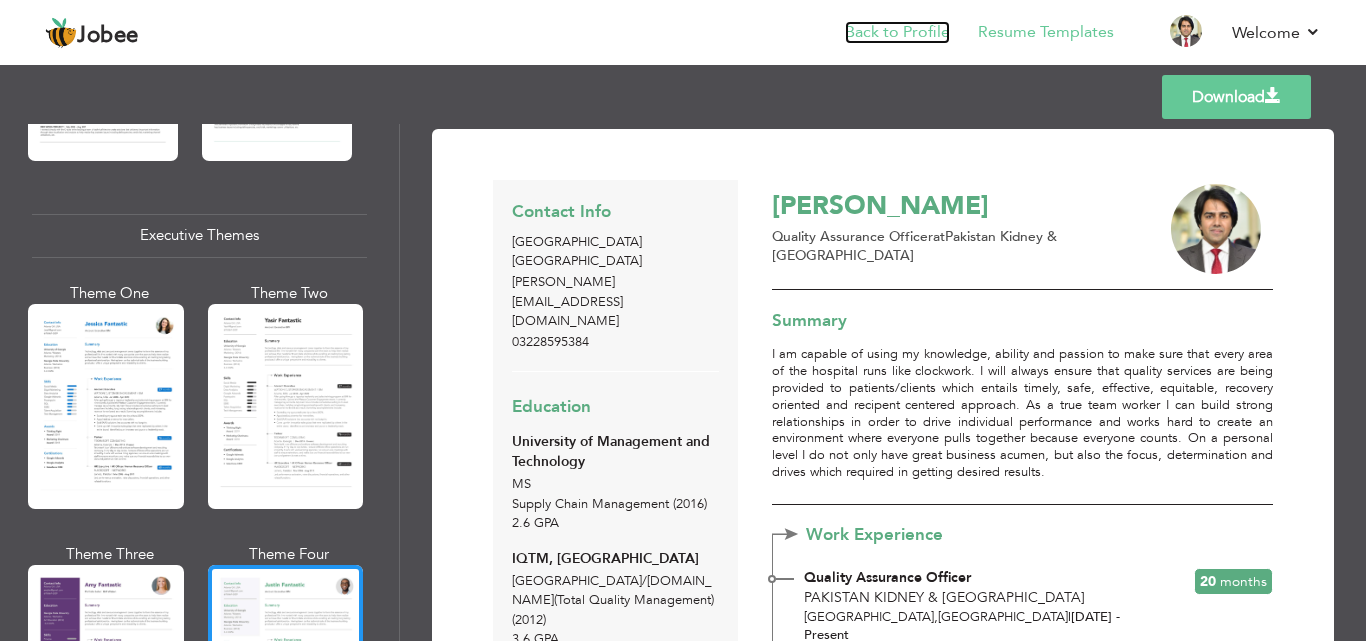 click on "Back to Profile" at bounding box center (897, 32) 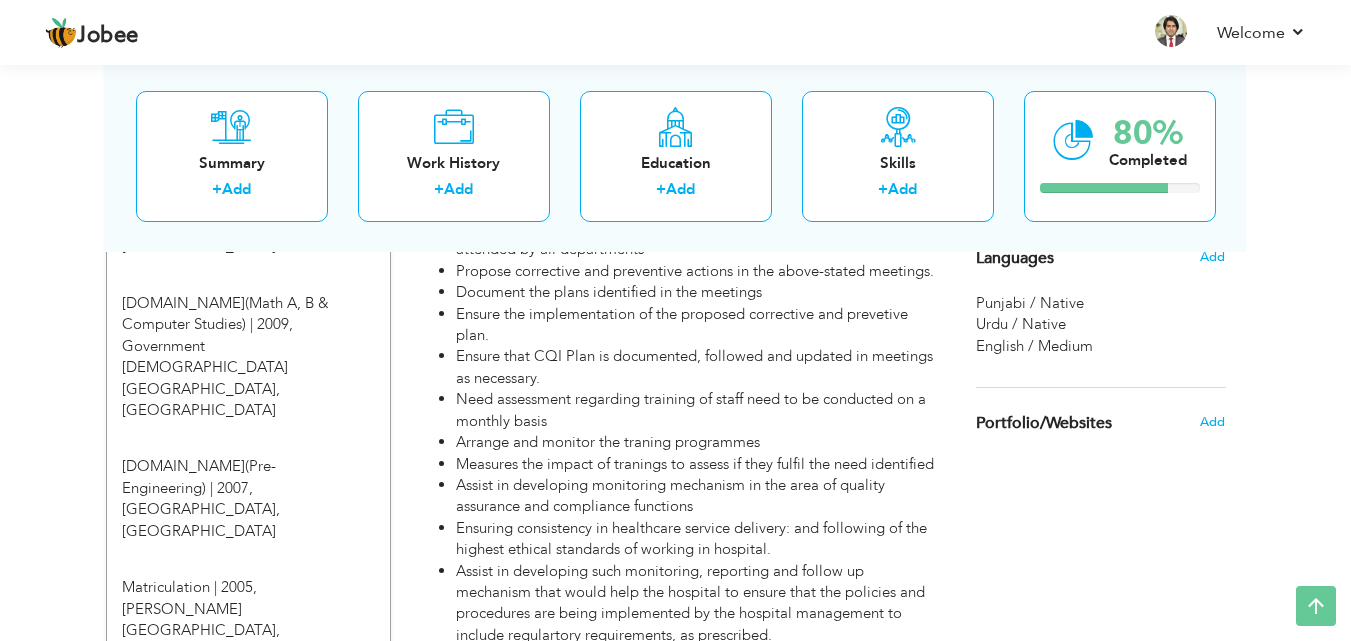scroll, scrollTop: 1680, scrollLeft: 0, axis: vertical 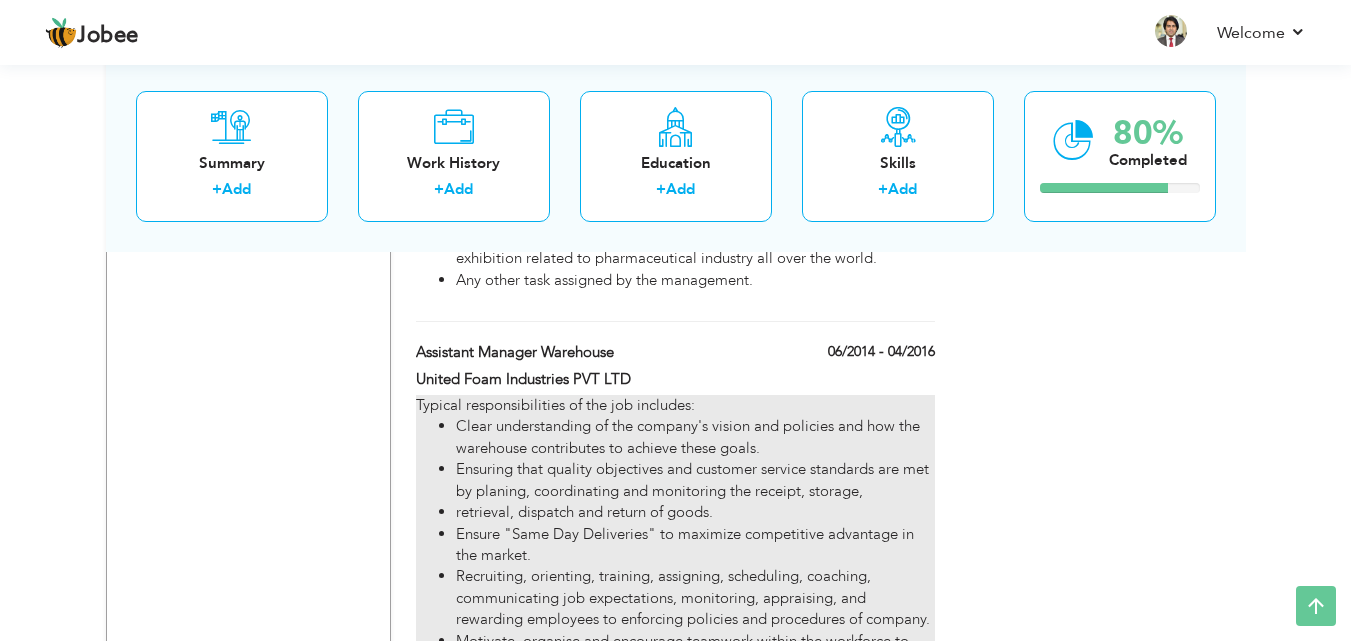 click on "Clear understanding of the company's vision and policies and how the warehouse contributes to achieve these goals." at bounding box center (695, 437) 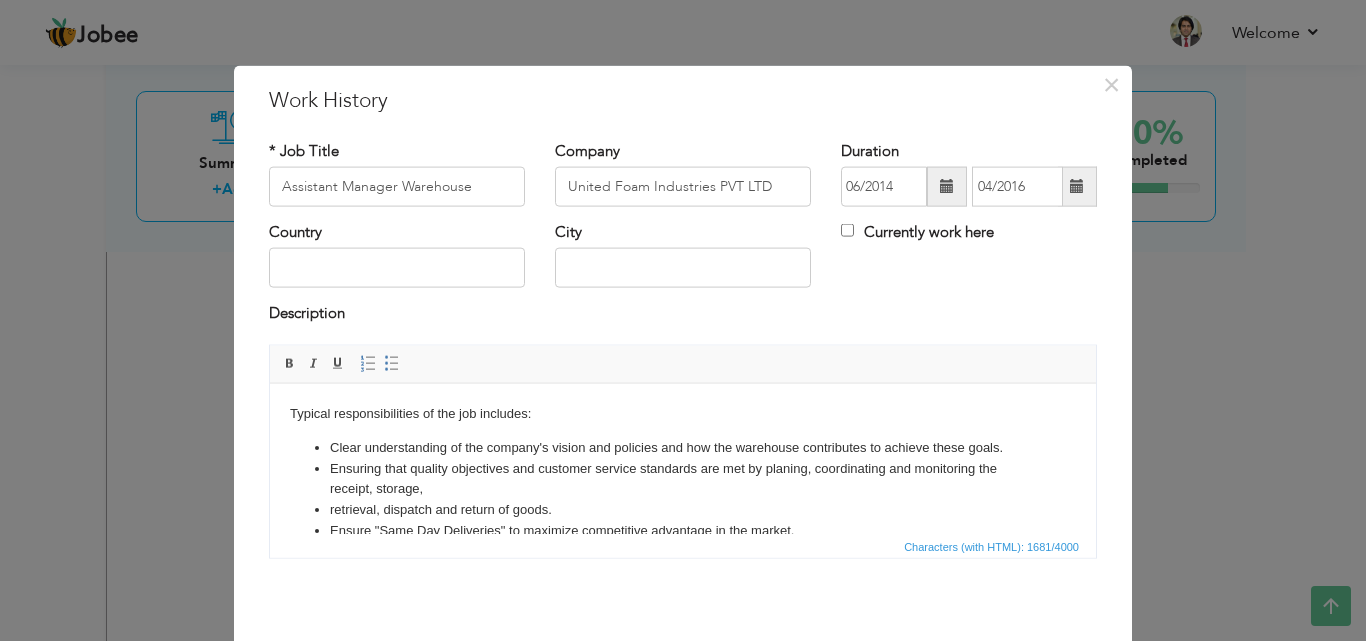 click on "retrieval, dispatch and return of goods." at bounding box center (683, 509) 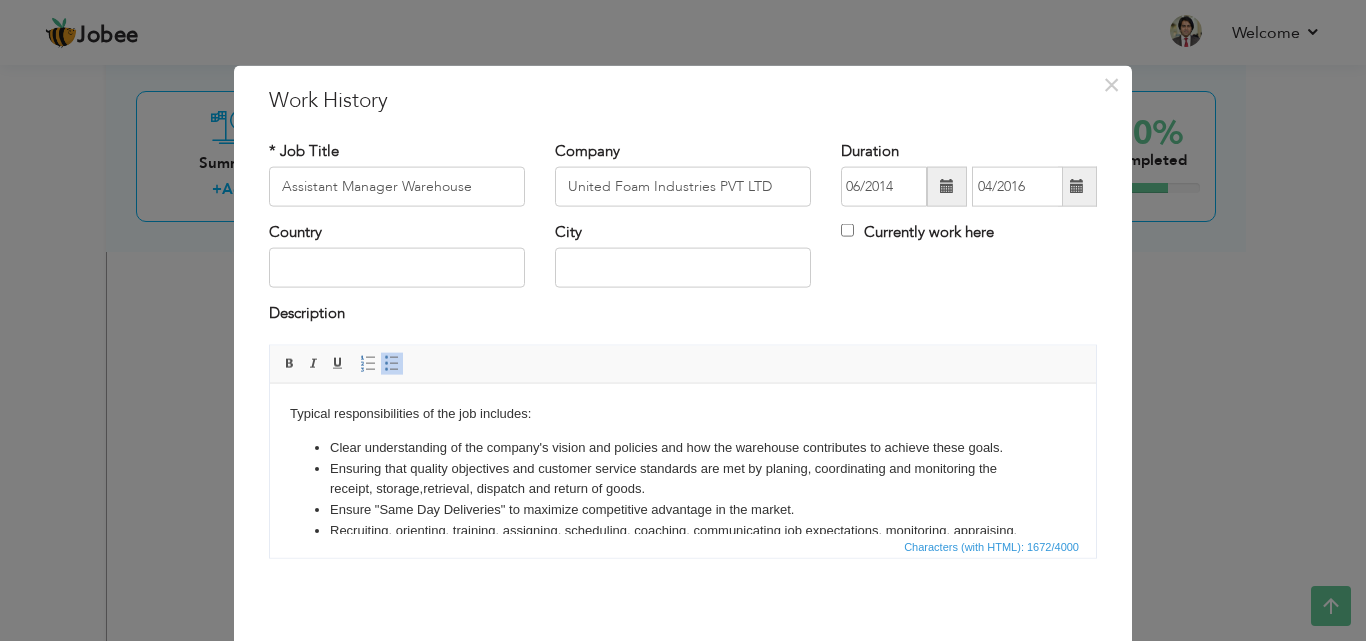 type 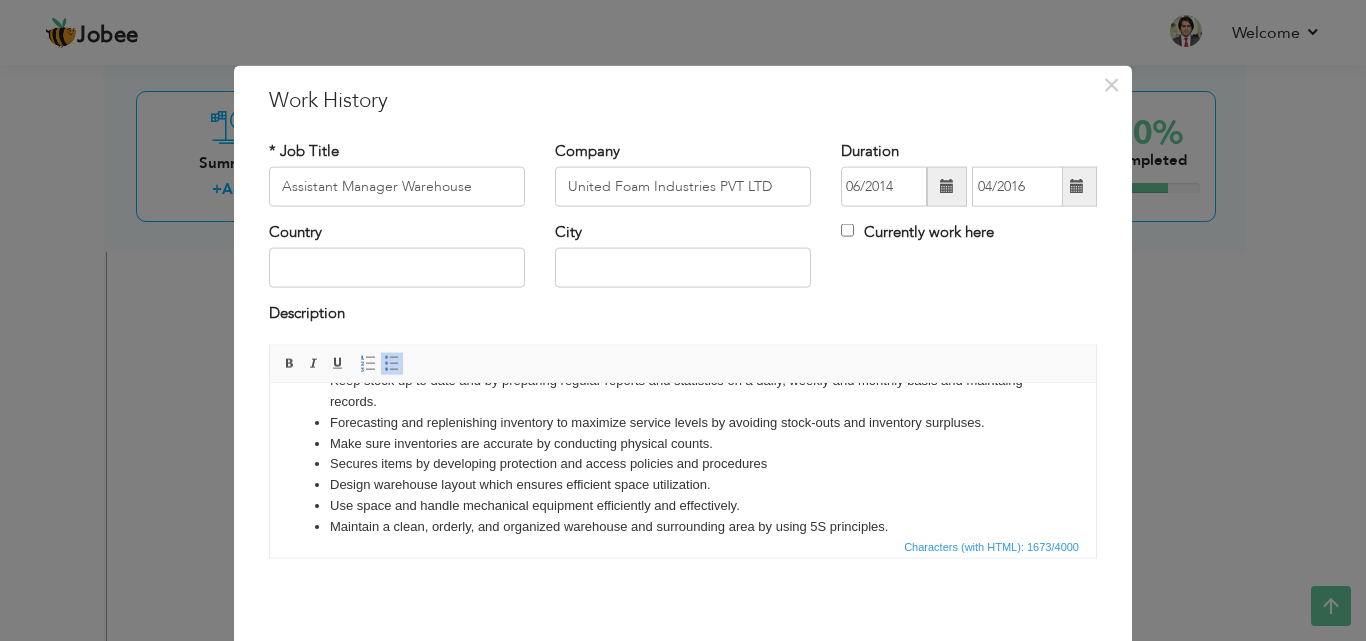 scroll, scrollTop: 254, scrollLeft: 0, axis: vertical 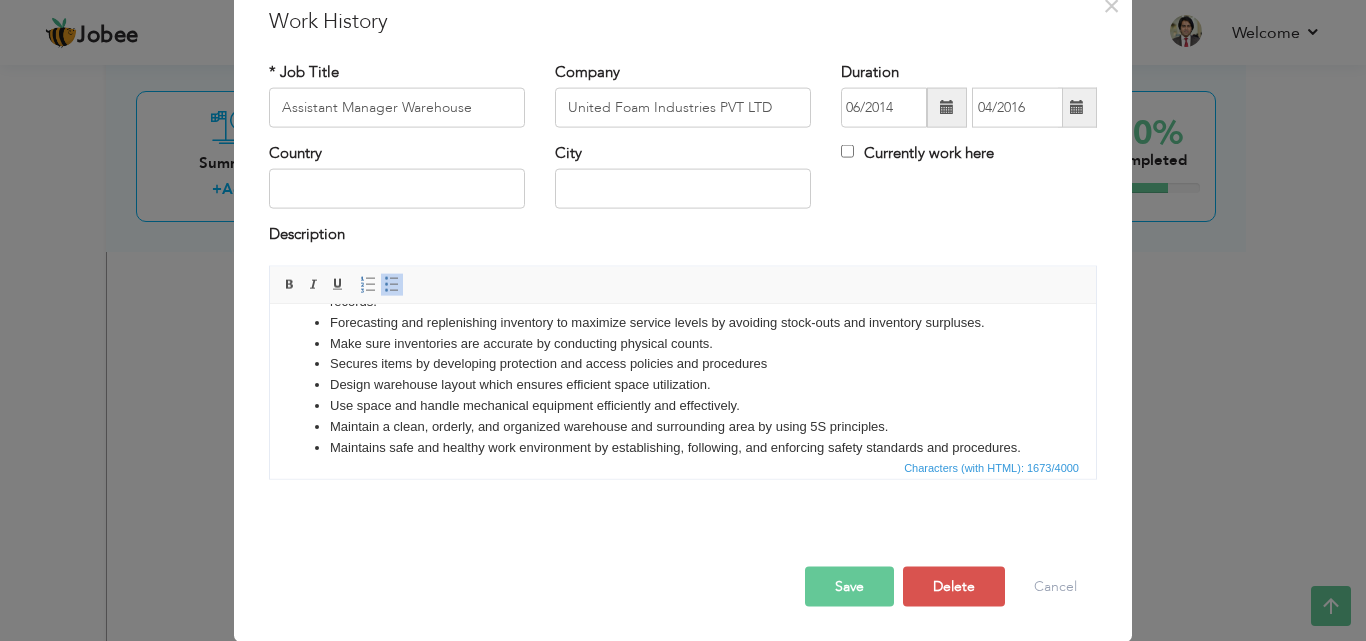 click on "Save" at bounding box center (849, 586) 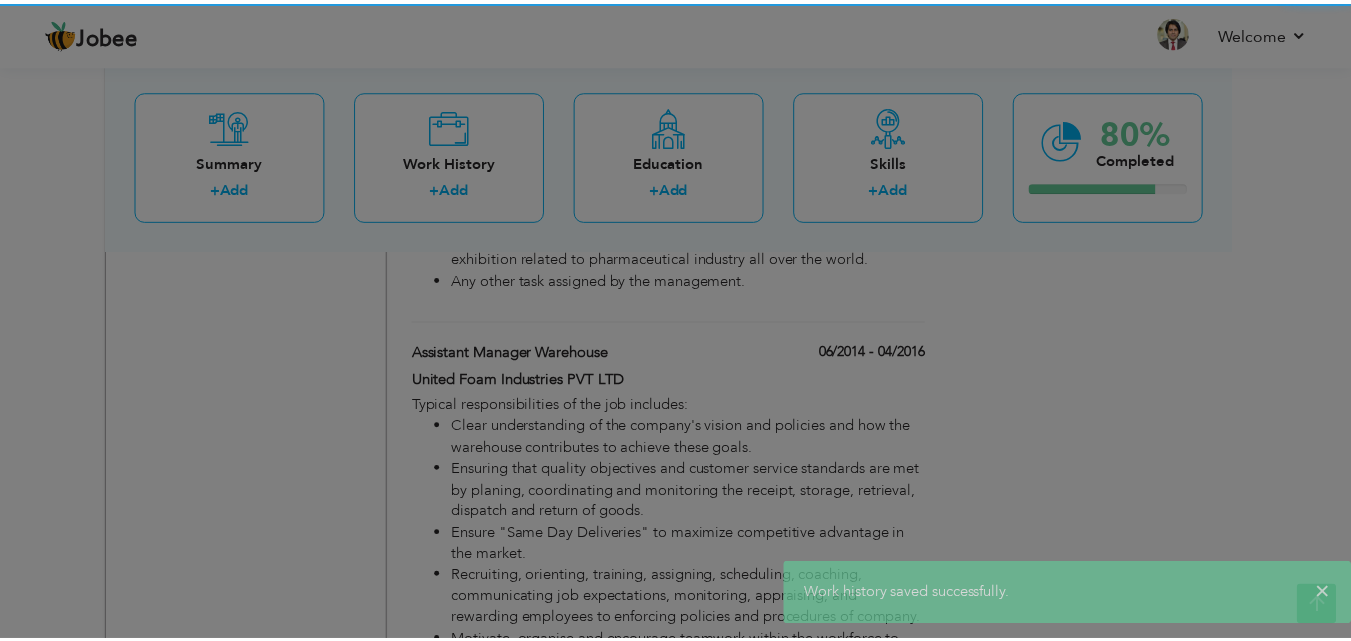 scroll, scrollTop: 0, scrollLeft: 0, axis: both 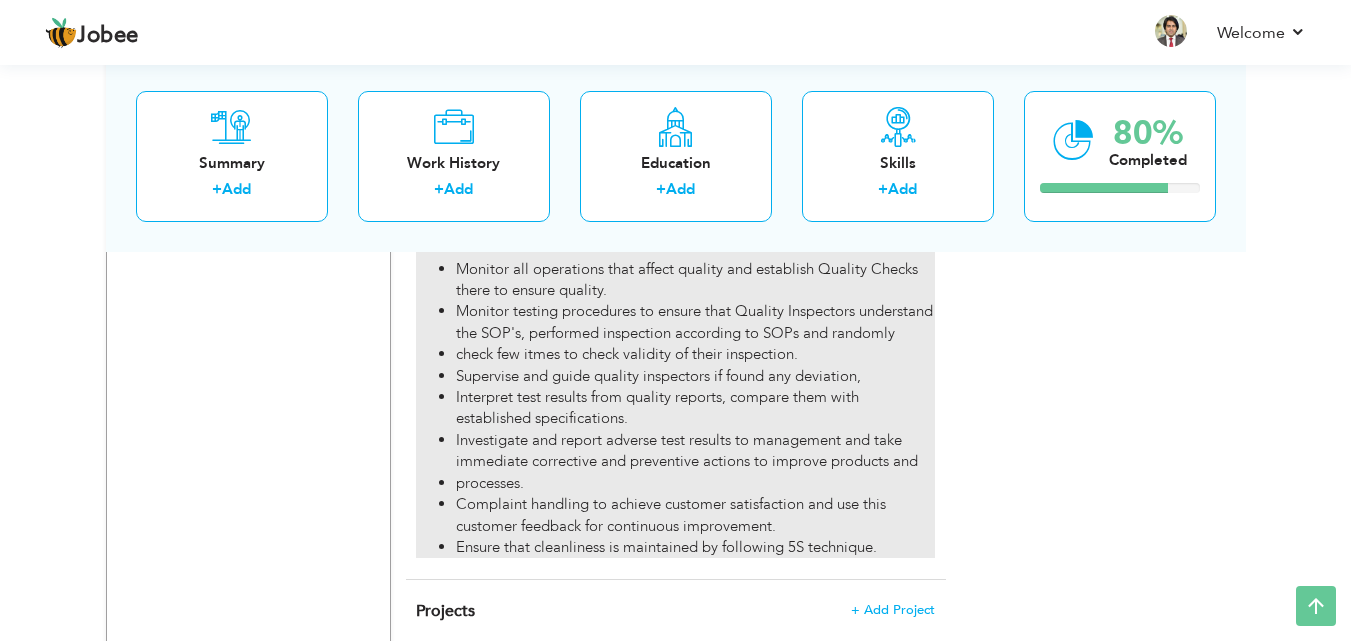 click on "Investigate and report adverse test results to management and take immediate corrective and preventive actions to improve products and" at bounding box center (695, 451) 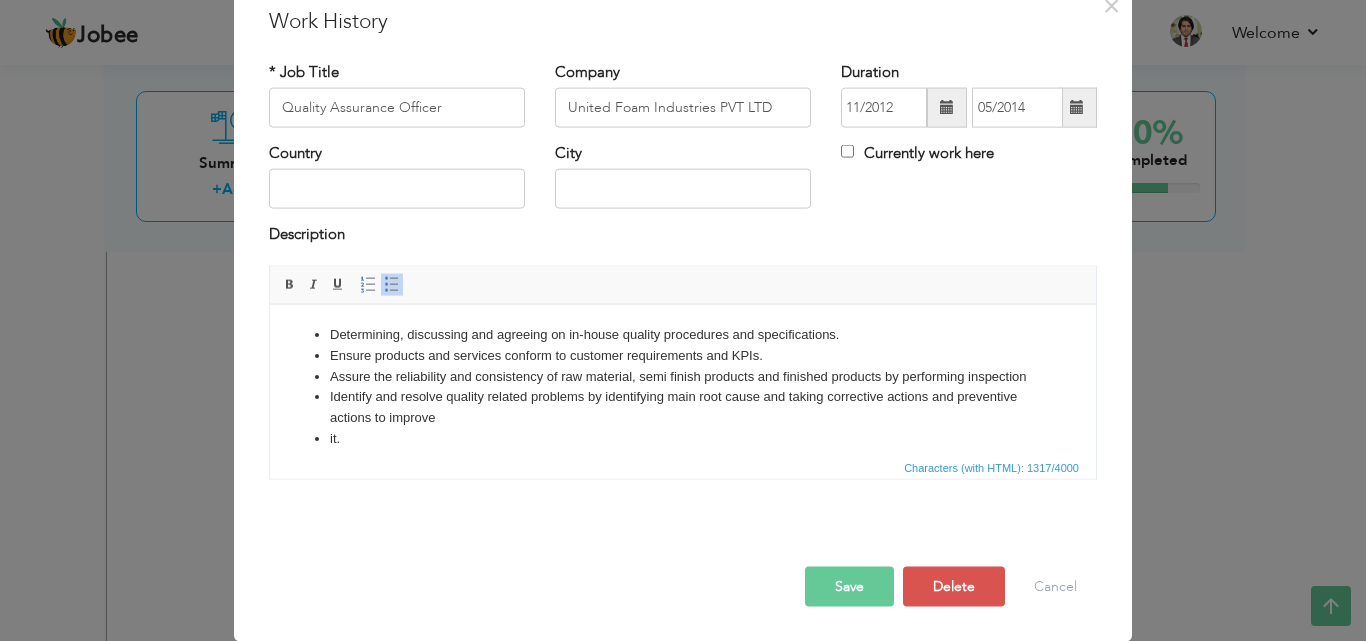 scroll, scrollTop: 0, scrollLeft: 0, axis: both 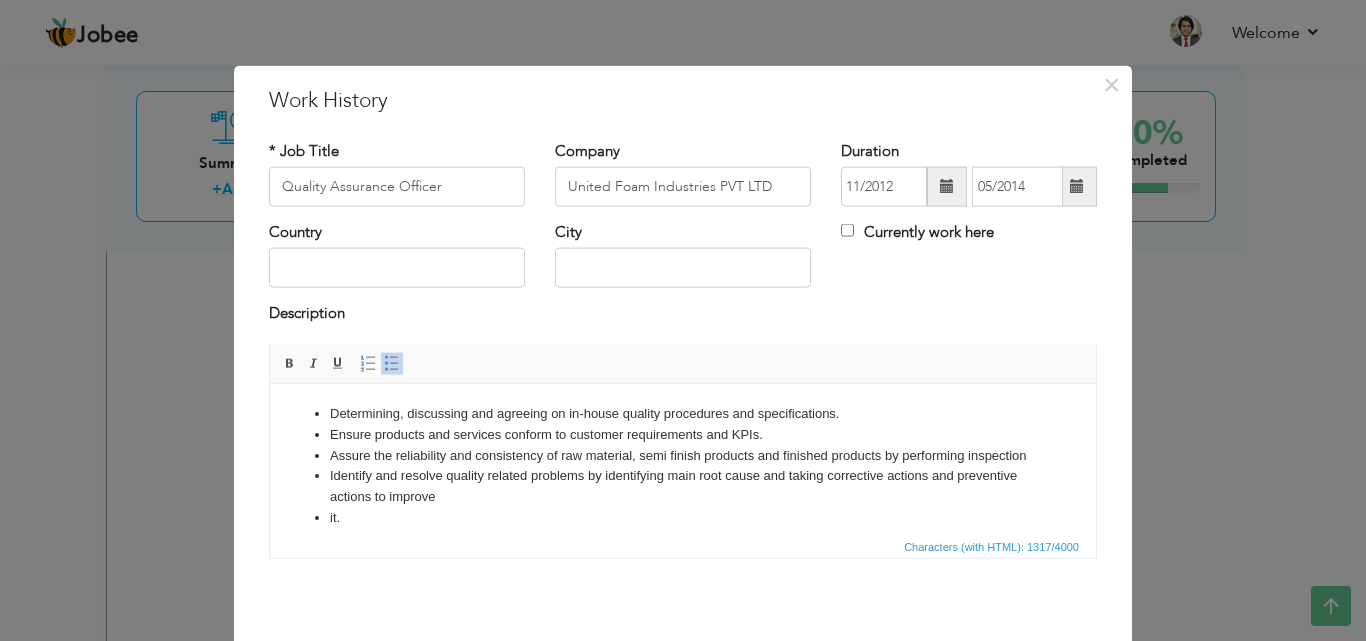 click on "Ensure products and services conform to customer requirements and KPIs." at bounding box center (683, 434) 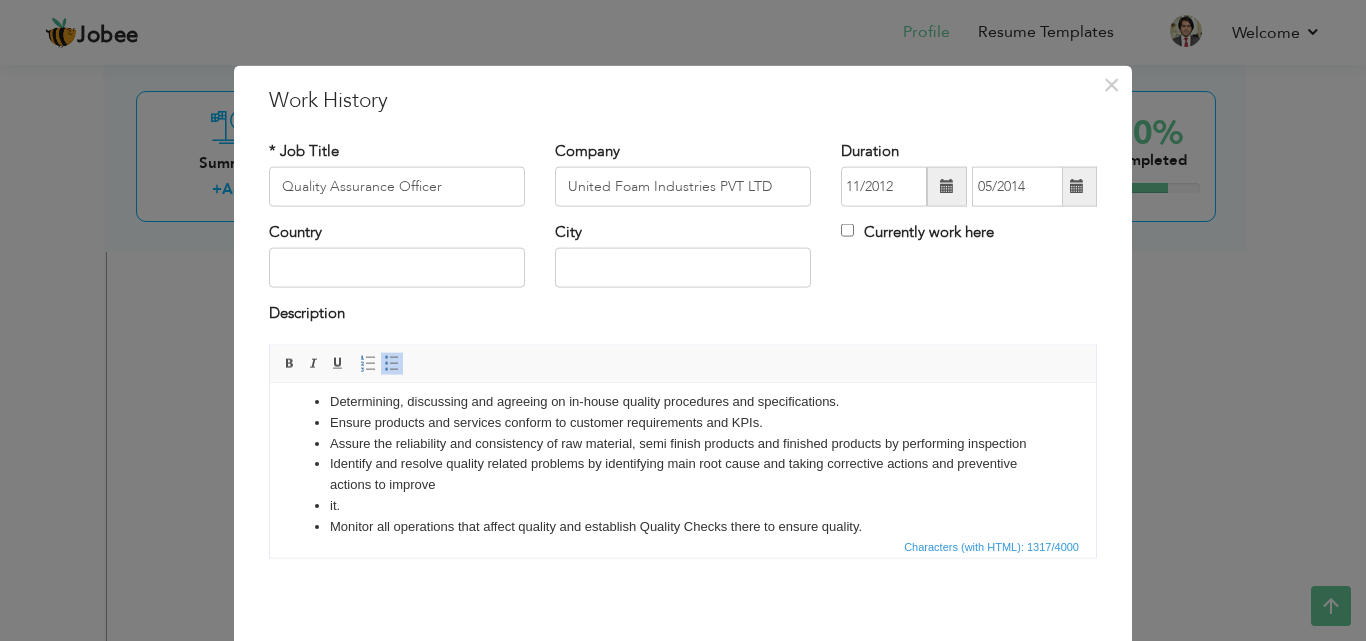 scroll, scrollTop: 33, scrollLeft: 0, axis: vertical 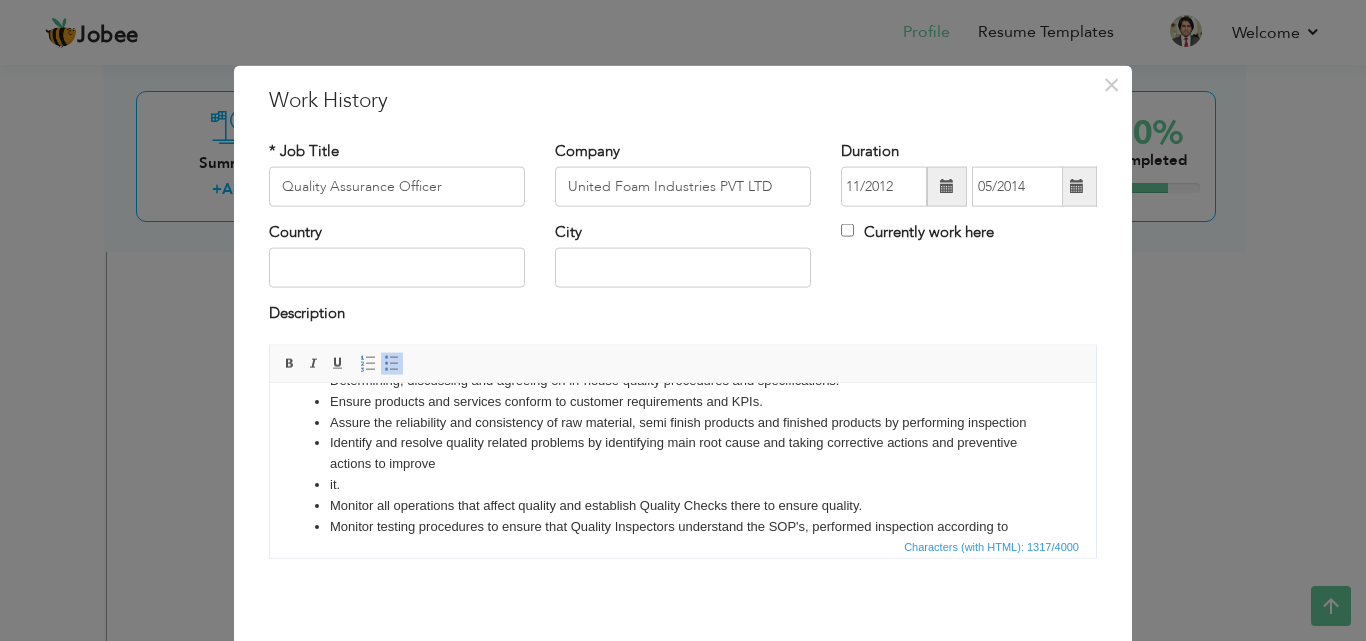 type 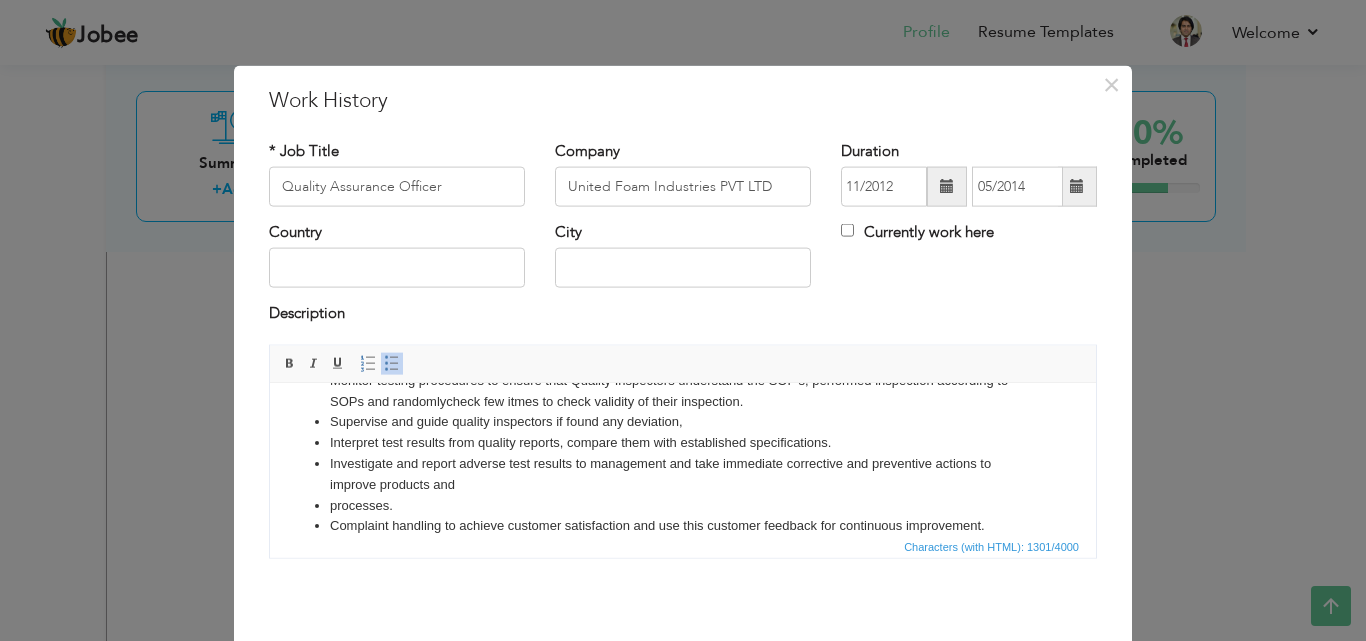 scroll, scrollTop: 179, scrollLeft: 0, axis: vertical 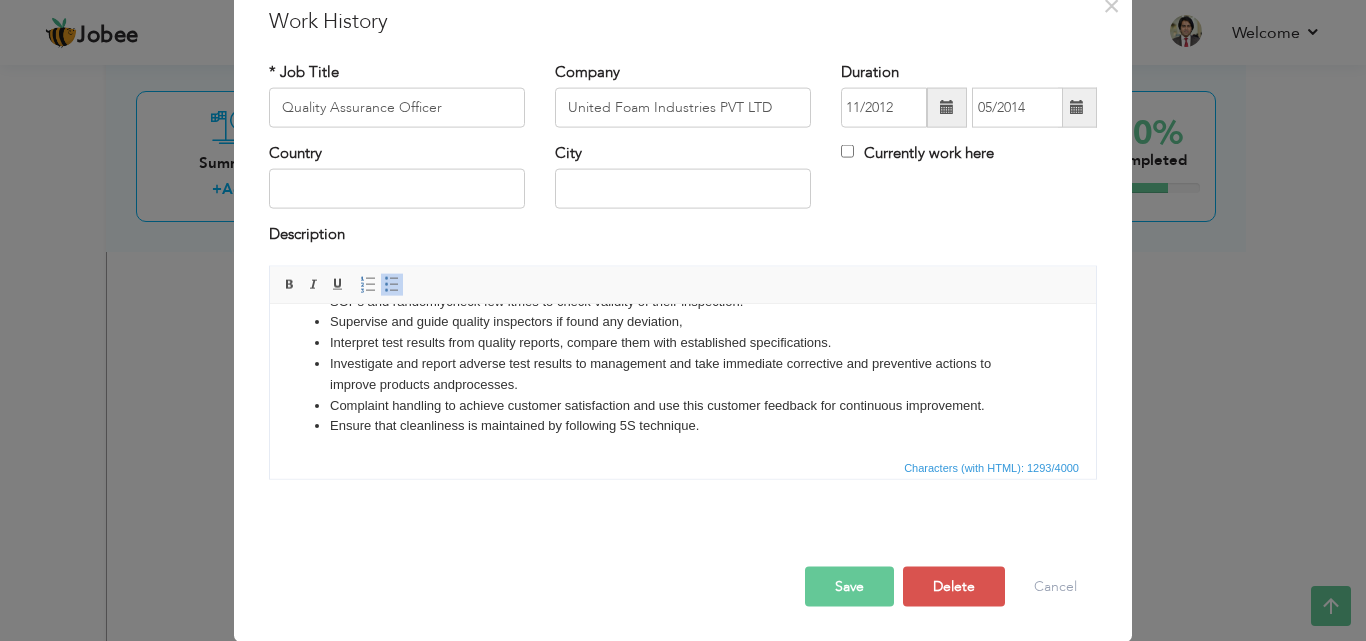 click on "Save" at bounding box center [849, 586] 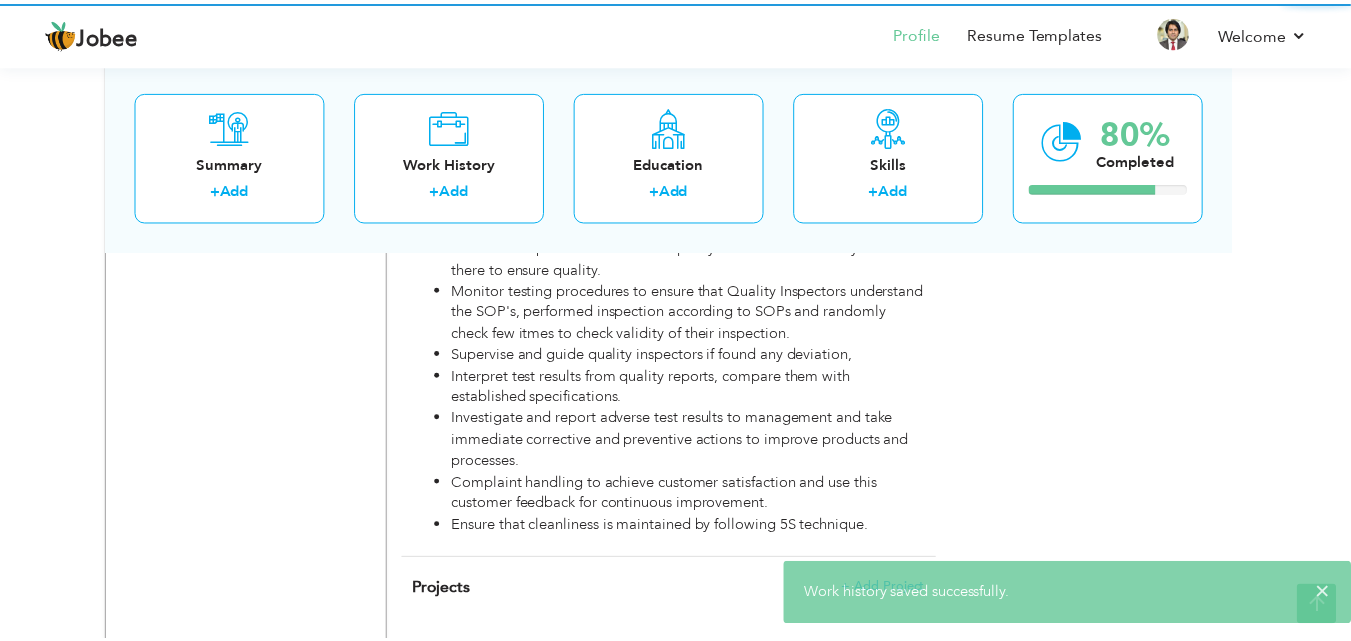 scroll, scrollTop: 0, scrollLeft: 0, axis: both 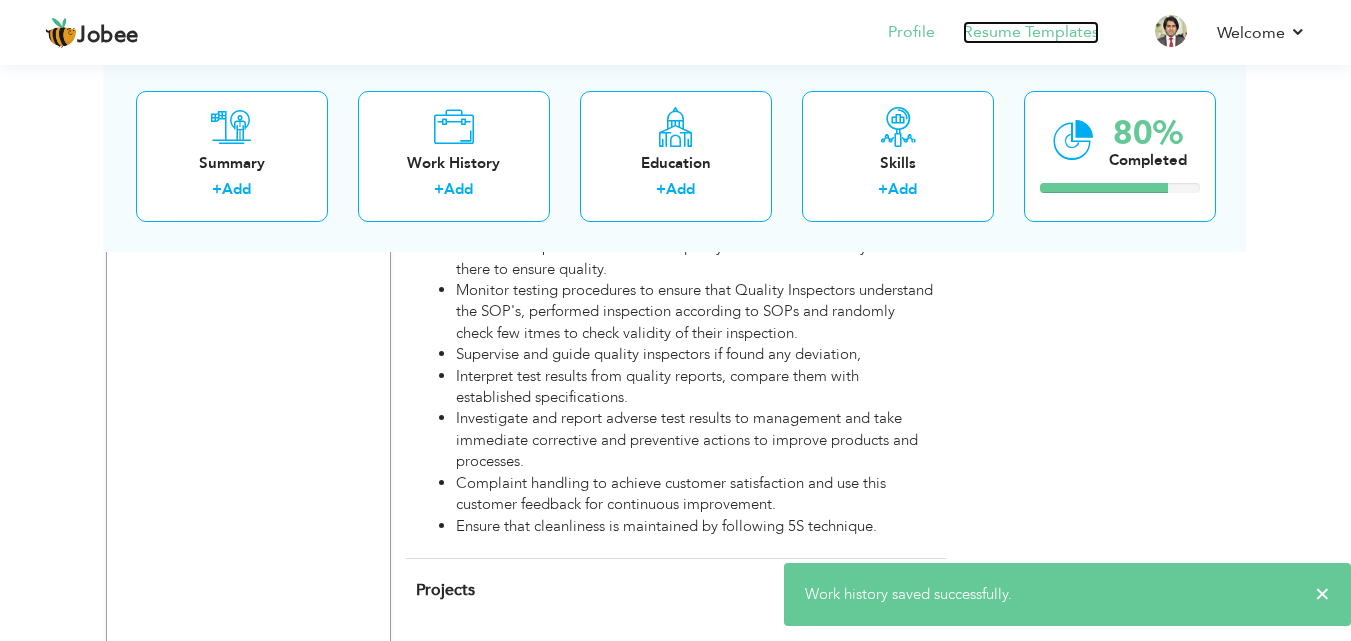 click on "Resume Templates" at bounding box center [1031, 32] 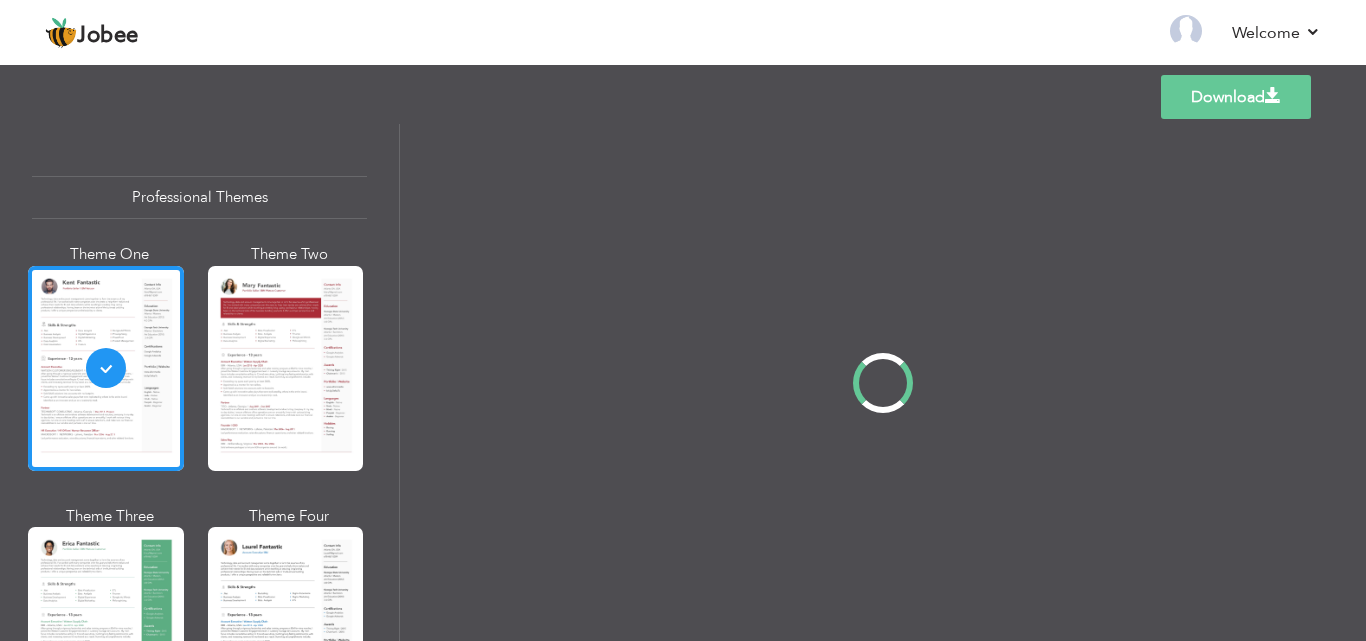 scroll, scrollTop: 0, scrollLeft: 0, axis: both 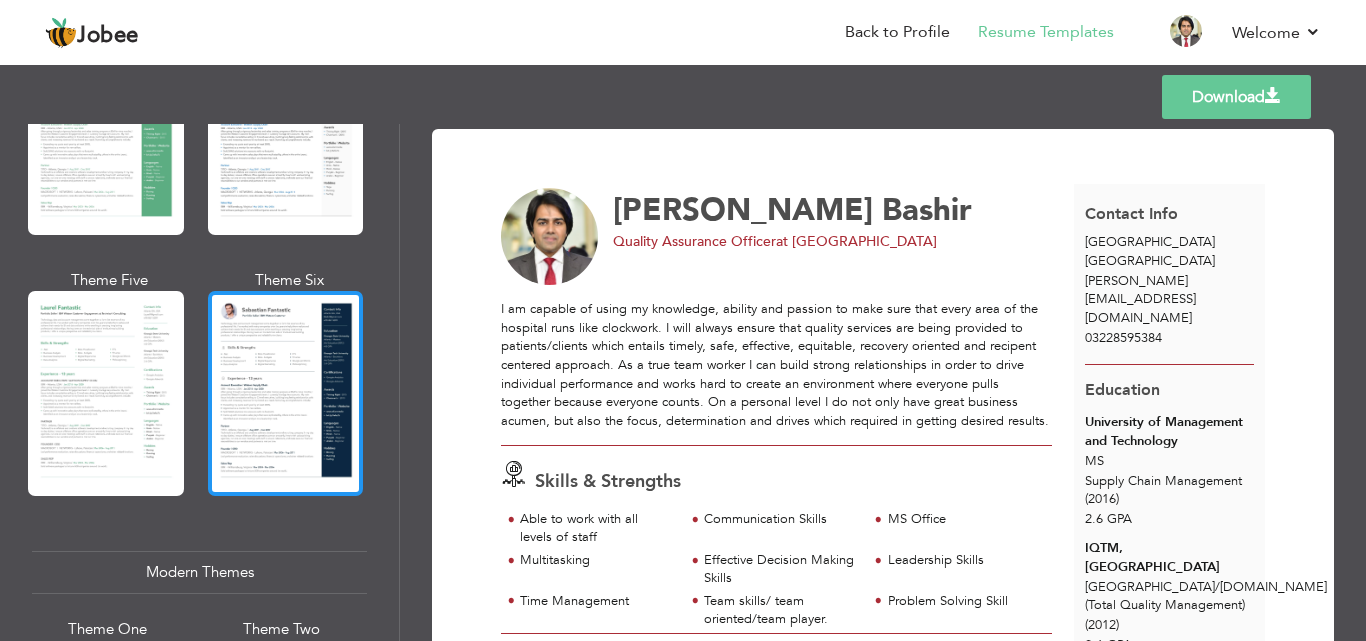 click at bounding box center [286, 393] 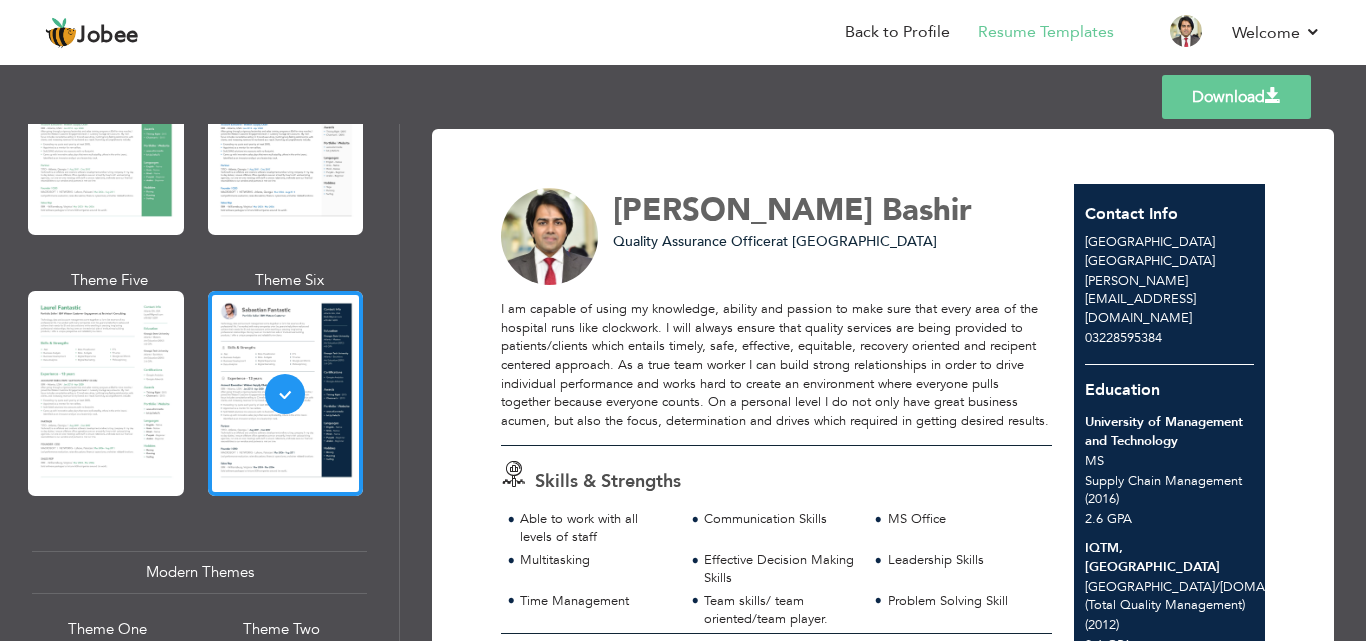 click on "Download" at bounding box center (1236, 97) 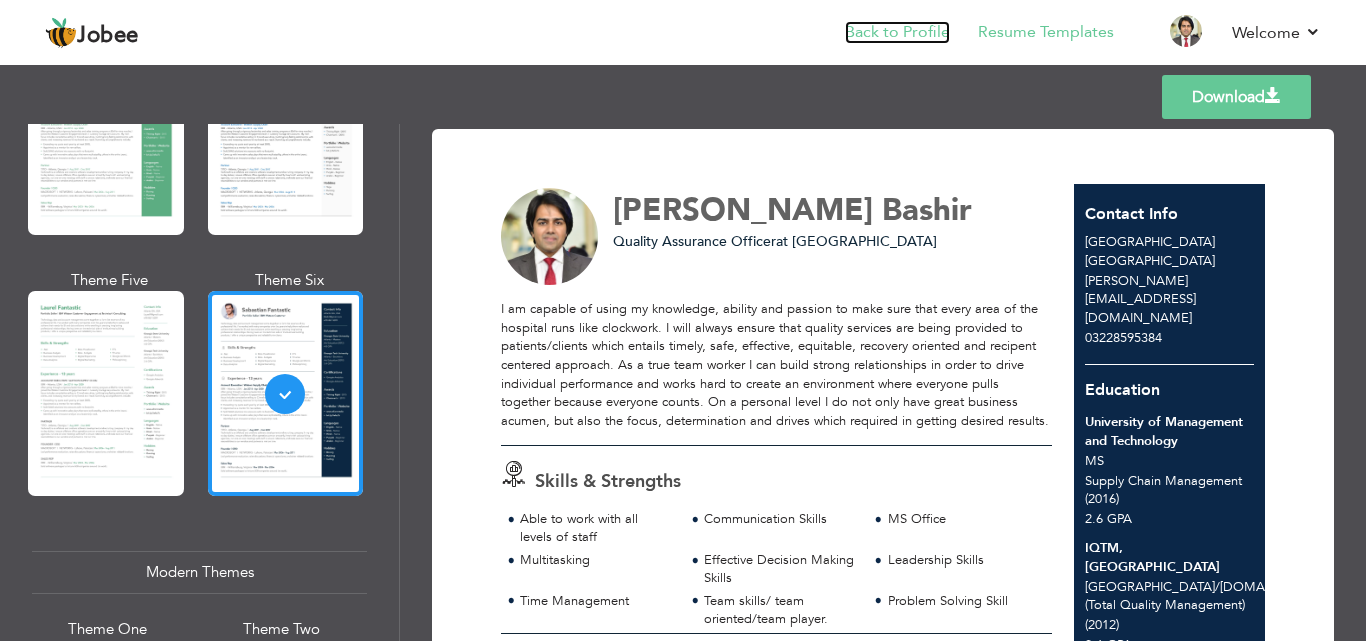 click on "Back to Profile" at bounding box center [897, 32] 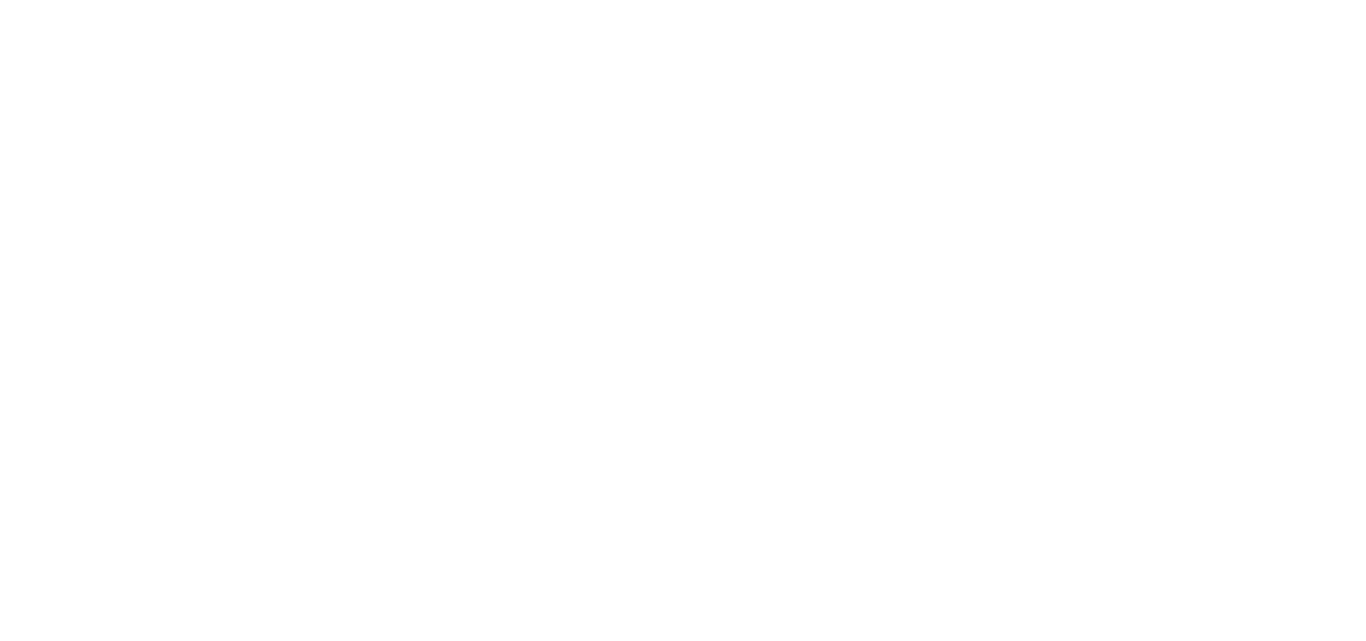 scroll, scrollTop: 0, scrollLeft: 0, axis: both 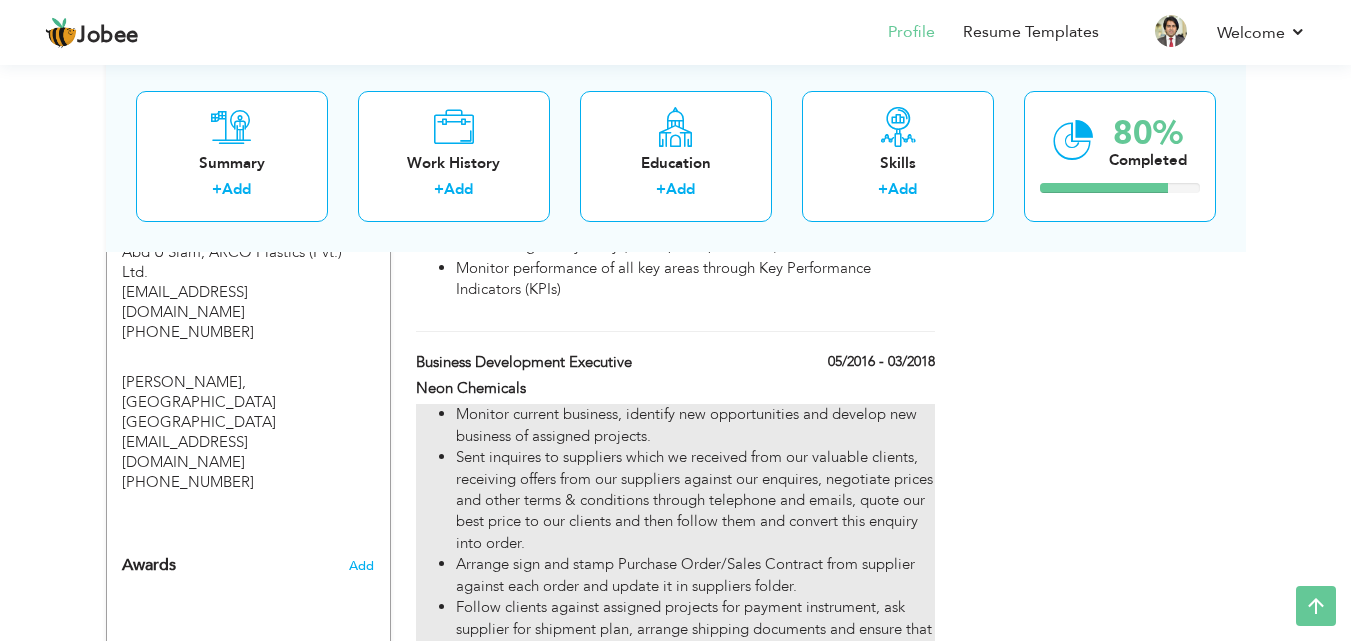 click on "Sent inquires to suppliers which we received from our valuable clients, receiving offers from our suppliers against our enquires, negotiate prices and other terms & conditions through telephone and emails, quote our best price to our clients and then follow them and convert this enquiry into order." at bounding box center [695, 500] 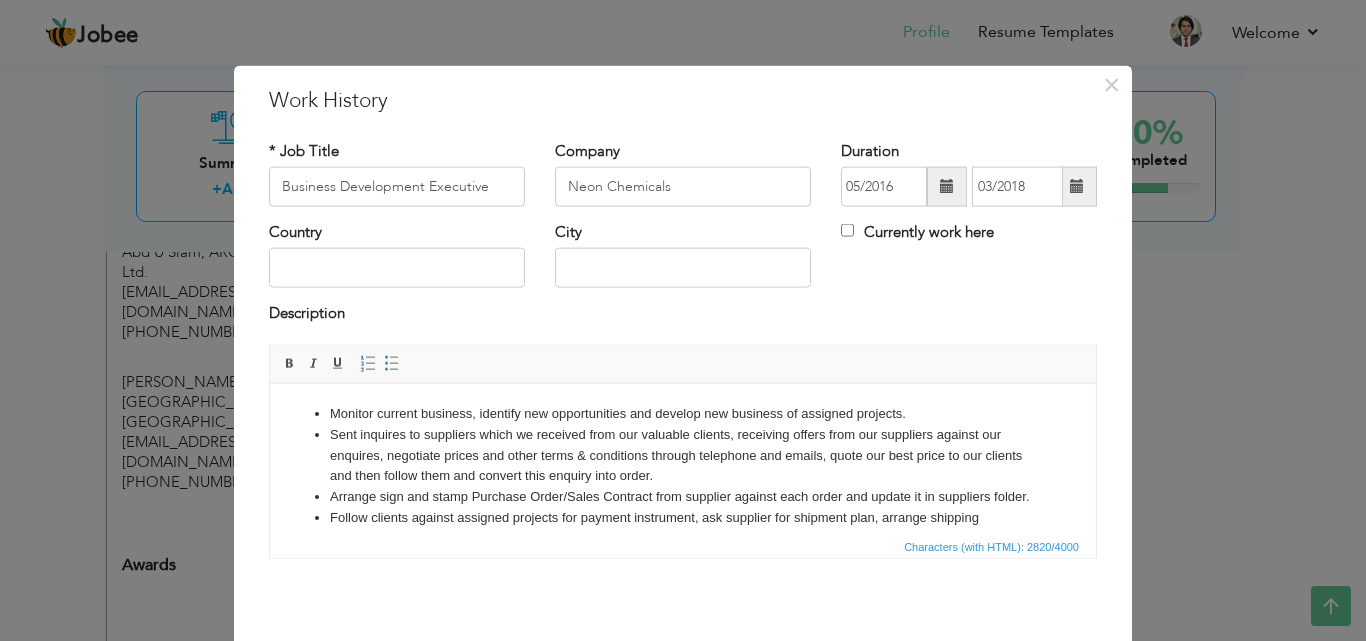click on "Sent inquires to suppliers which we received from our valuable clients, receiving offers from our suppliers against our enquires, negotiate prices and other terms & conditions through telephone and emails, quote our best price to our clients and then follow them and convert this enquiry into order." at bounding box center [683, 455] 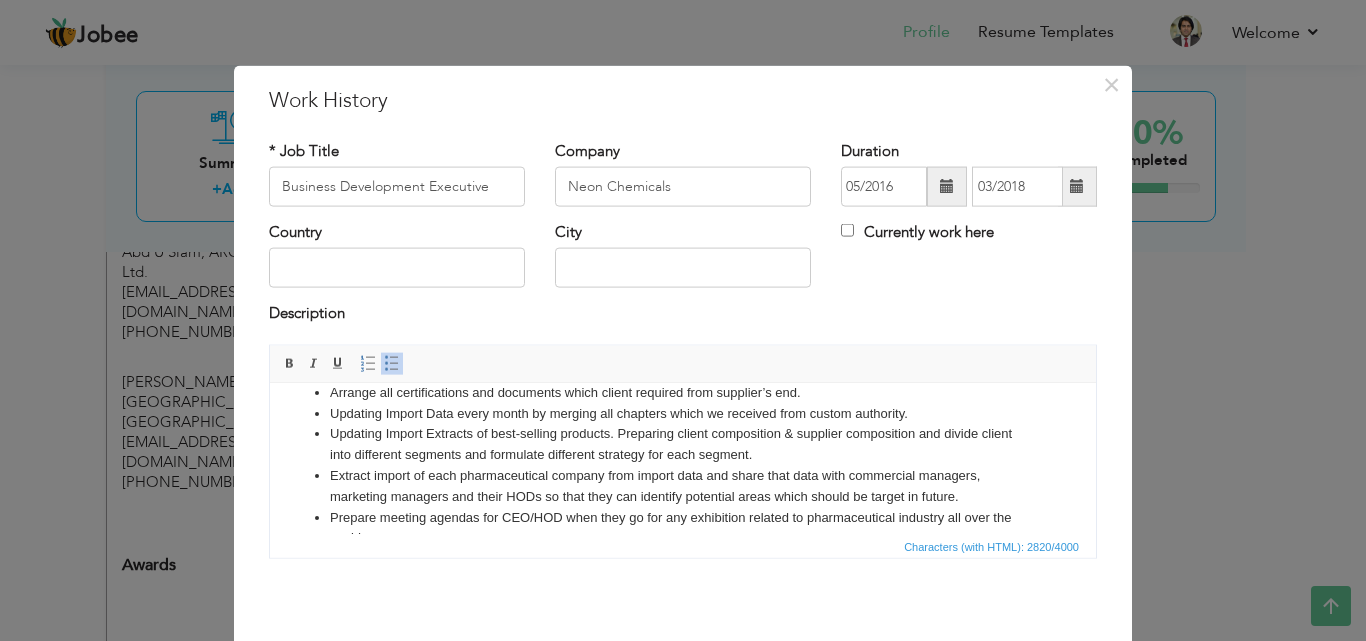 scroll, scrollTop: 417, scrollLeft: 0, axis: vertical 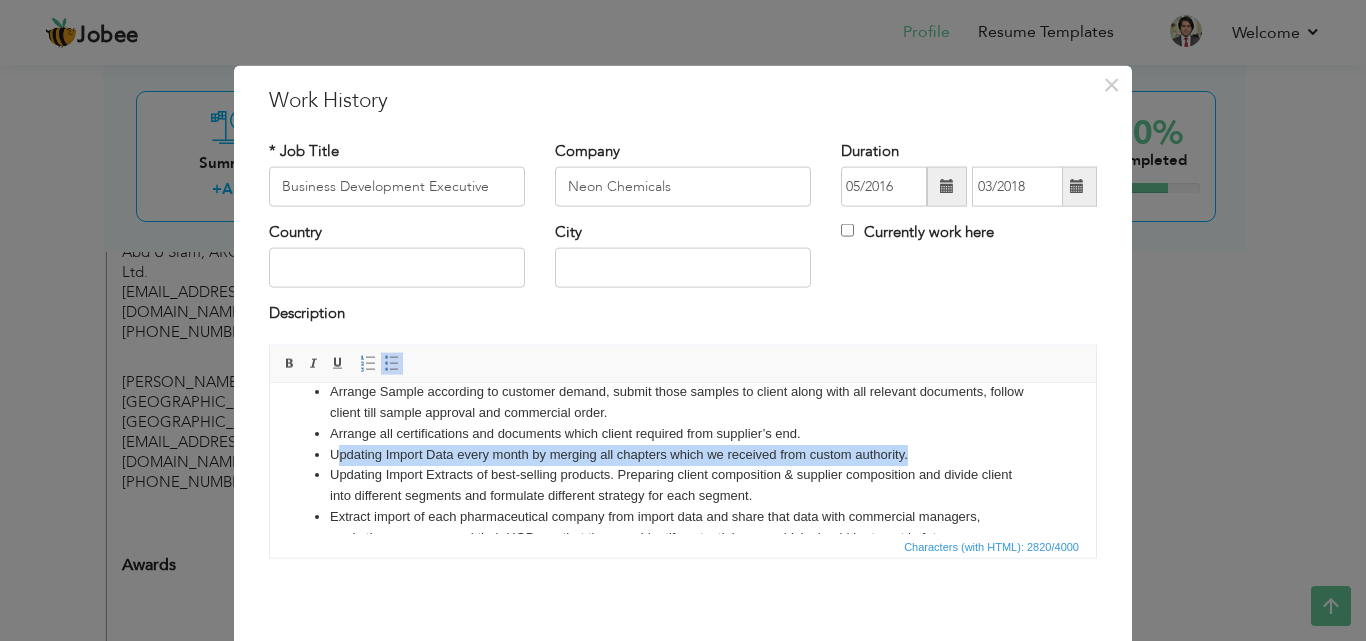 drag, startPoint x: 925, startPoint y: 448, endPoint x: 338, endPoint y: 462, distance: 587.16693 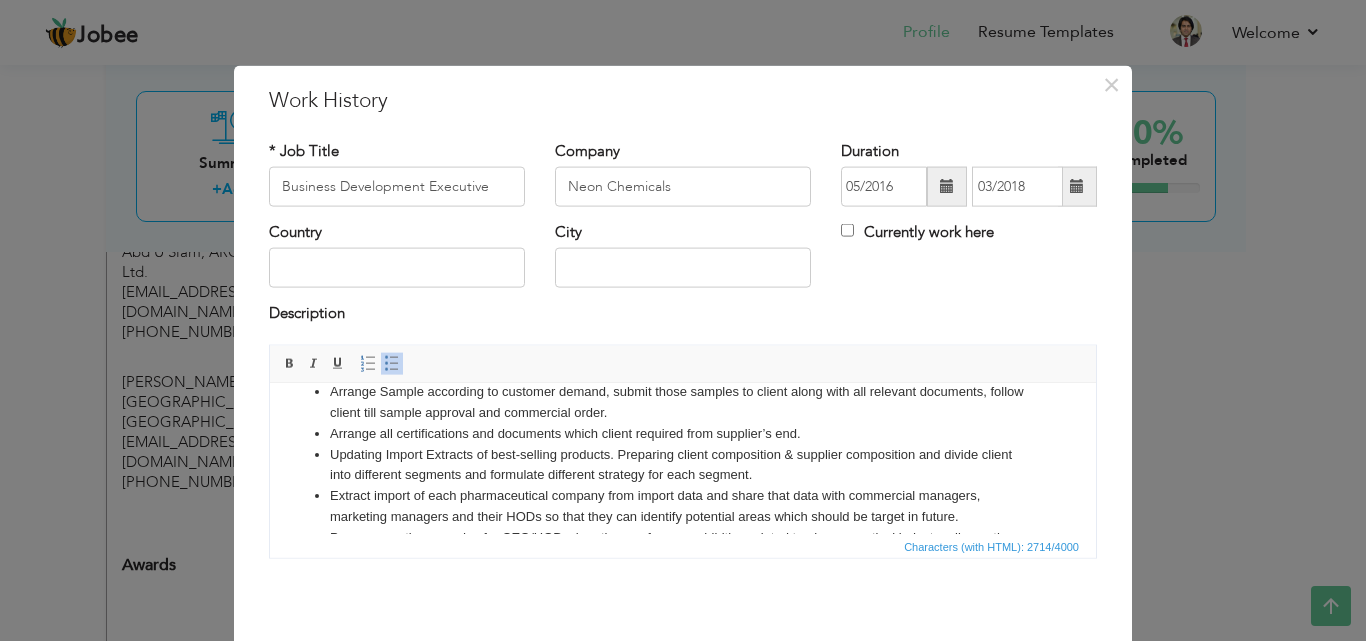 scroll, scrollTop: 79, scrollLeft: 0, axis: vertical 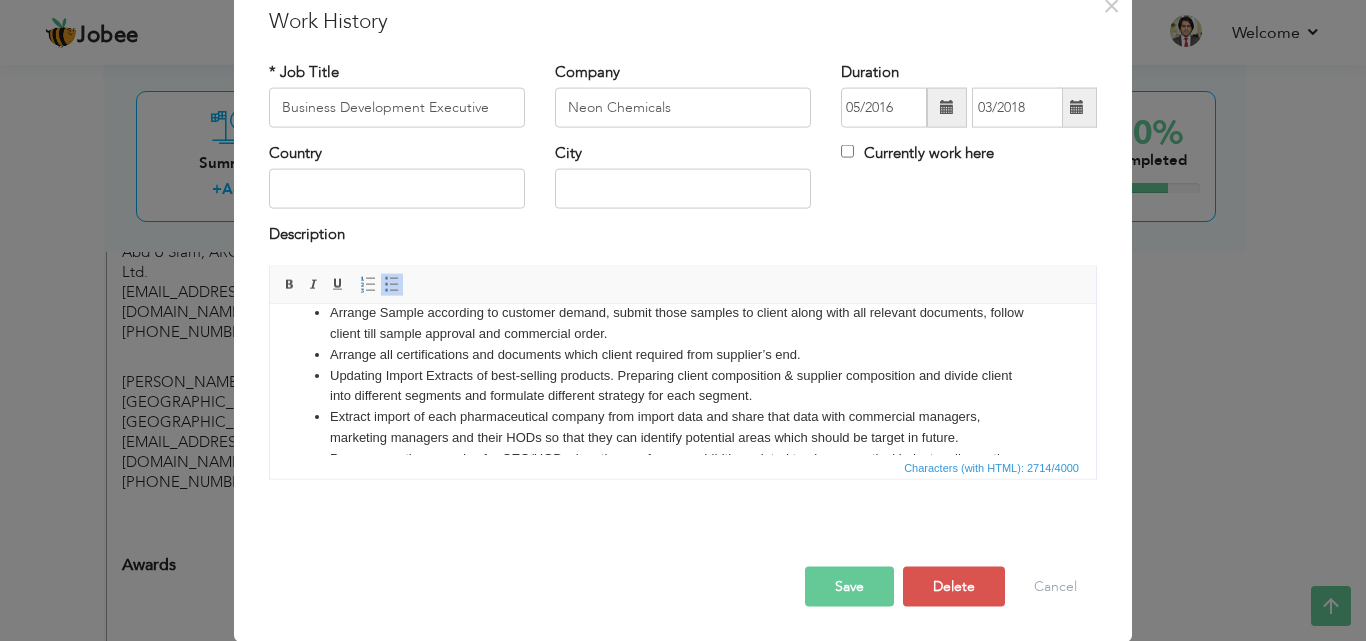 click on "Save" at bounding box center [849, 586] 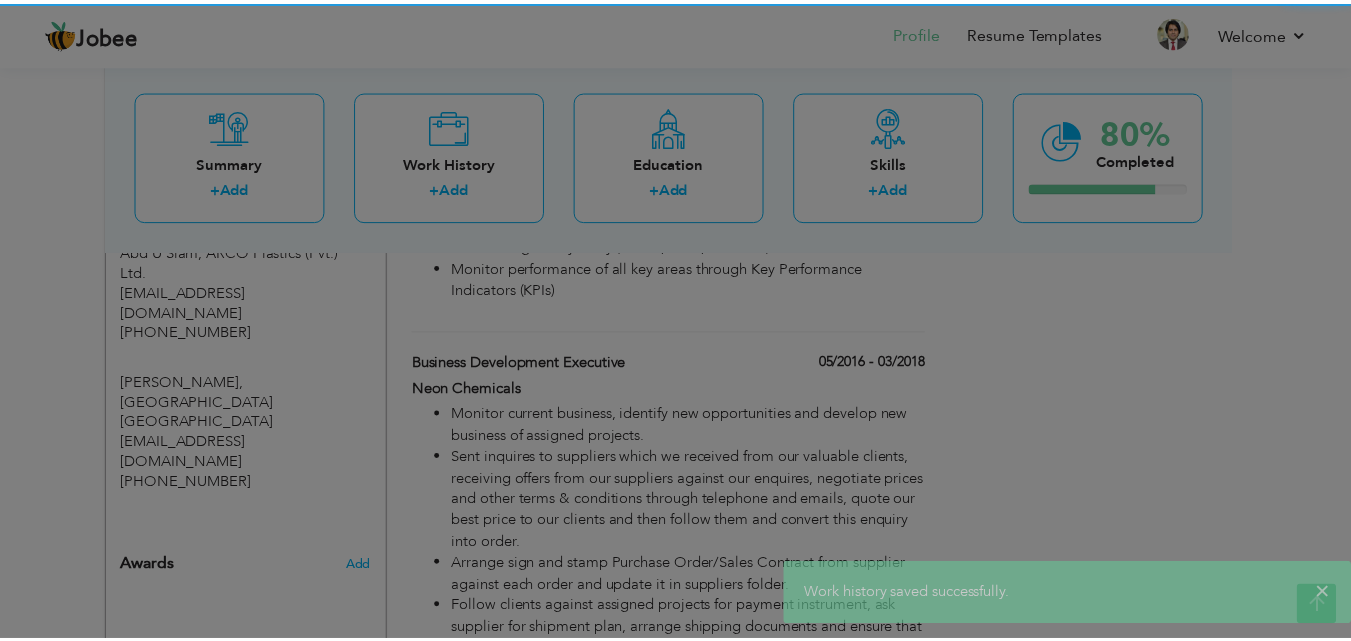 scroll, scrollTop: 0, scrollLeft: 0, axis: both 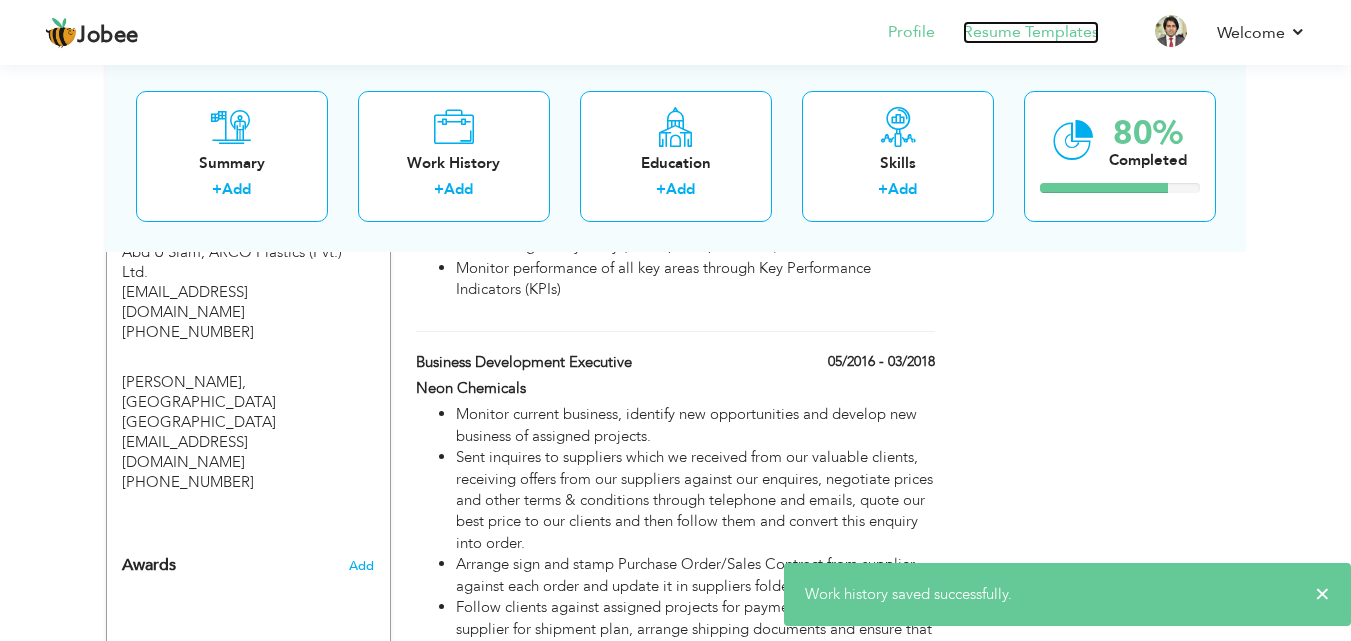 click on "Resume Templates" at bounding box center (1031, 32) 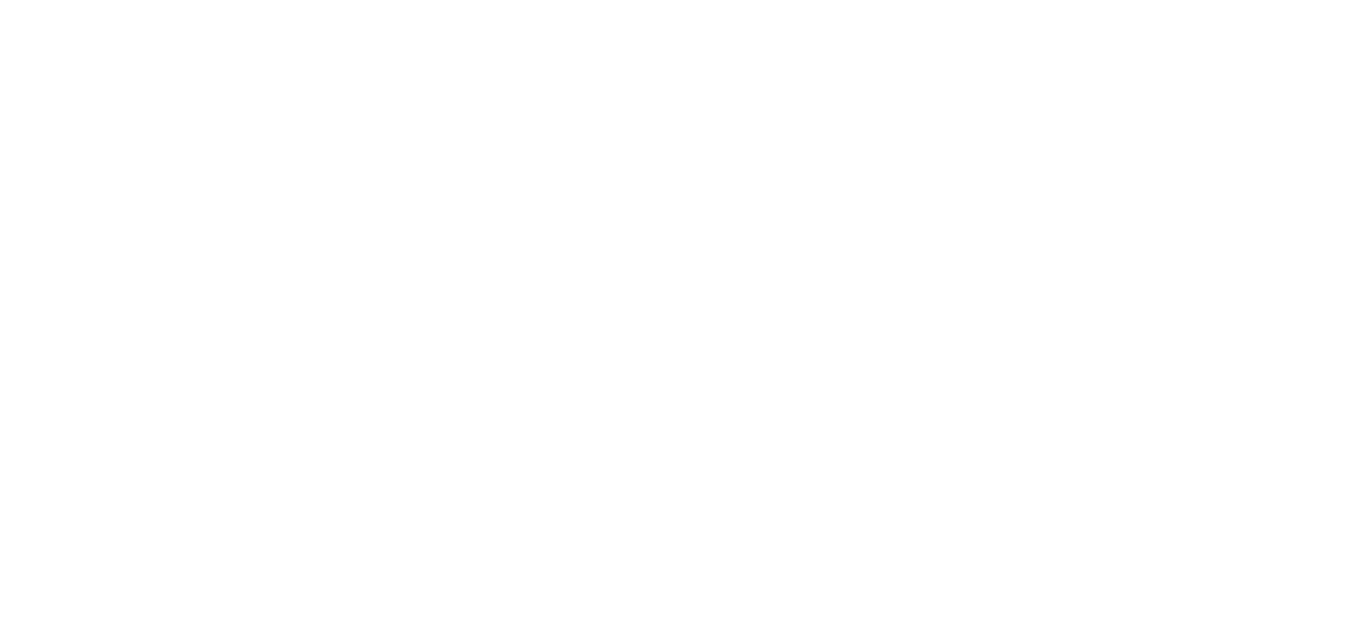 scroll, scrollTop: 0, scrollLeft: 0, axis: both 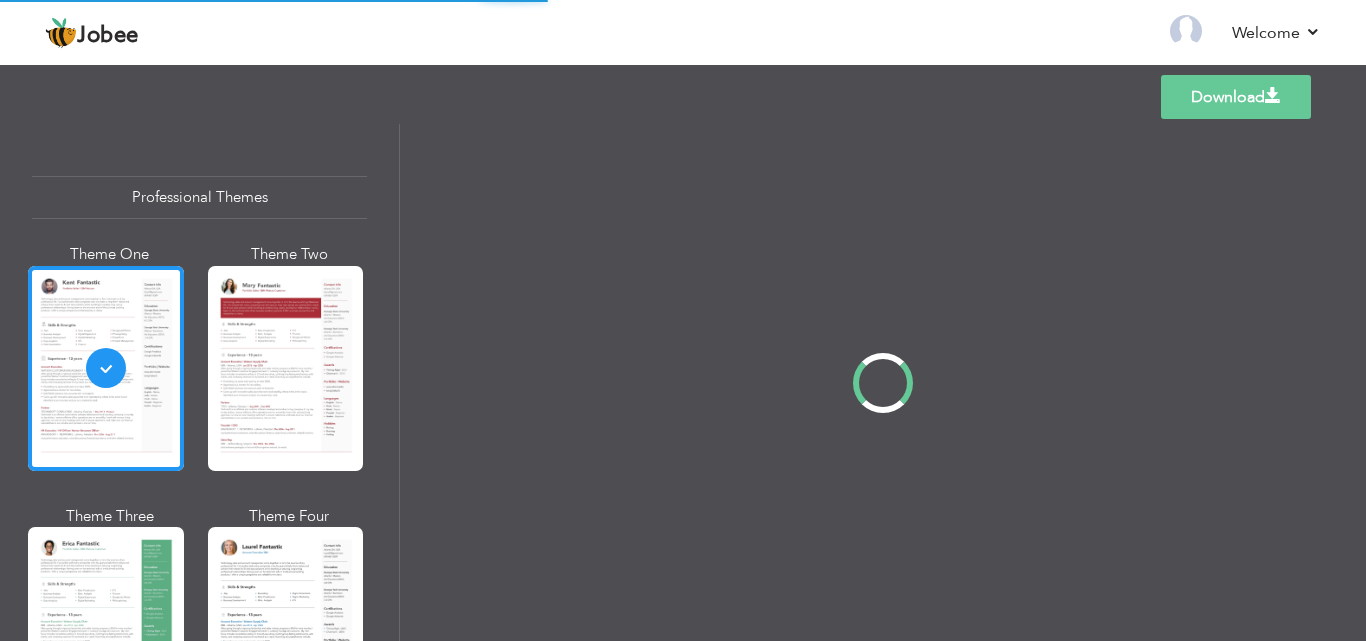 click on "Professional Themes
Theme One
Theme Two
Theme Three
Theme Four" at bounding box center [683, 382] 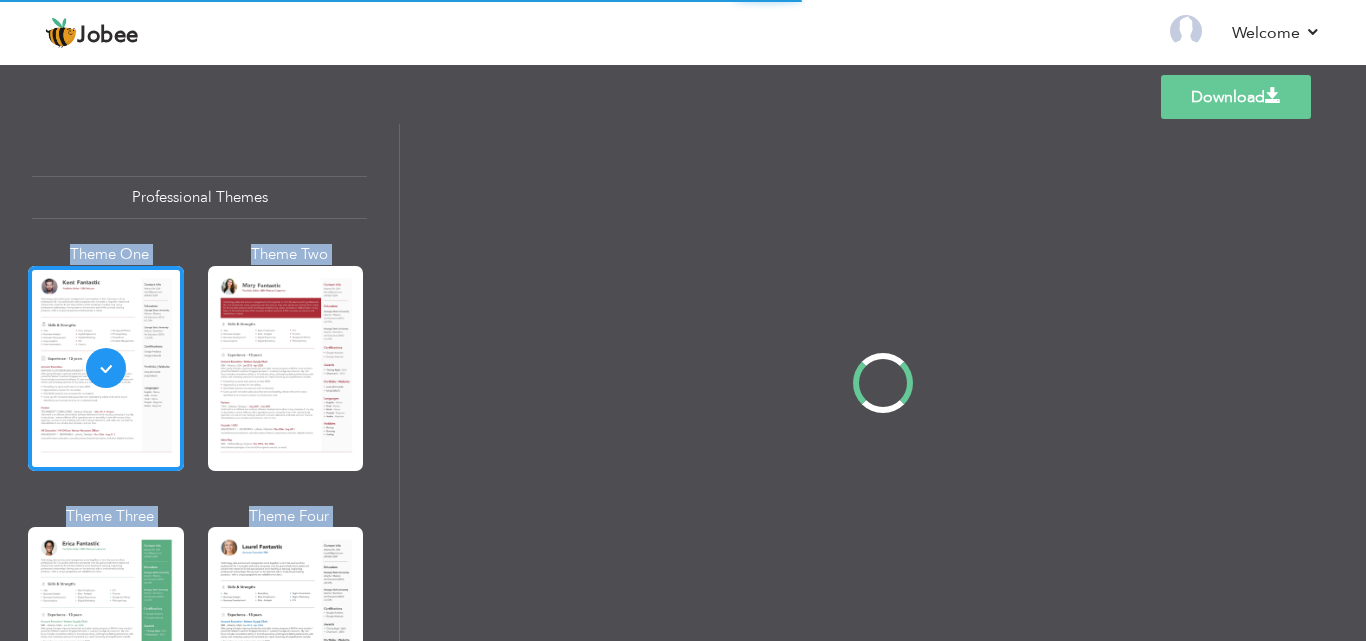 drag, startPoint x: 395, startPoint y: 174, endPoint x: 400, endPoint y: 191, distance: 17.720045 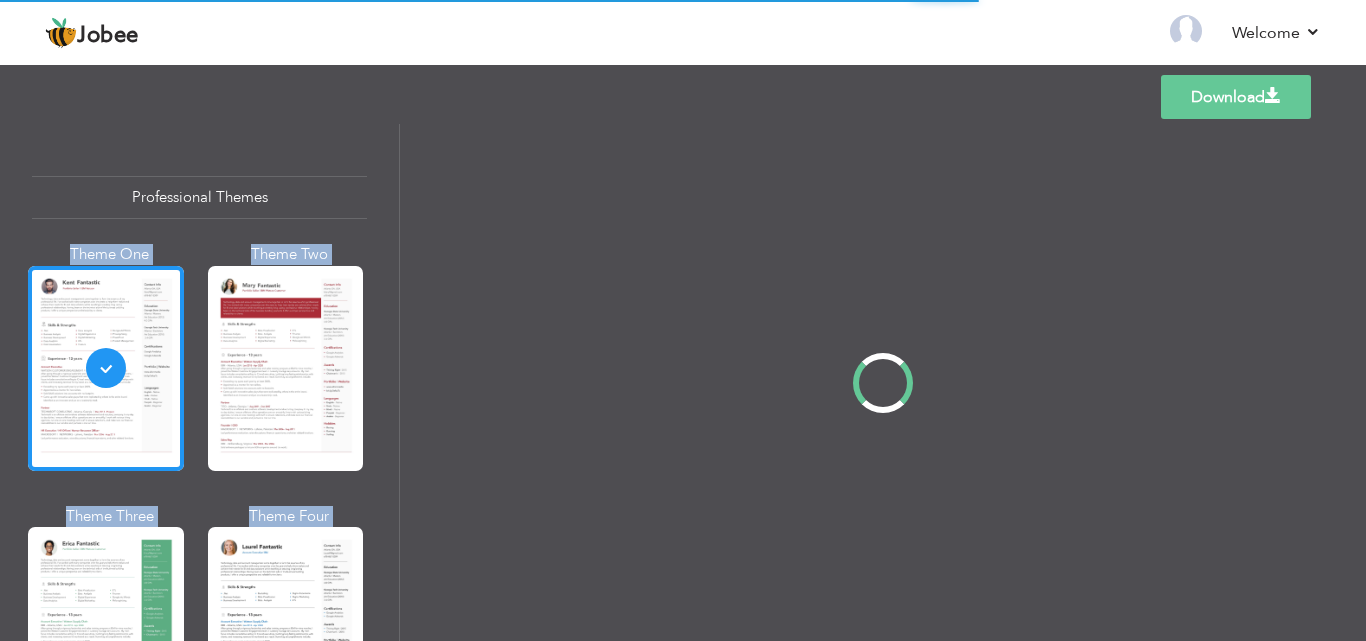 click on "Professional Themes
Theme One
Theme Two
Theme Three
Theme Four" at bounding box center [683, 382] 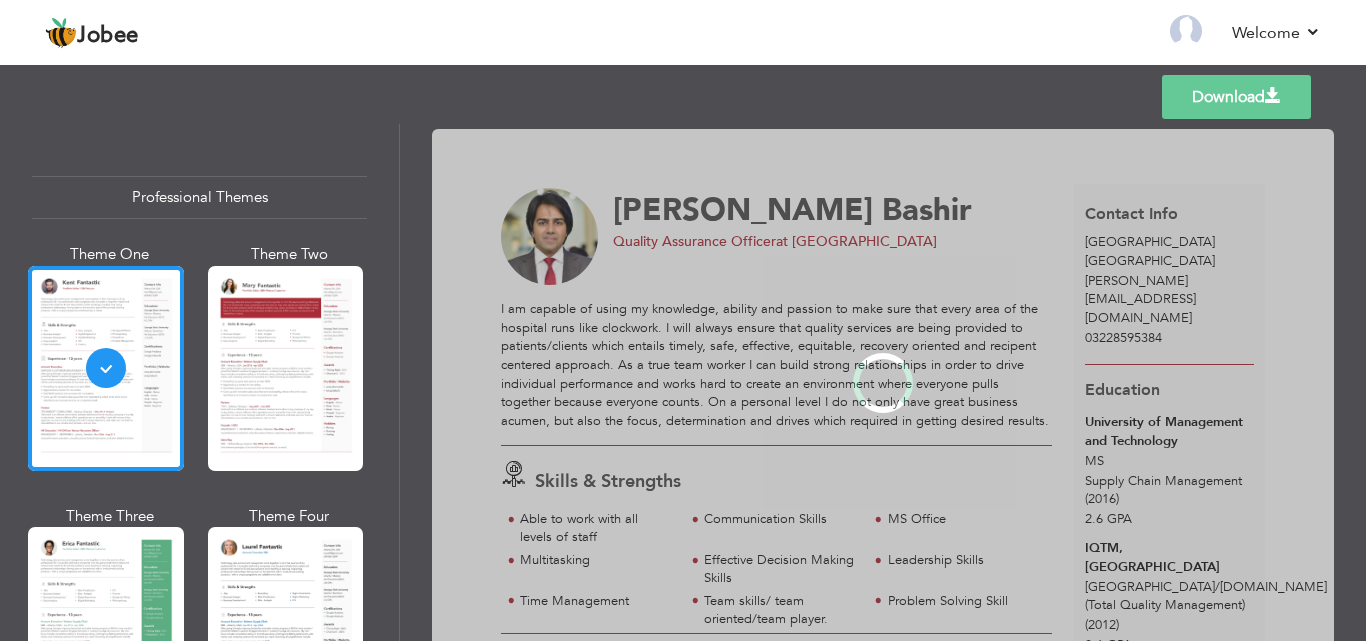 scroll, scrollTop: 452, scrollLeft: 0, axis: vertical 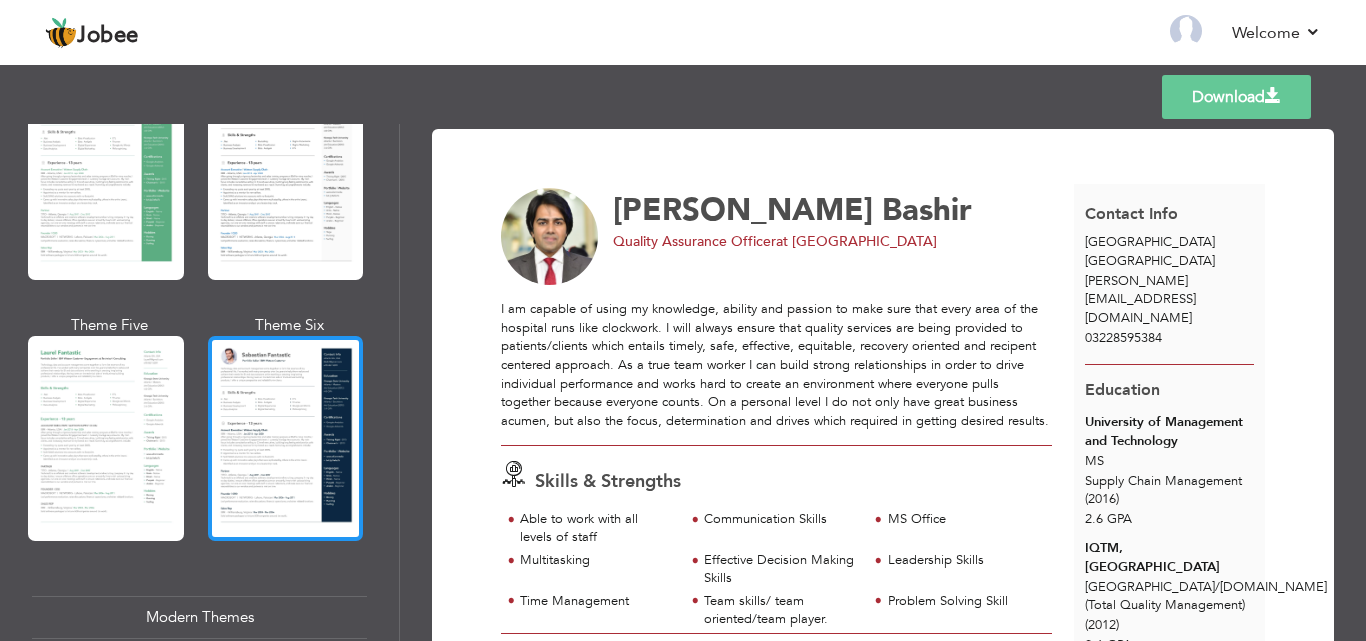 click at bounding box center [286, 438] 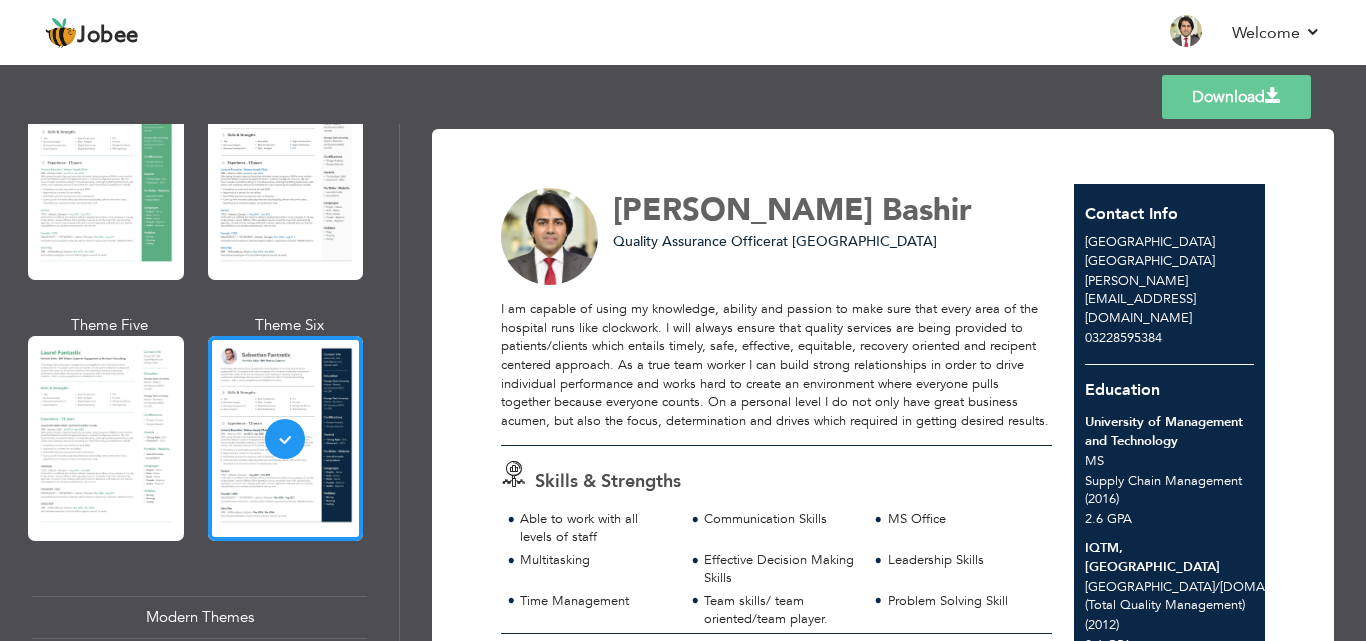 click on "Download" at bounding box center [1236, 97] 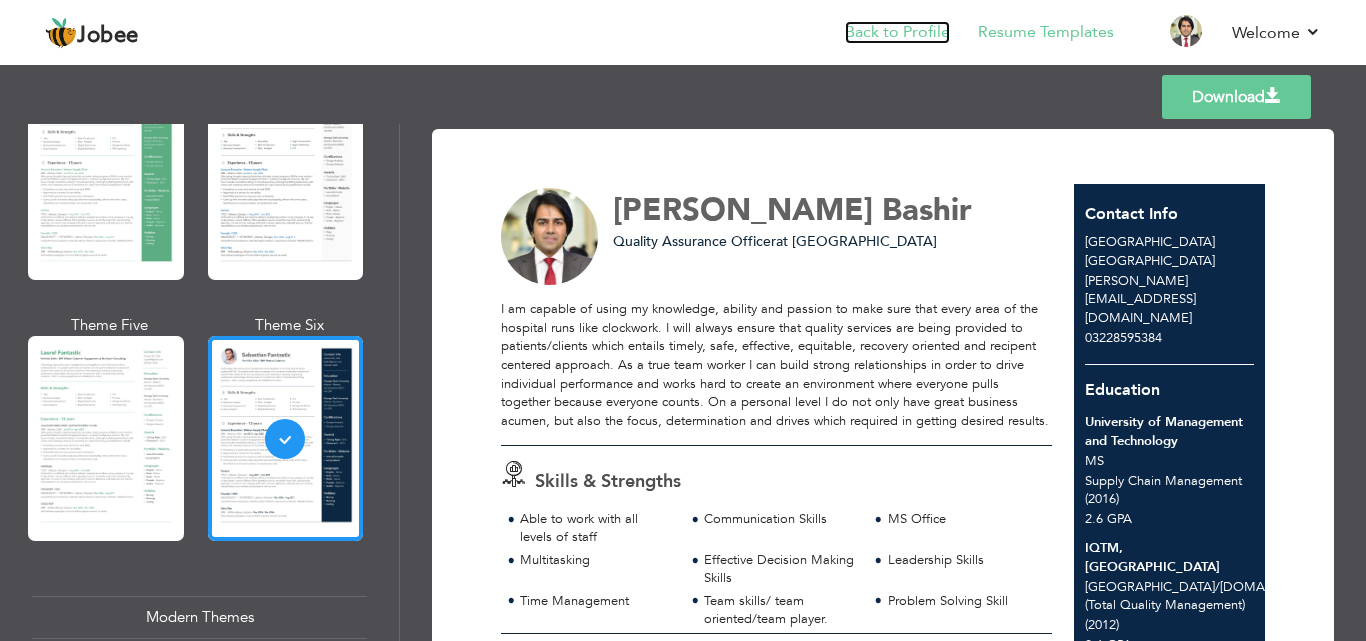 click on "Back to Profile" at bounding box center (897, 32) 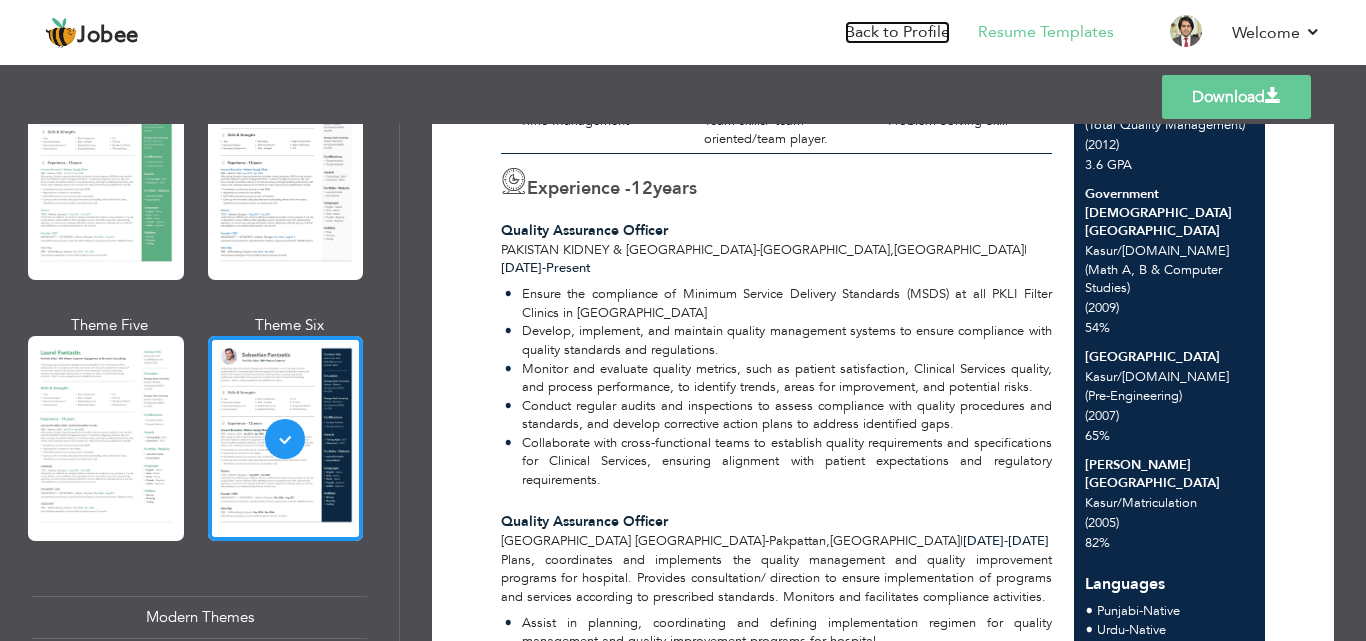 scroll, scrollTop: 507, scrollLeft: 0, axis: vertical 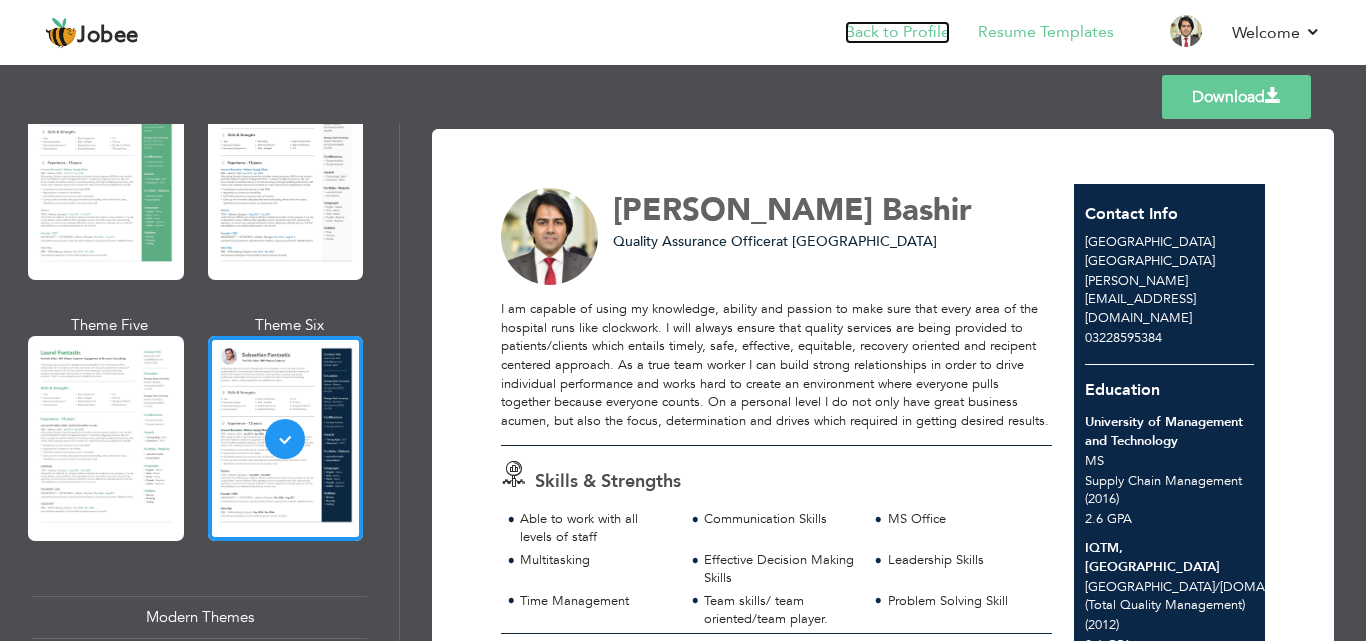 click on "Back to Profile" at bounding box center [897, 32] 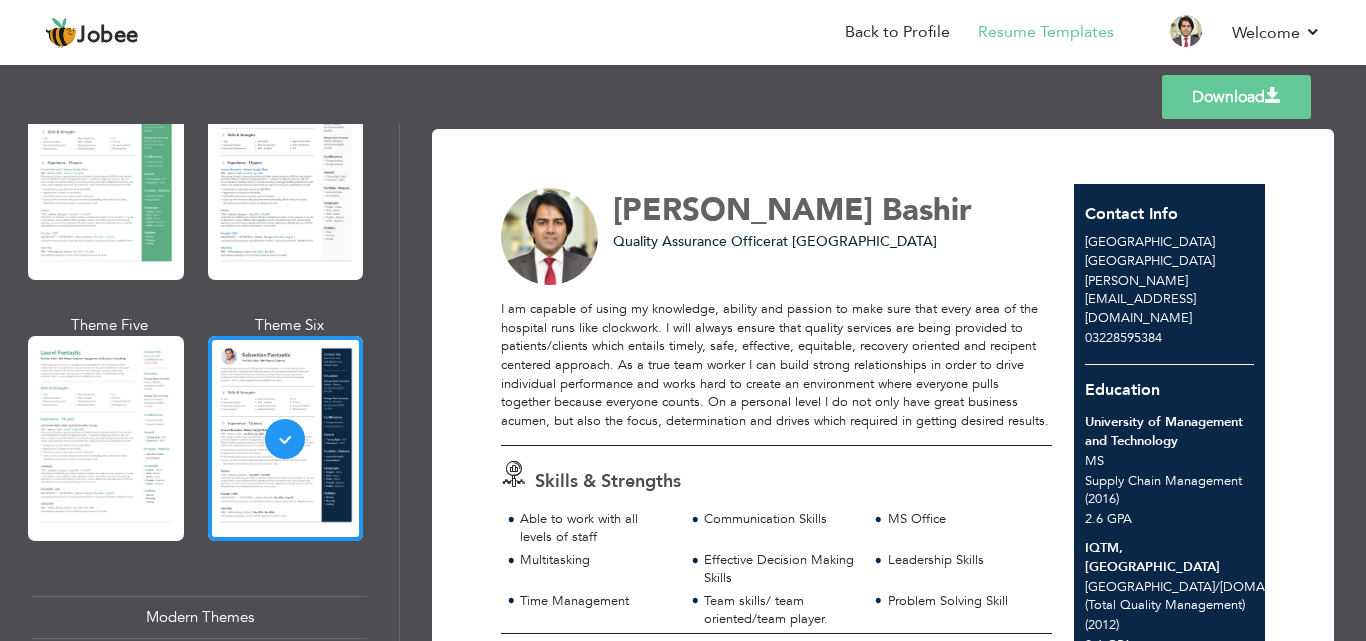 click on "Resume Templates" at bounding box center (1046, 32) 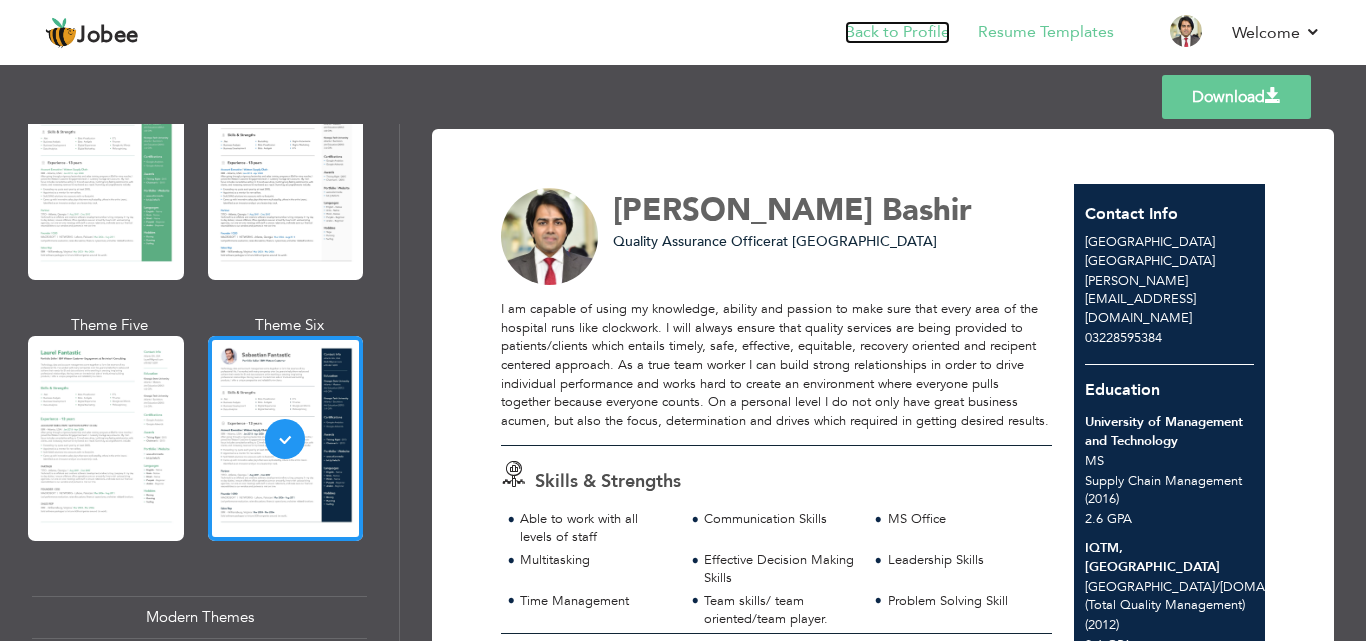 click on "Back to Profile" at bounding box center (897, 32) 